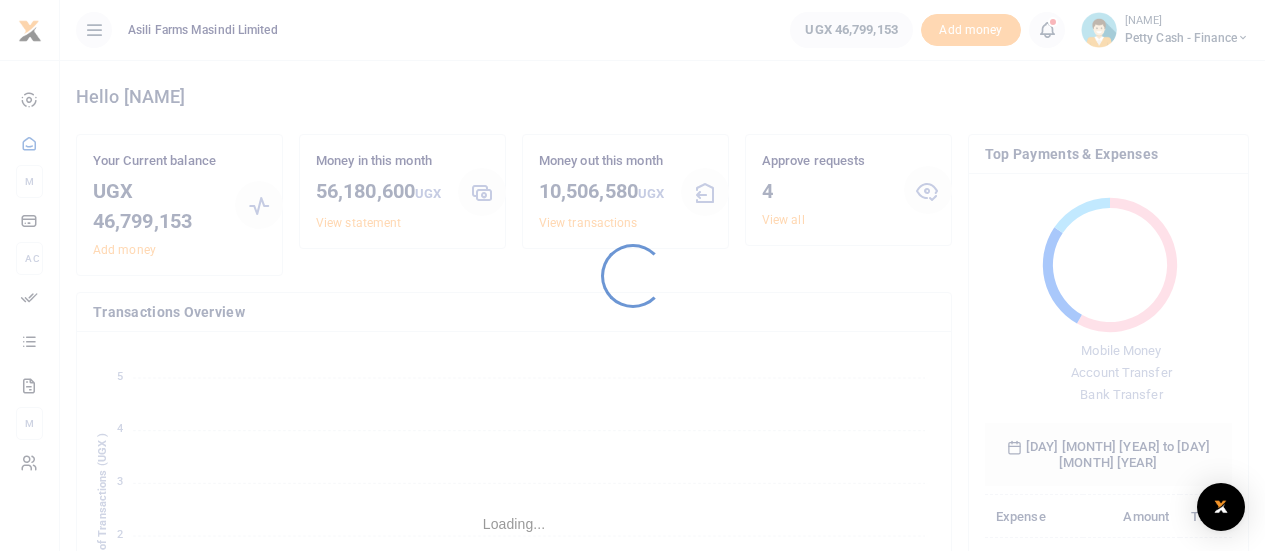 scroll, scrollTop: 0, scrollLeft: 0, axis: both 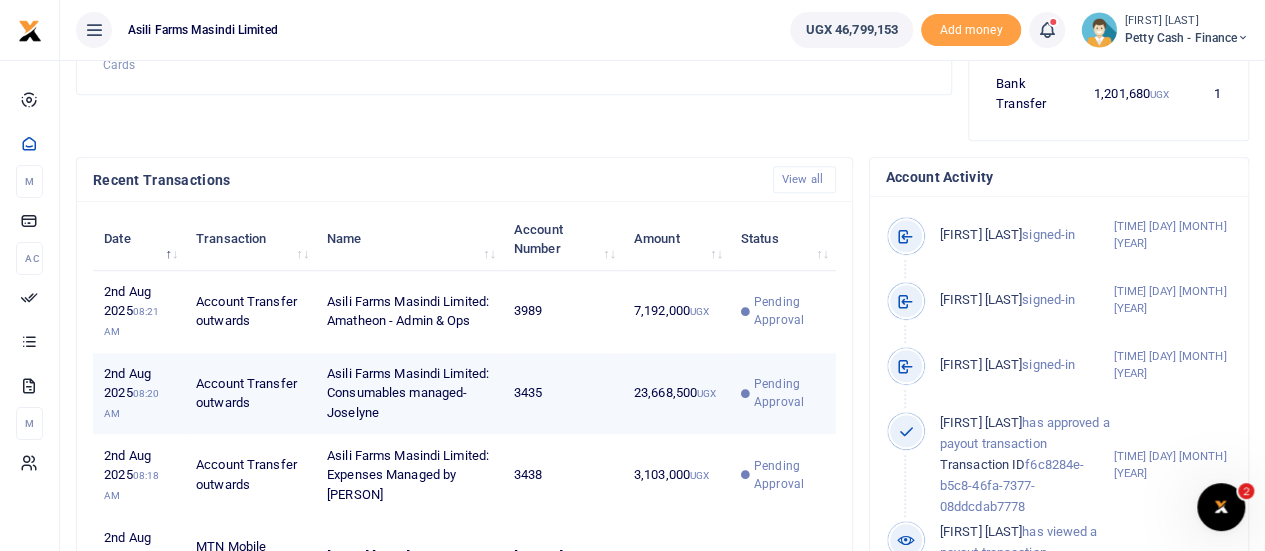 click on "23,668,500 UGX" at bounding box center (676, 394) 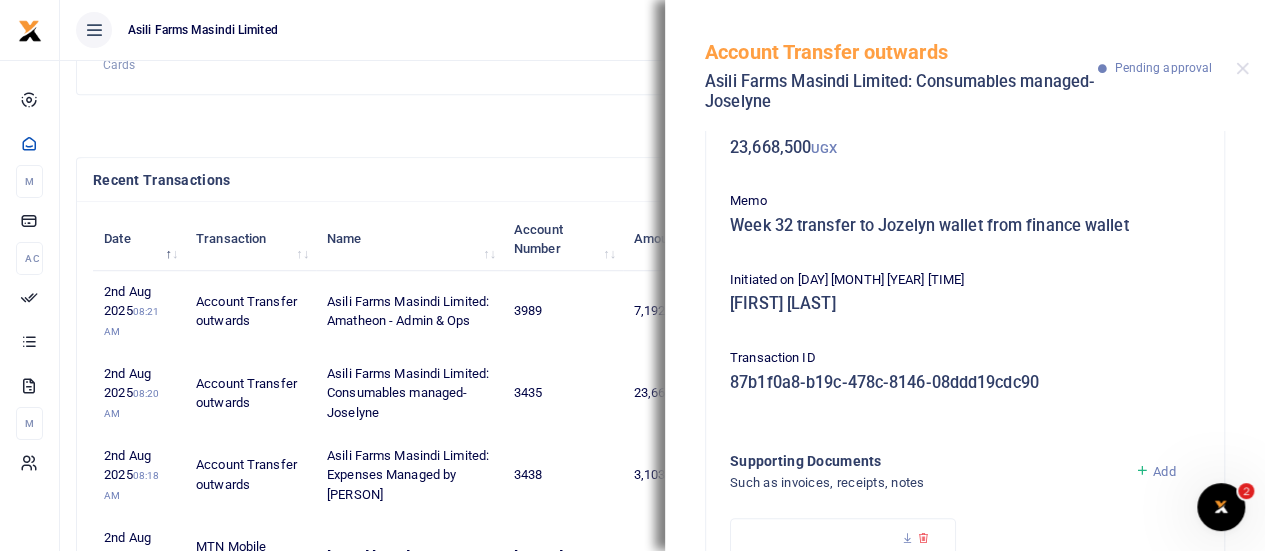 scroll, scrollTop: 312, scrollLeft: 0, axis: vertical 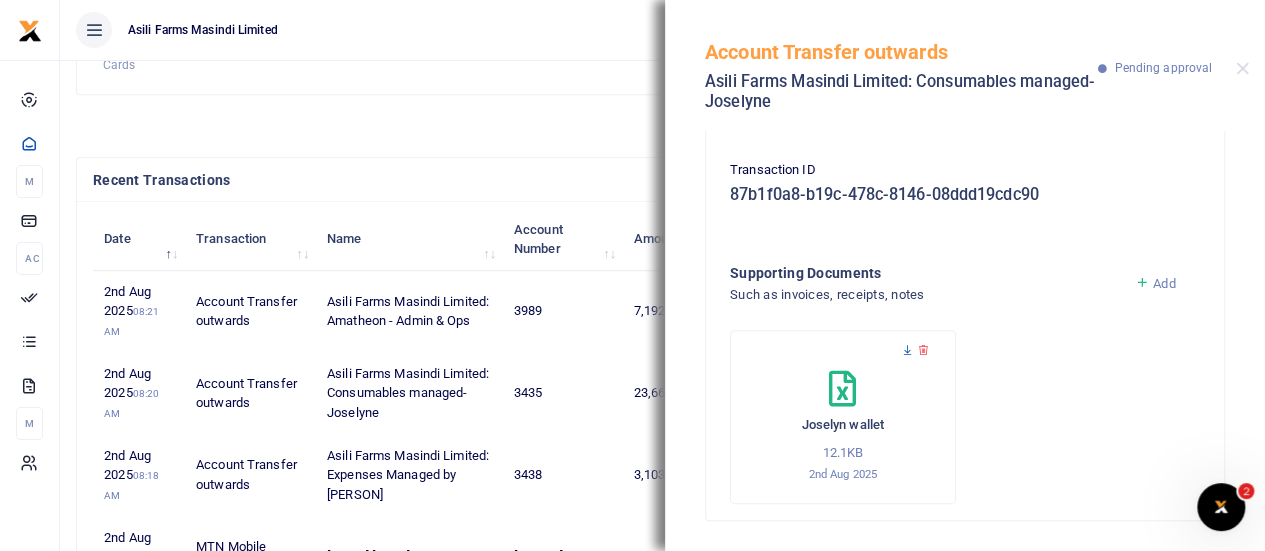 click at bounding box center [907, 350] 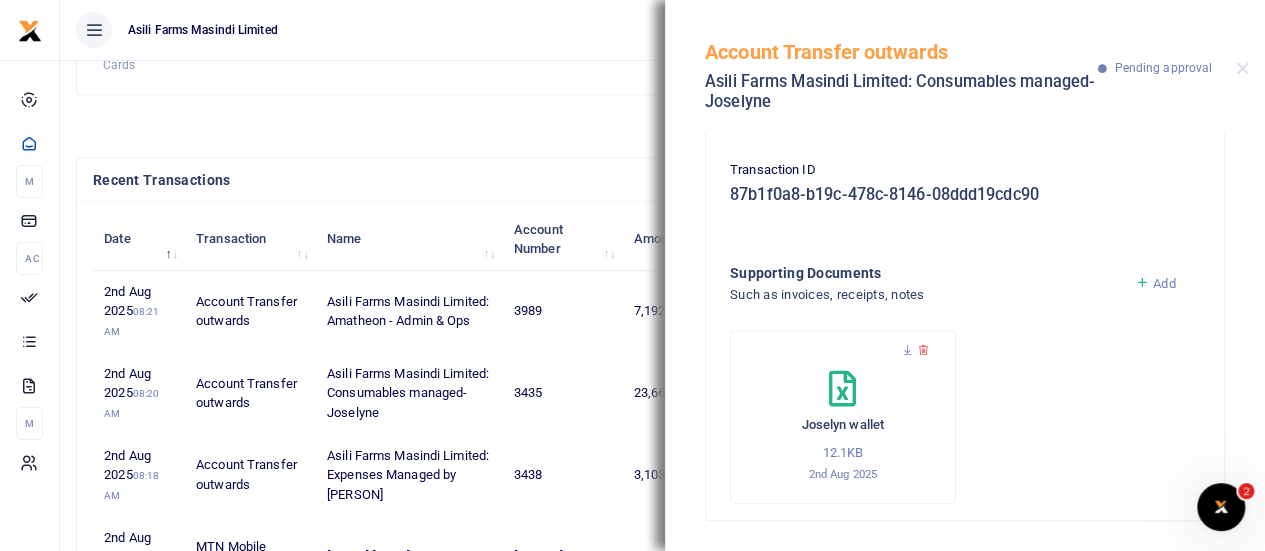 click on "Account Transfer outwards
Asili Farms Masindi Limited: Consumables managed-Joselyne
Pending approval" at bounding box center (965, 65) 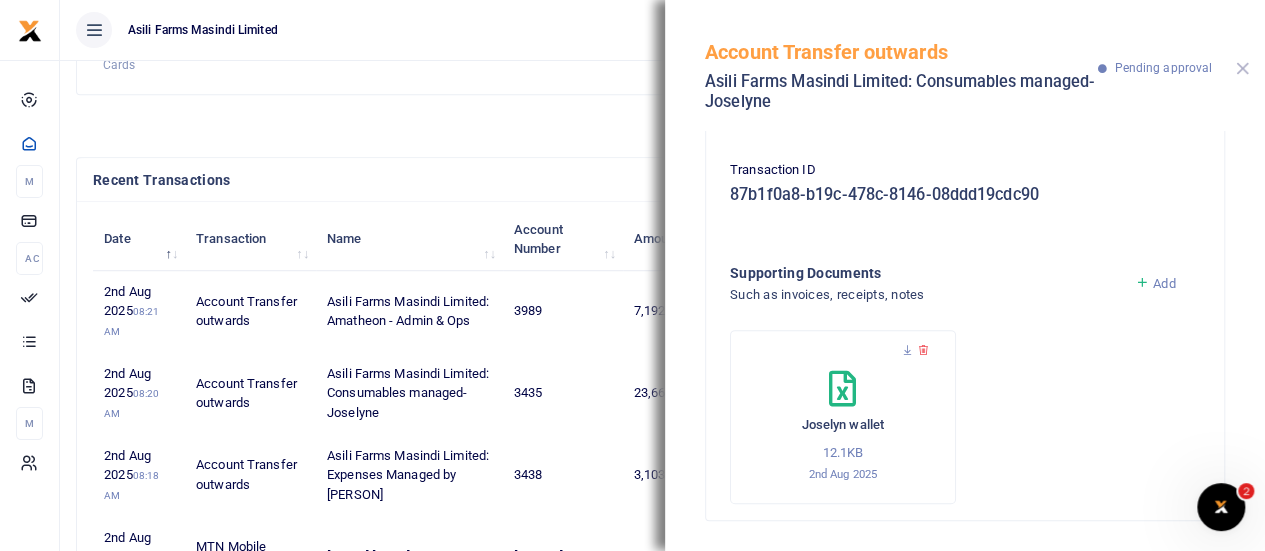 click at bounding box center [1242, 68] 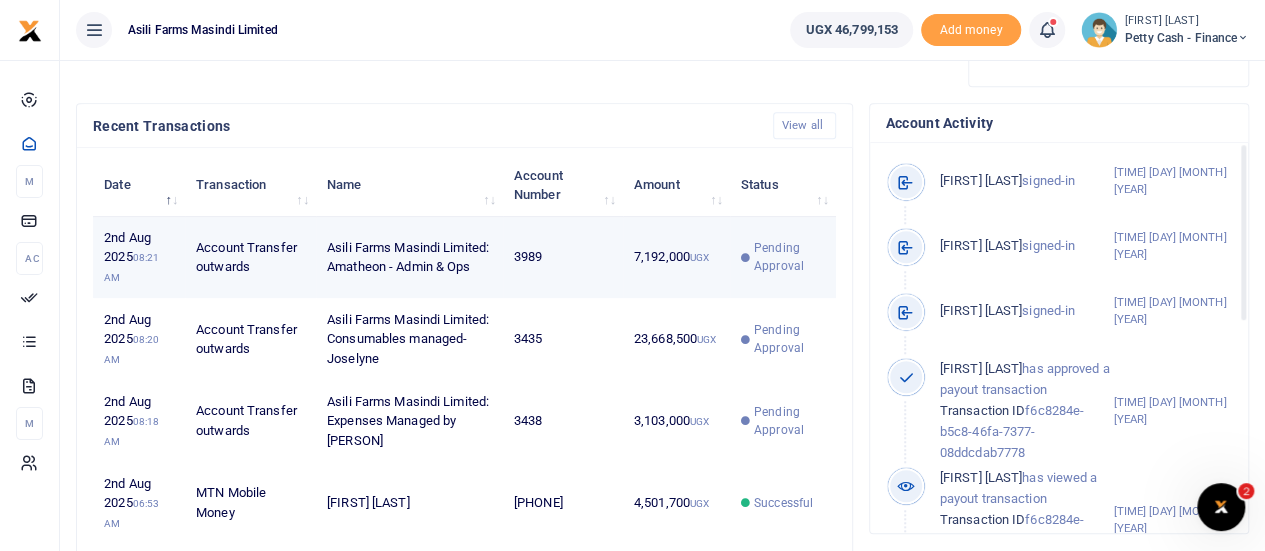 scroll, scrollTop: 700, scrollLeft: 0, axis: vertical 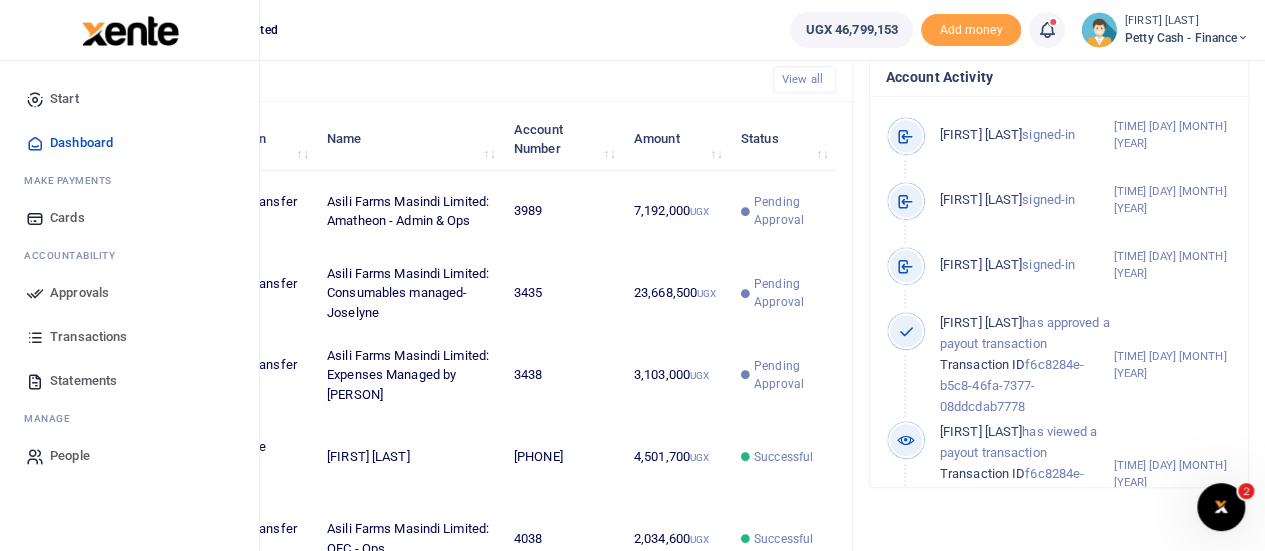 click on "Approvals" at bounding box center (79, 293) 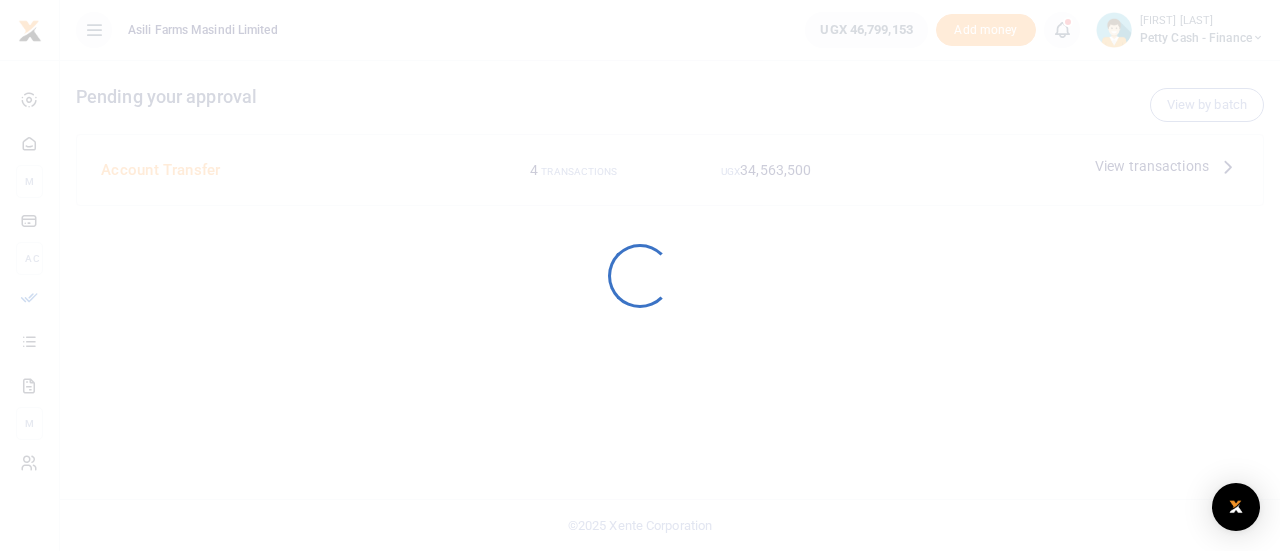 scroll, scrollTop: 0, scrollLeft: 0, axis: both 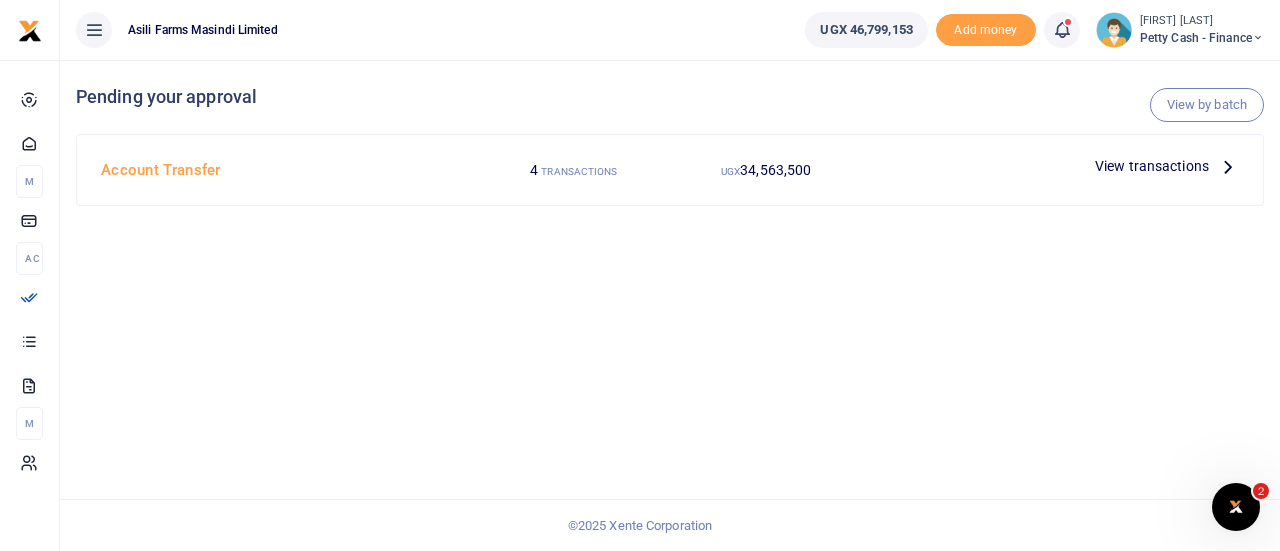 click on "View transactions" at bounding box center [1152, 166] 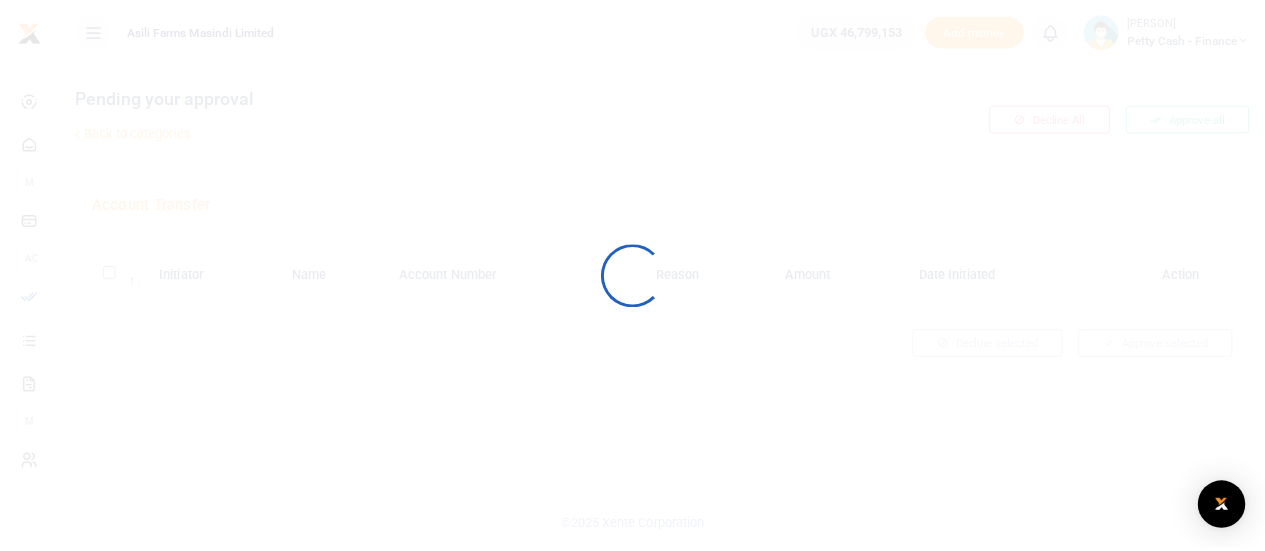 scroll, scrollTop: 0, scrollLeft: 0, axis: both 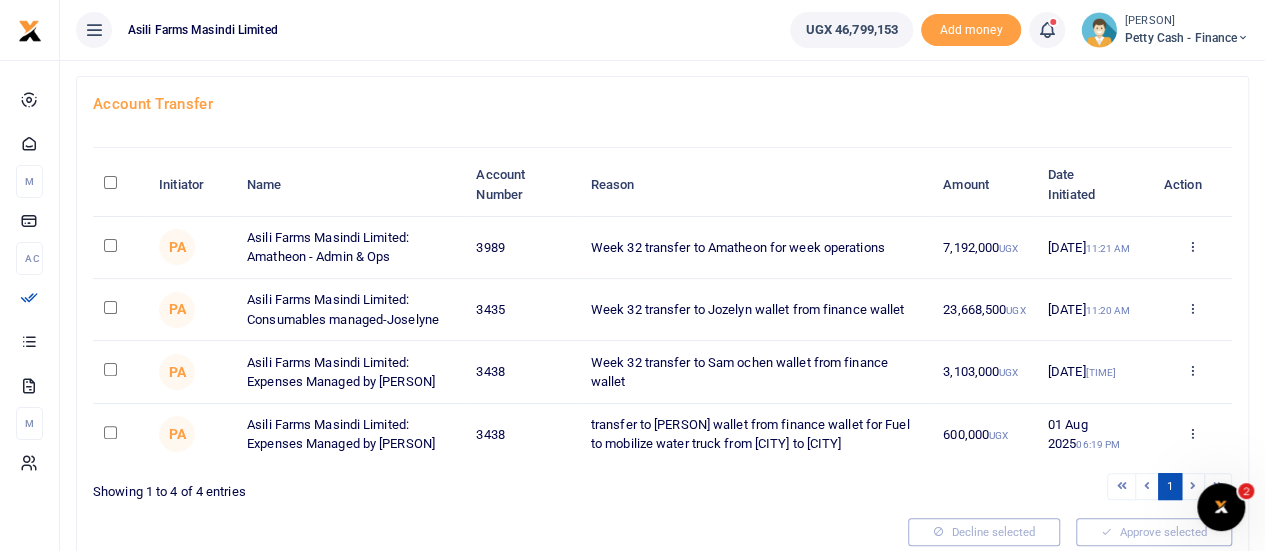 click at bounding box center [120, 310] 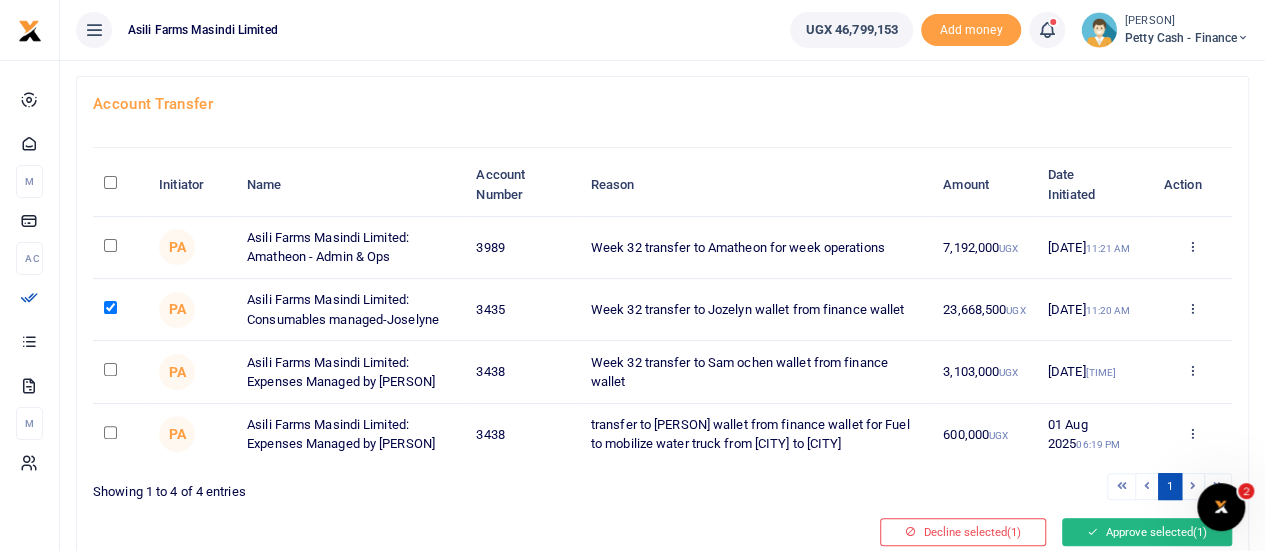 click on "Approve selected  (1)" at bounding box center [1147, 532] 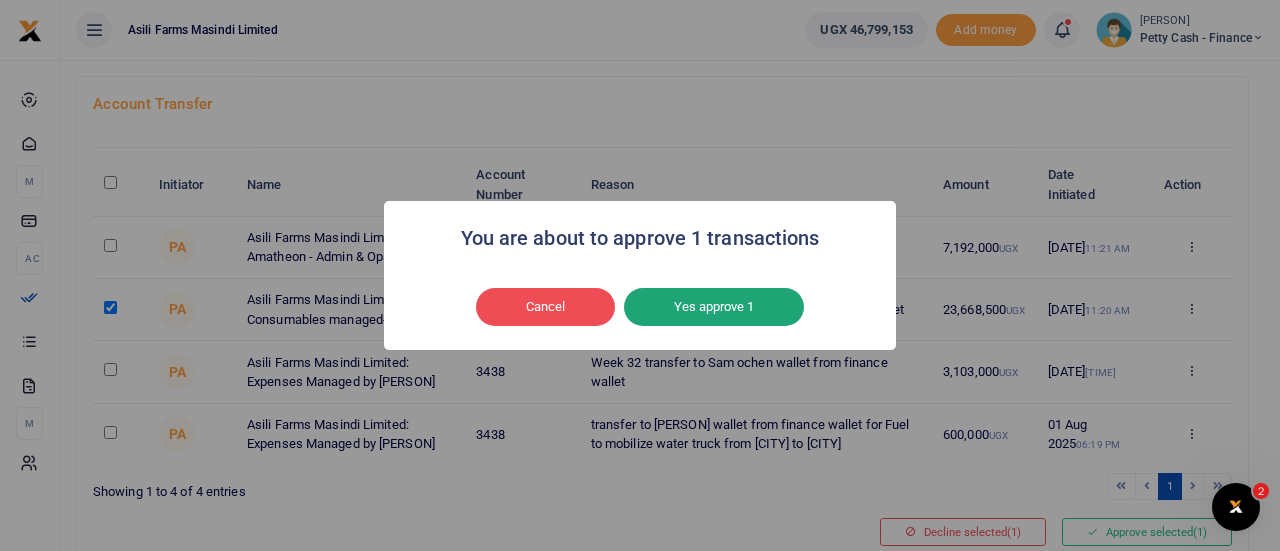 click on "Yes approve 1" at bounding box center [714, 307] 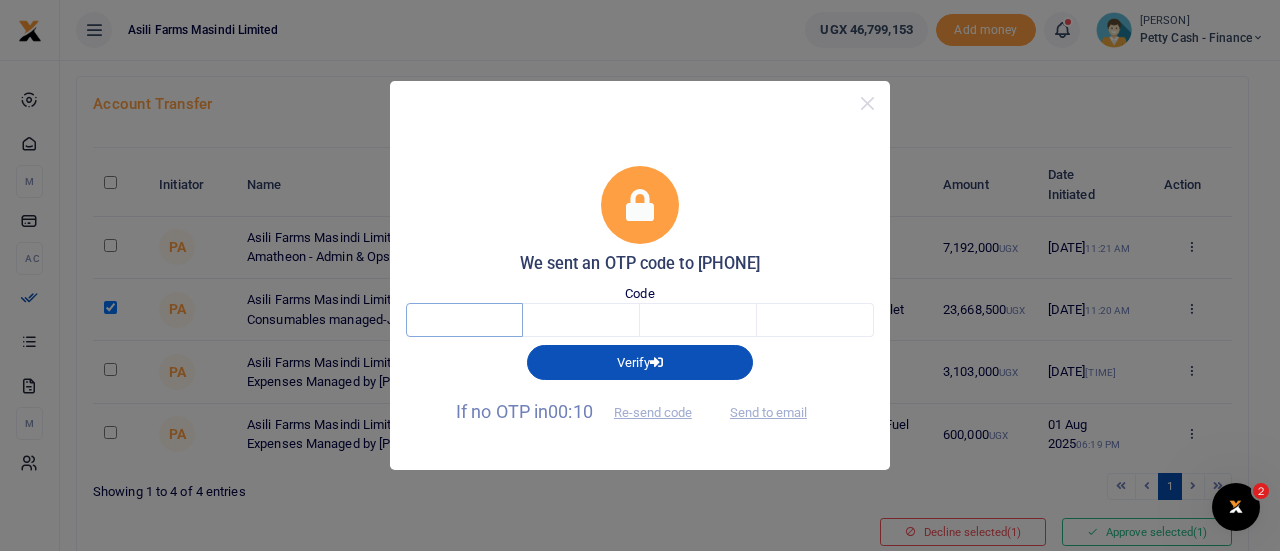 click at bounding box center (464, 320) 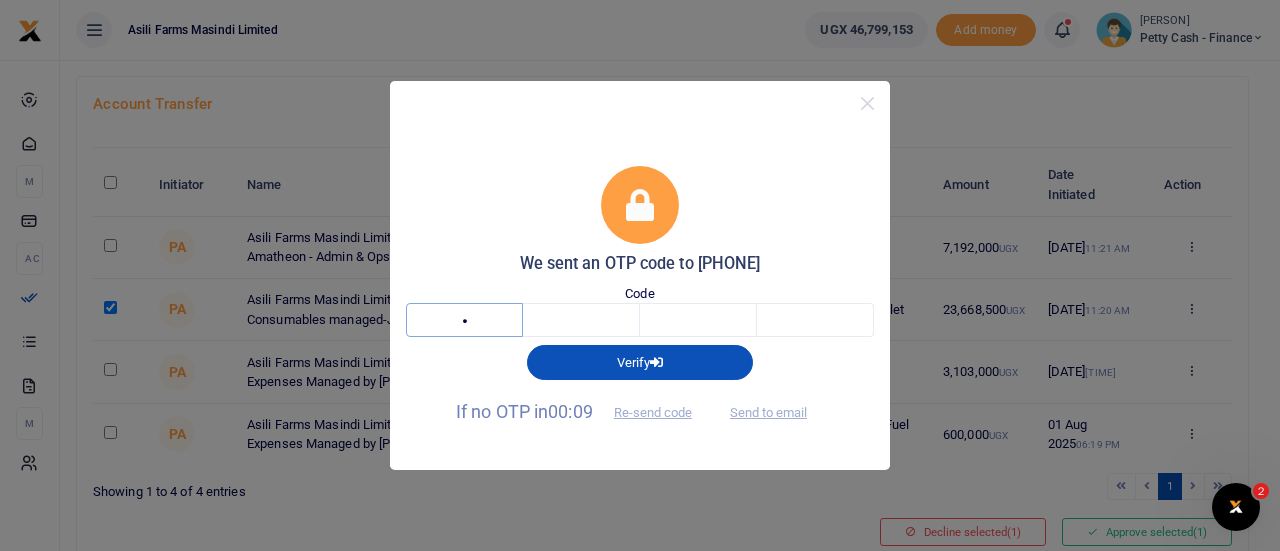 type on "9" 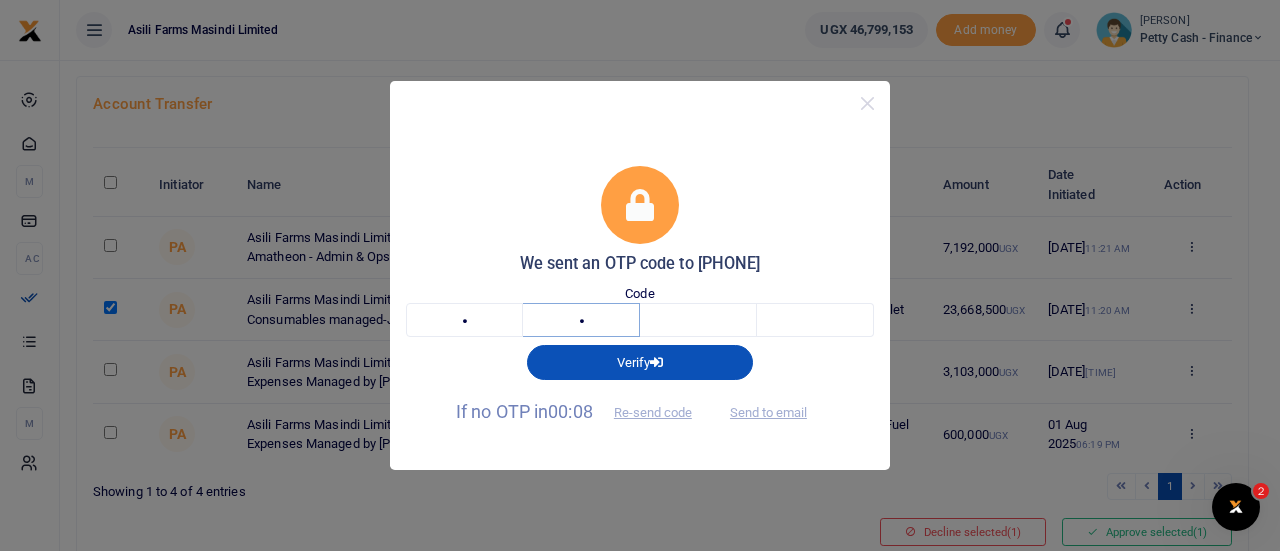 type on "3" 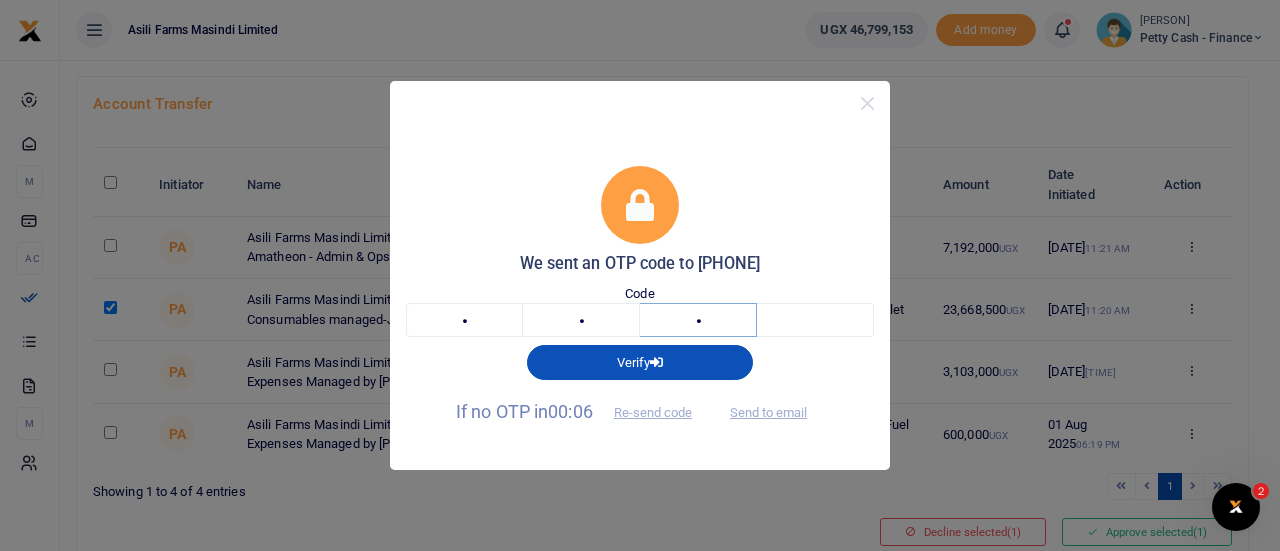 type on "0" 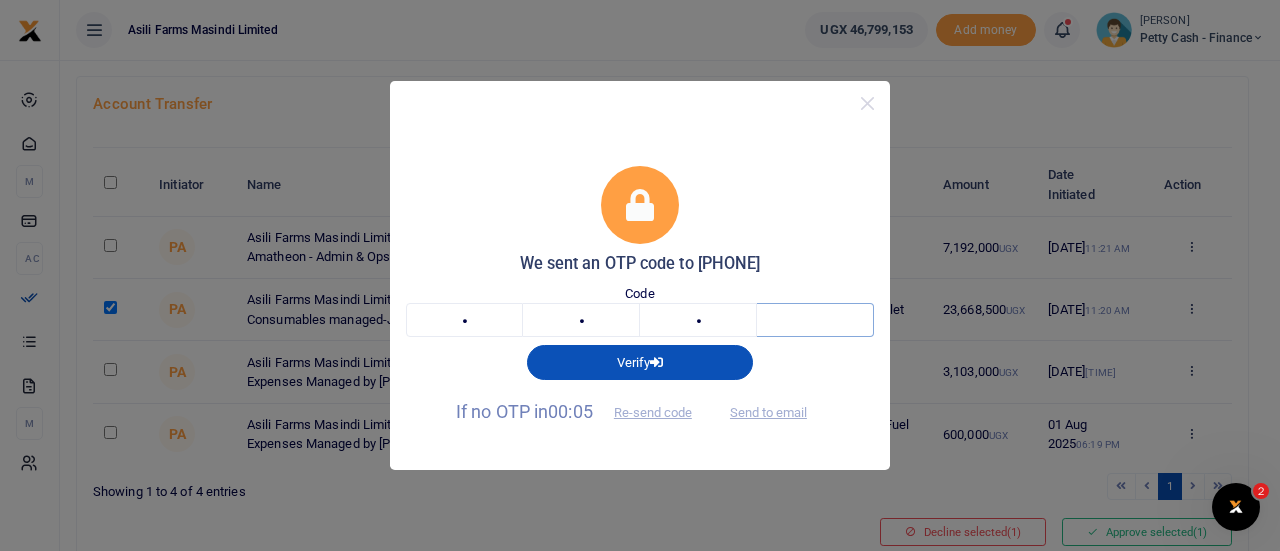 type on "5" 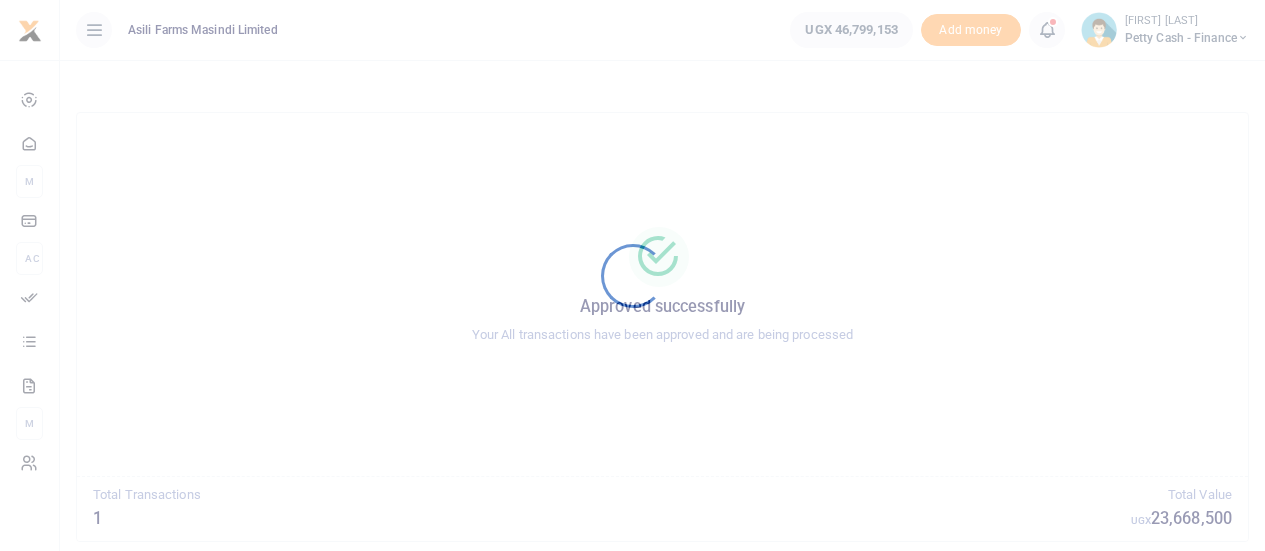 scroll, scrollTop: 0, scrollLeft: 0, axis: both 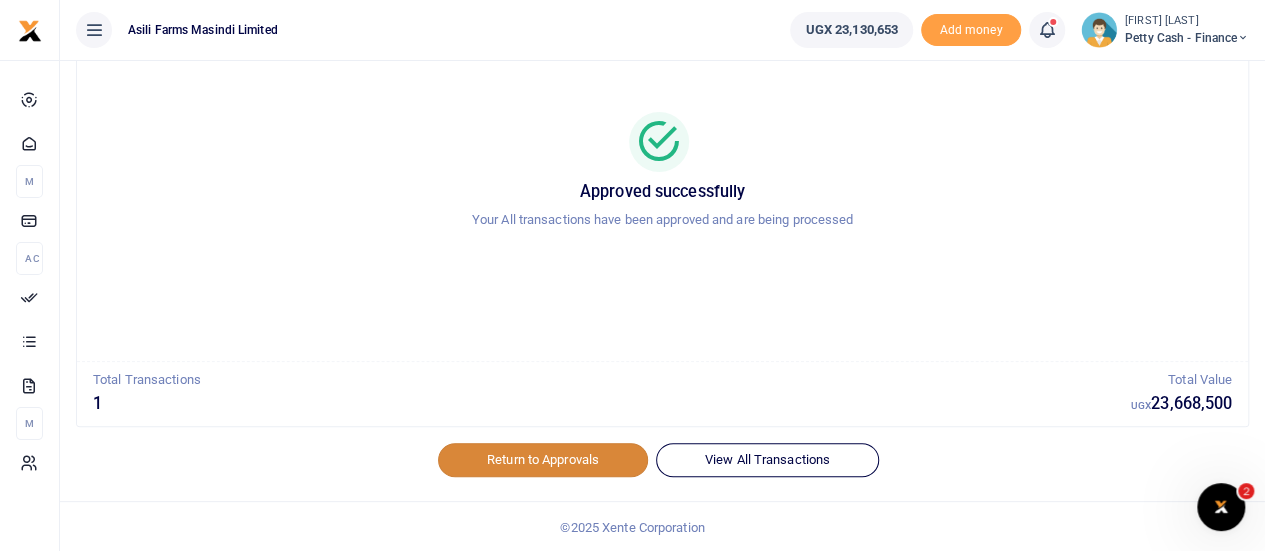 click on "Return to Approvals" at bounding box center (543, 460) 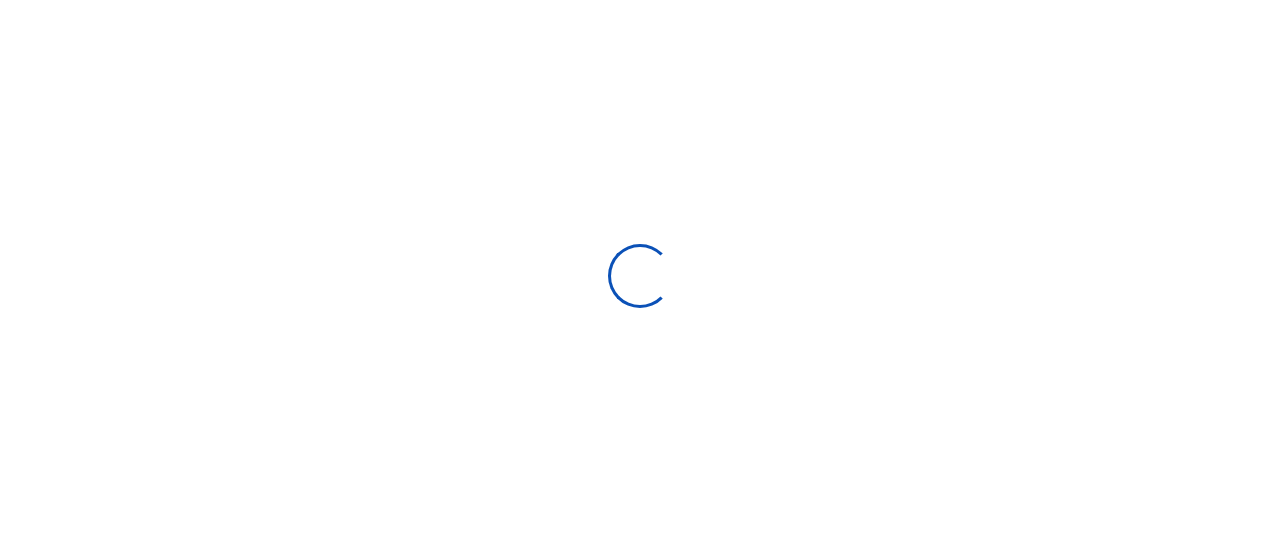 scroll, scrollTop: 0, scrollLeft: 0, axis: both 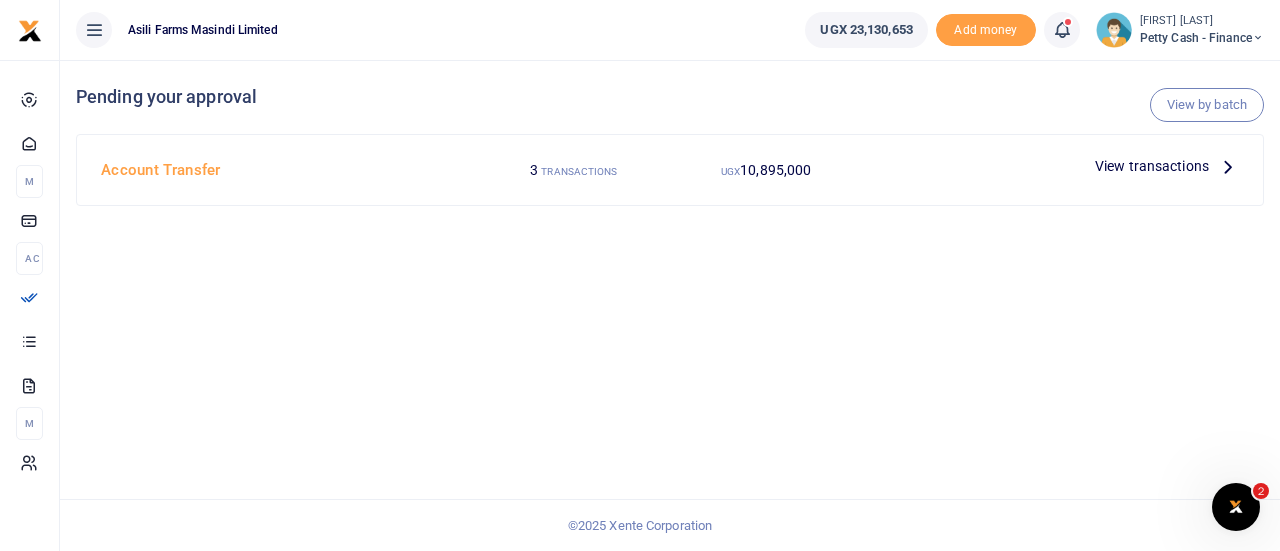 click on "View transactions" at bounding box center [1152, 166] 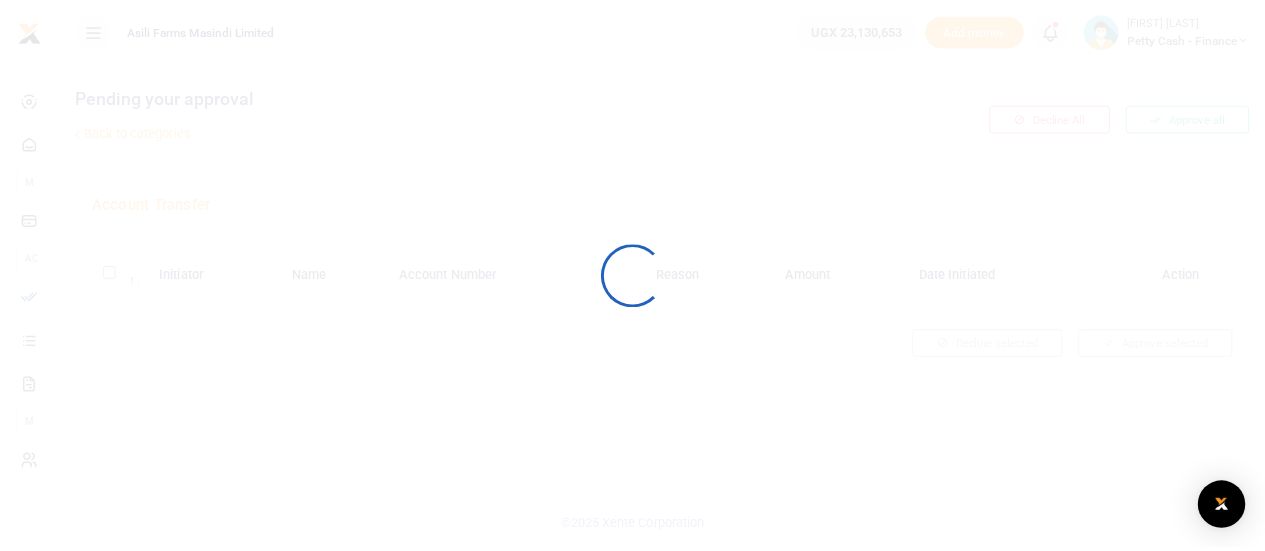 scroll, scrollTop: 0, scrollLeft: 0, axis: both 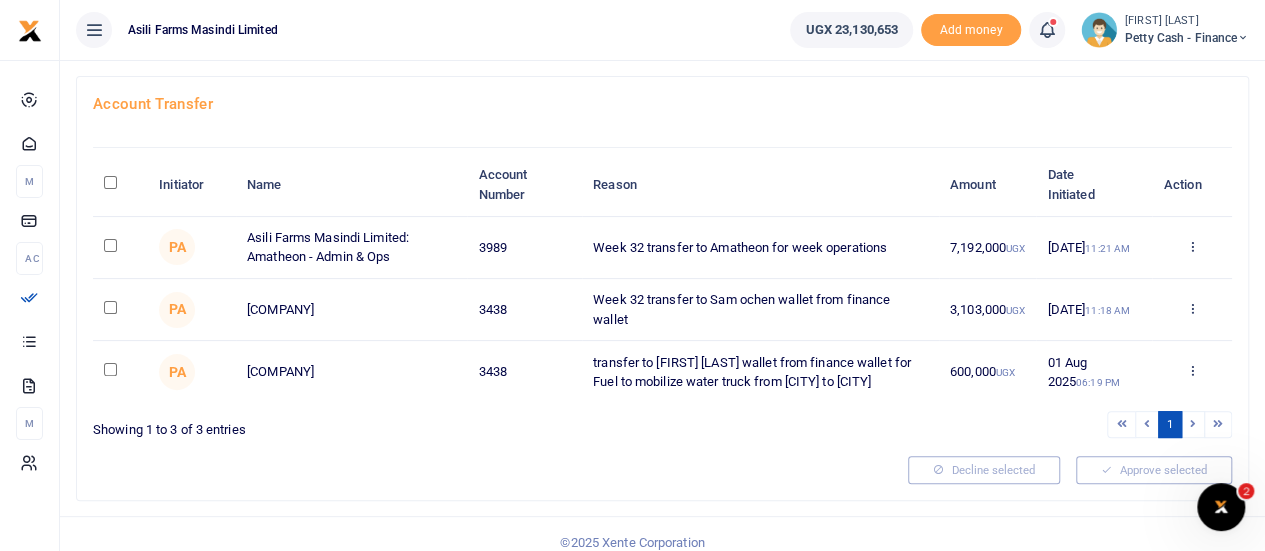 click on "Approve
Decline
Details" at bounding box center (1192, 310) 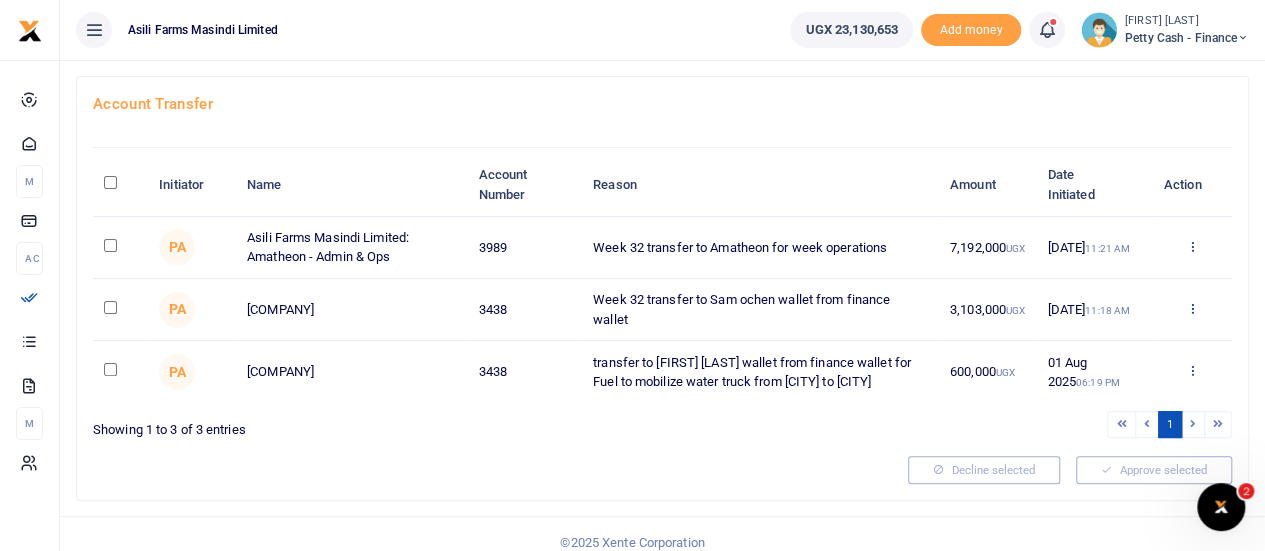 click at bounding box center [1191, 308] 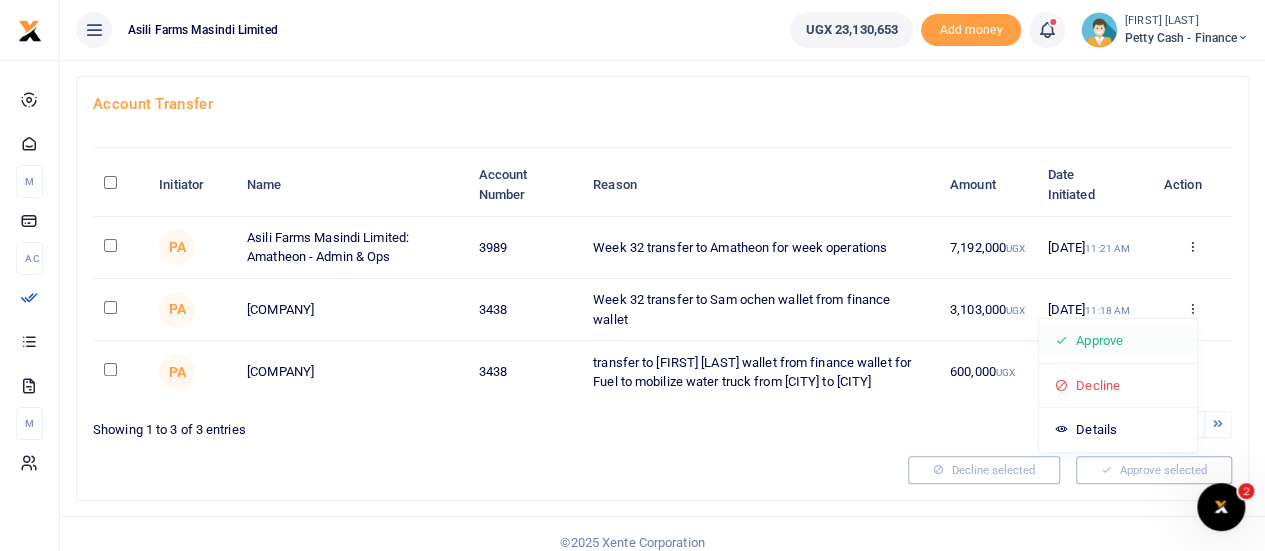 click on "Approve" at bounding box center (1118, 341) 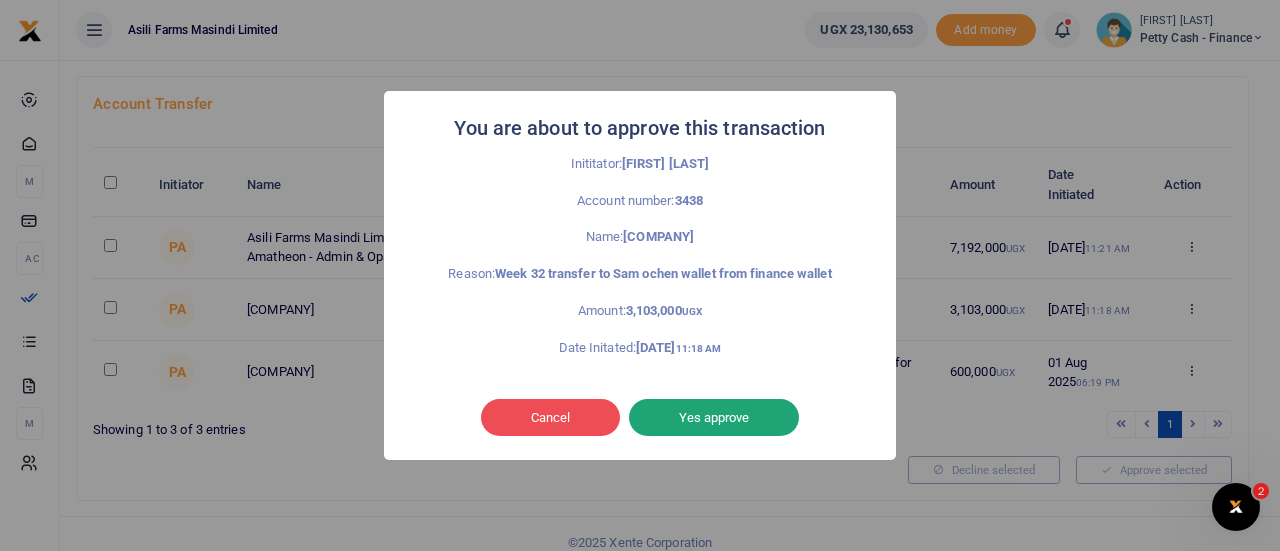 click on "Yes approve" at bounding box center [714, 418] 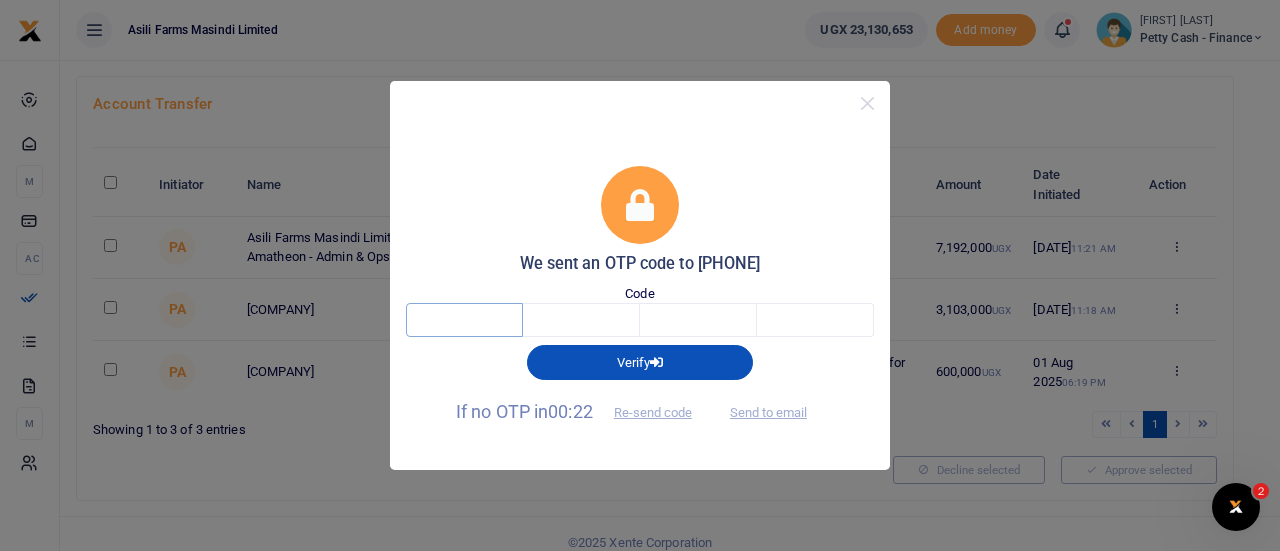 click at bounding box center [464, 320] 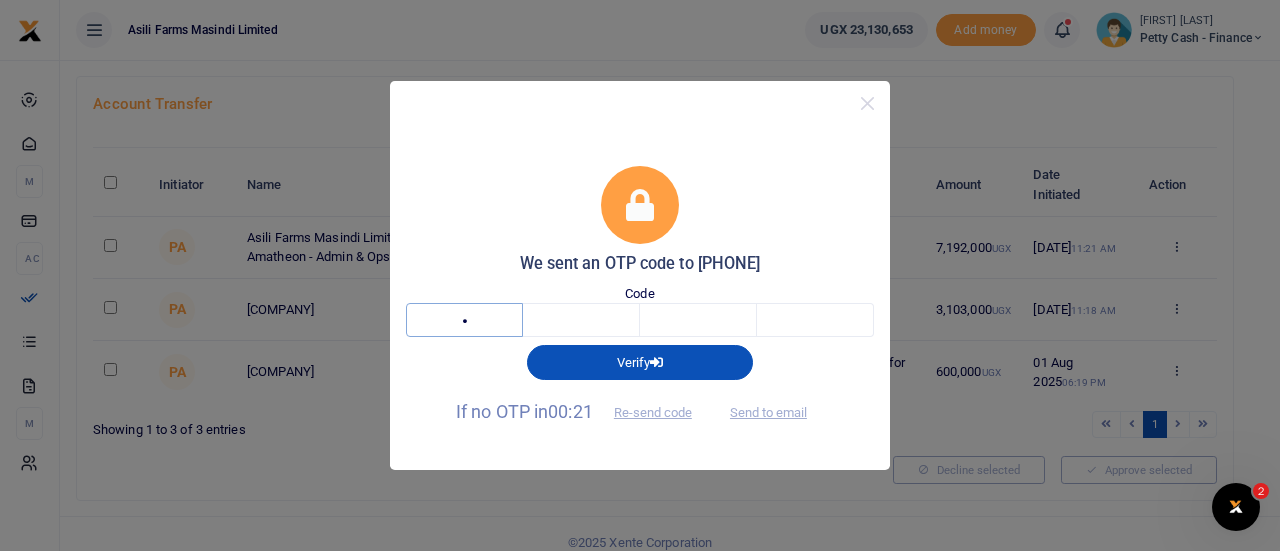 type on "2" 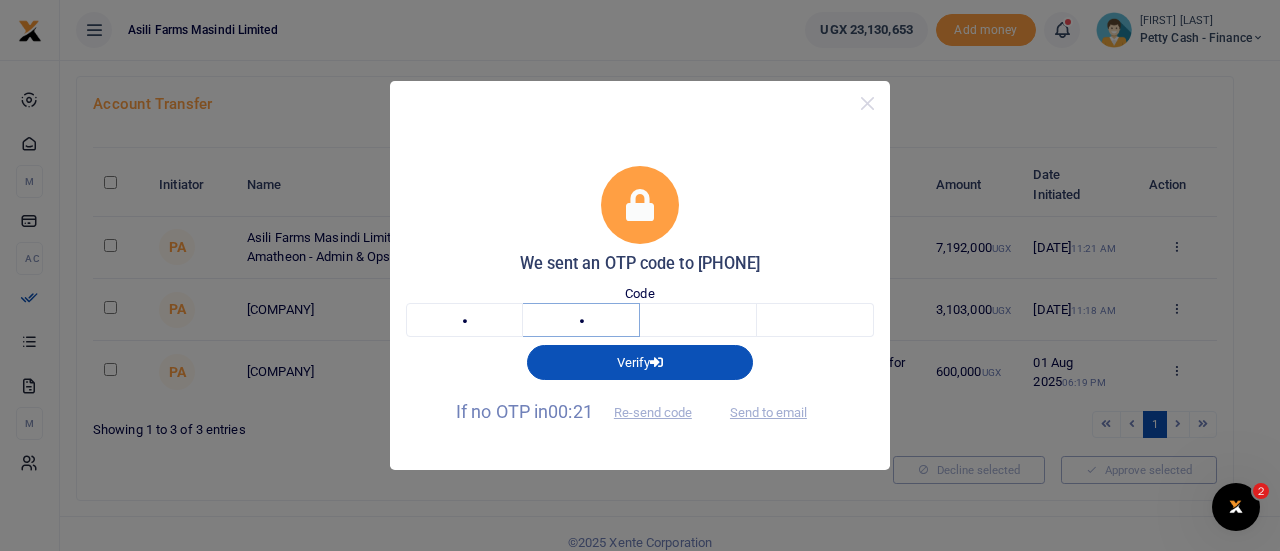 type on "3" 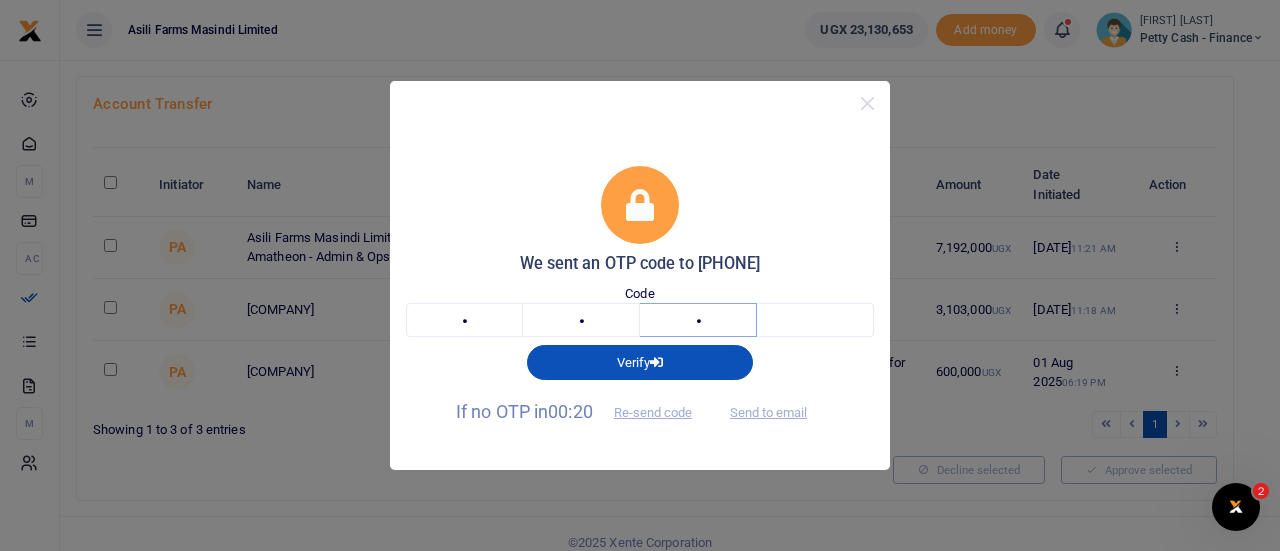 type on "0" 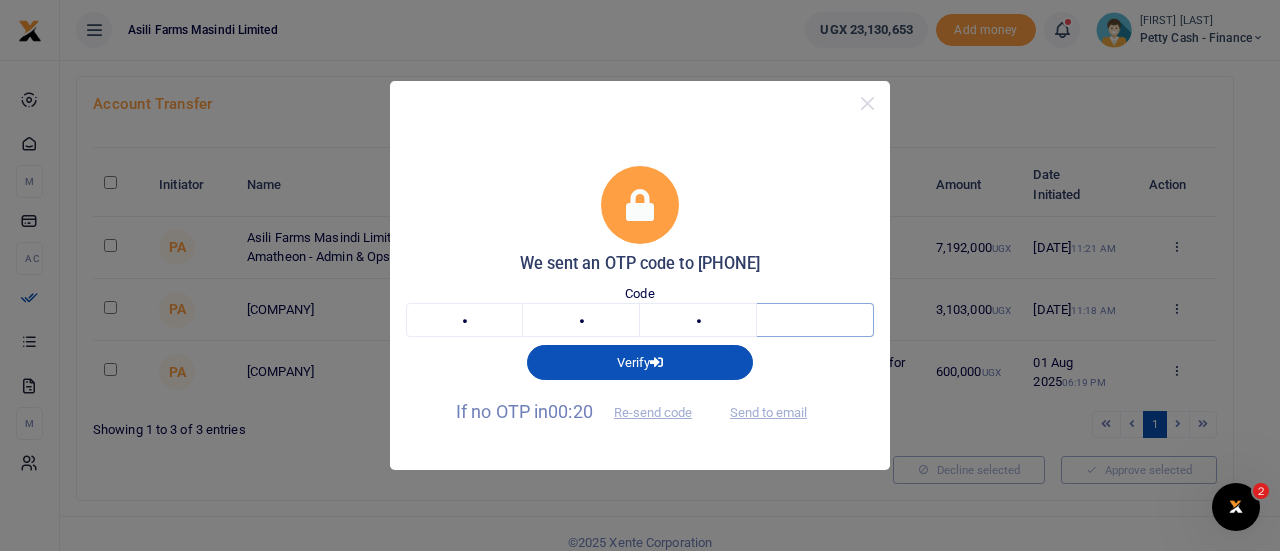 type on "8" 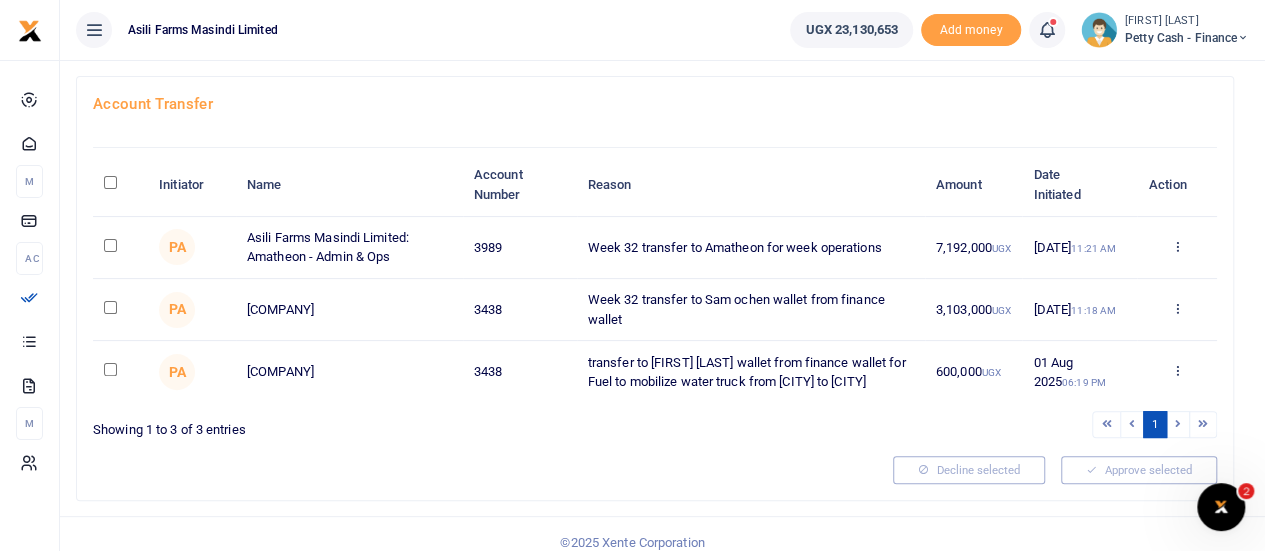 scroll, scrollTop: 0, scrollLeft: 0, axis: both 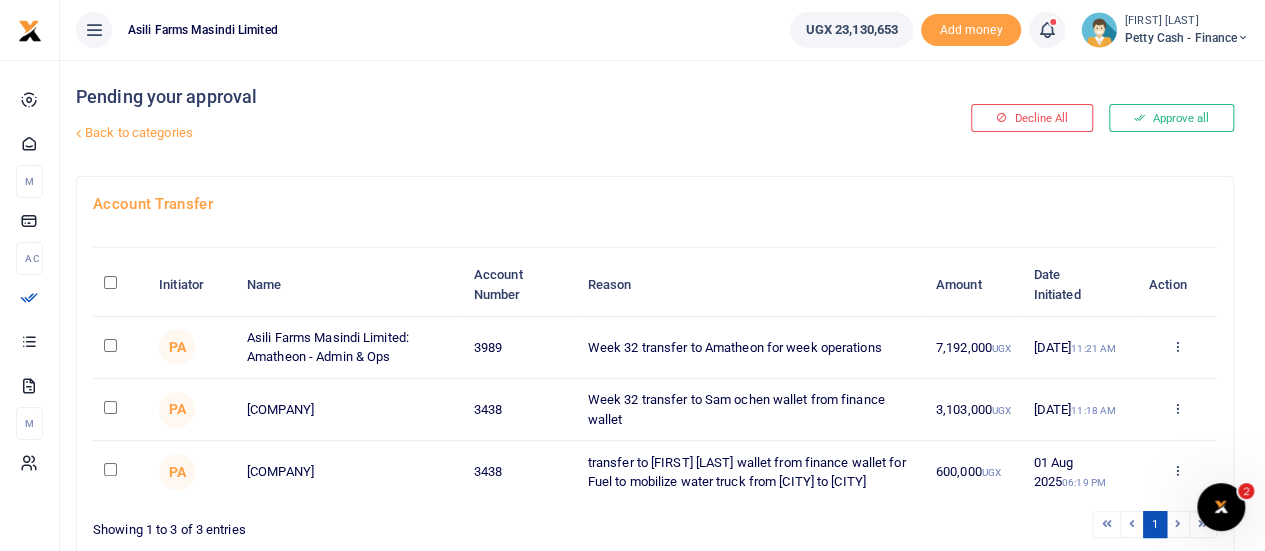 click on "Petty Cash - Finance" at bounding box center (1187, 38) 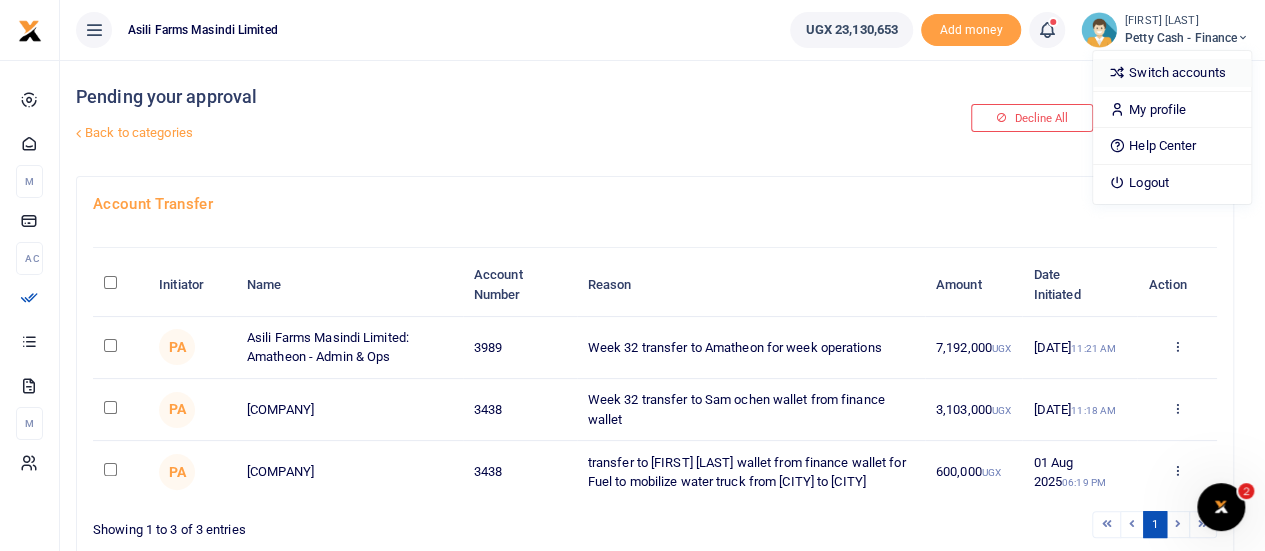 click on "Switch accounts" at bounding box center [1172, 73] 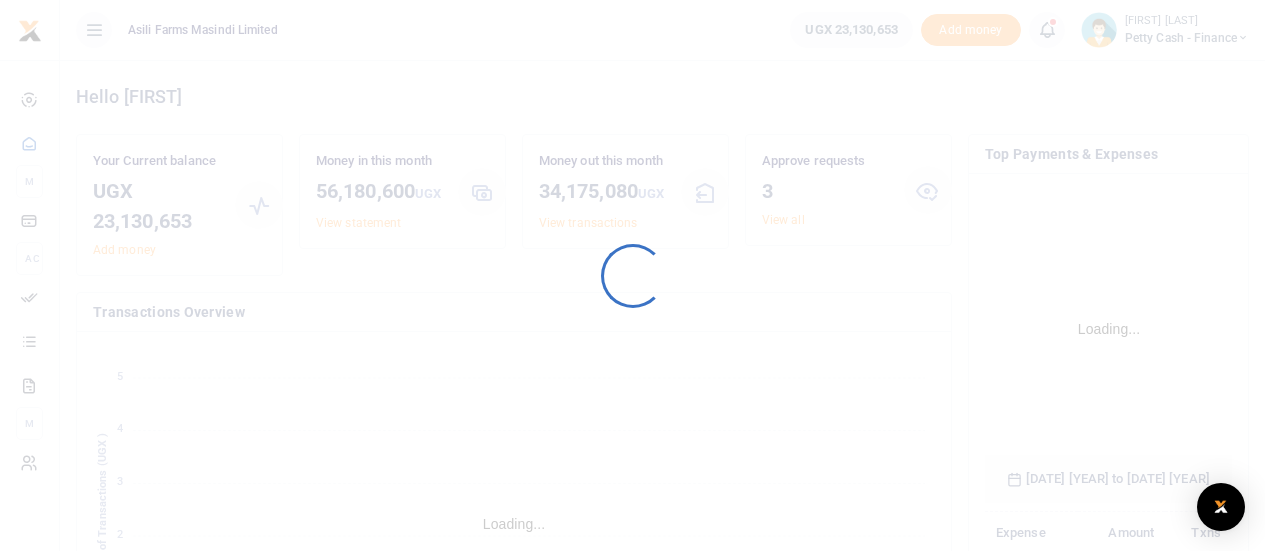 scroll, scrollTop: 0, scrollLeft: 0, axis: both 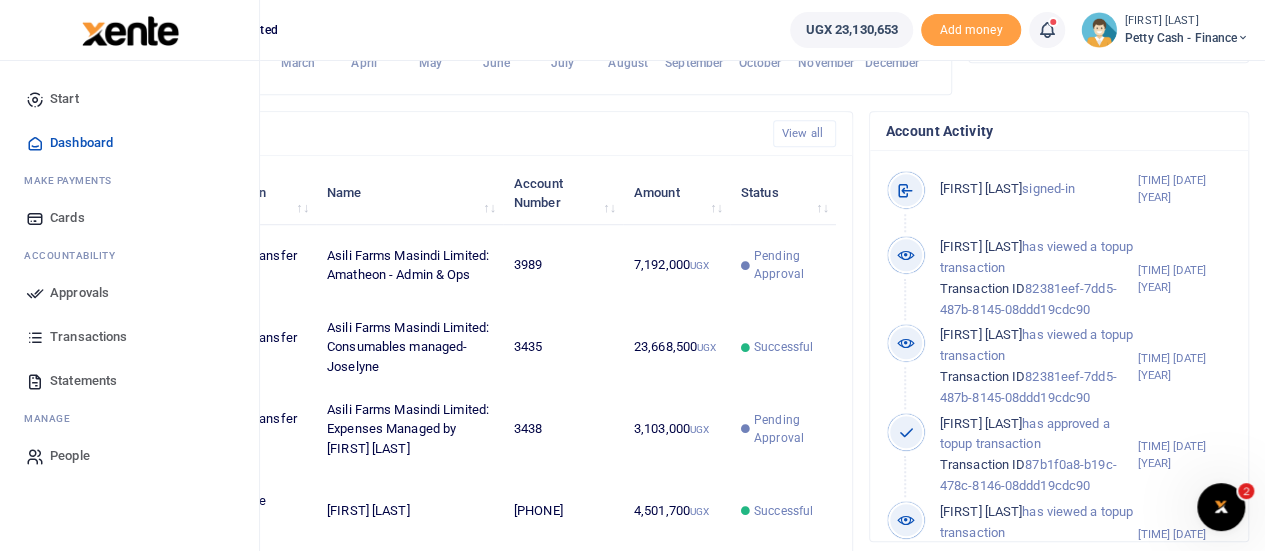 click on "Approvals" at bounding box center (79, 293) 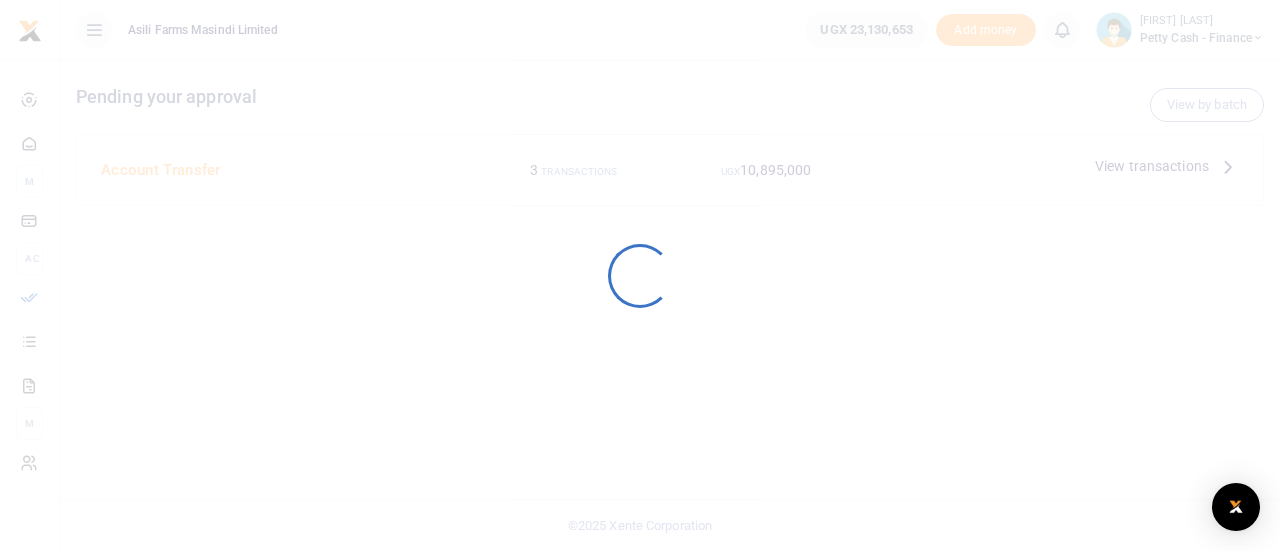 scroll, scrollTop: 0, scrollLeft: 0, axis: both 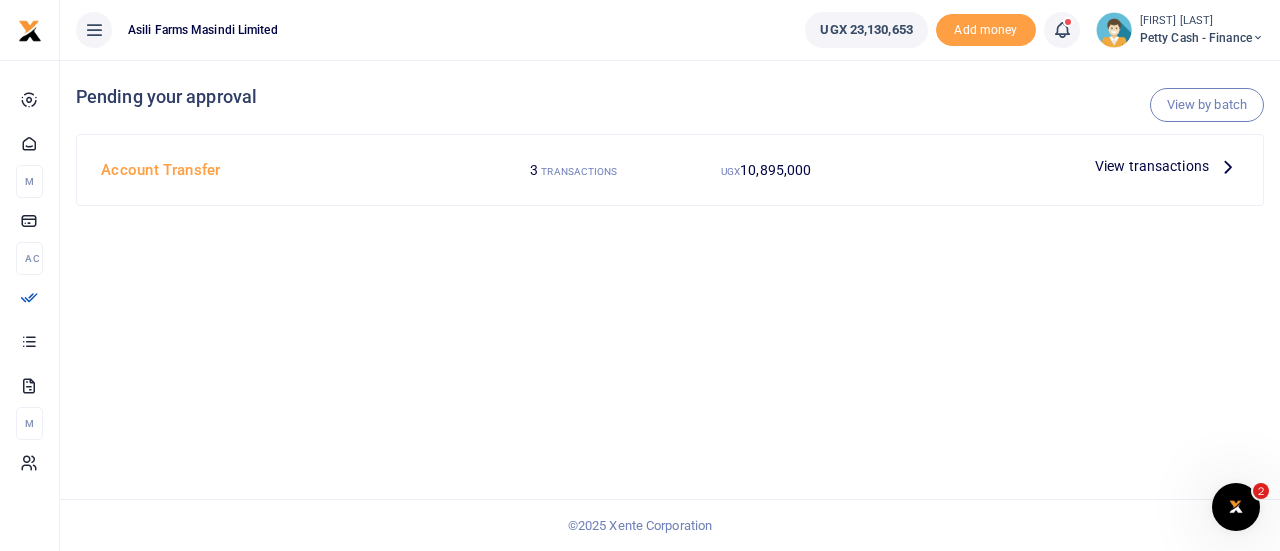 click on "View transactions" at bounding box center [1152, 166] 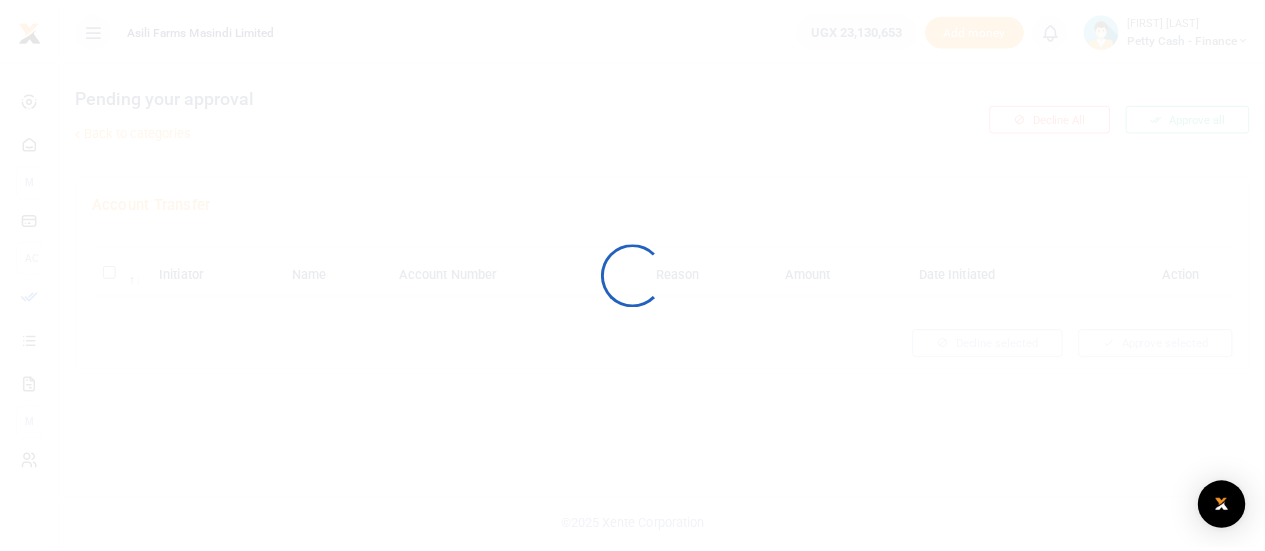 scroll, scrollTop: 0, scrollLeft: 0, axis: both 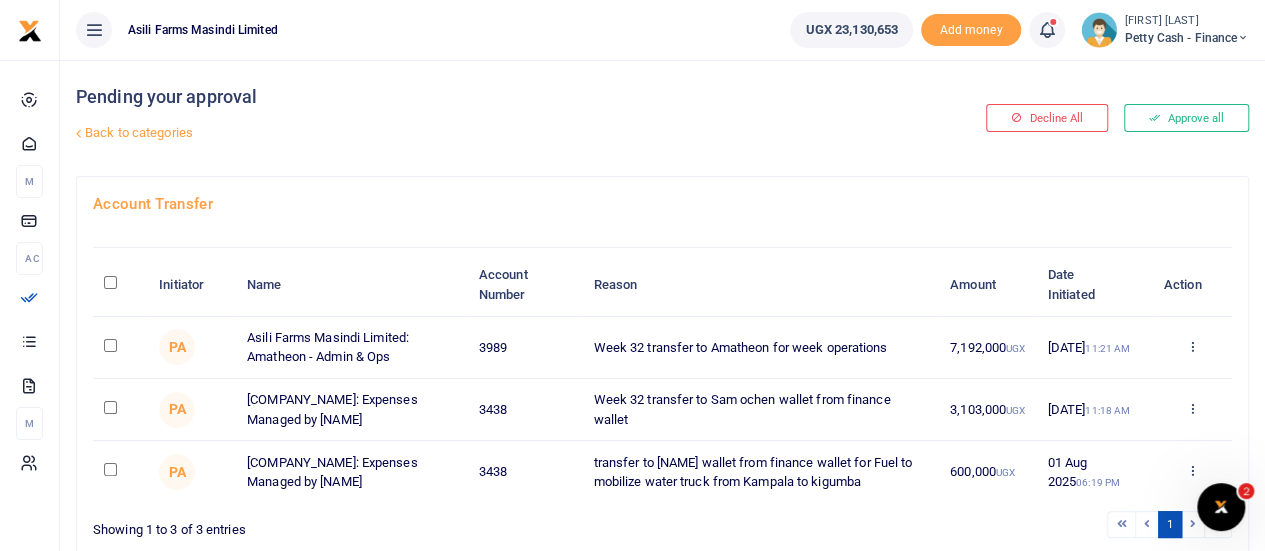 click at bounding box center (110, 407) 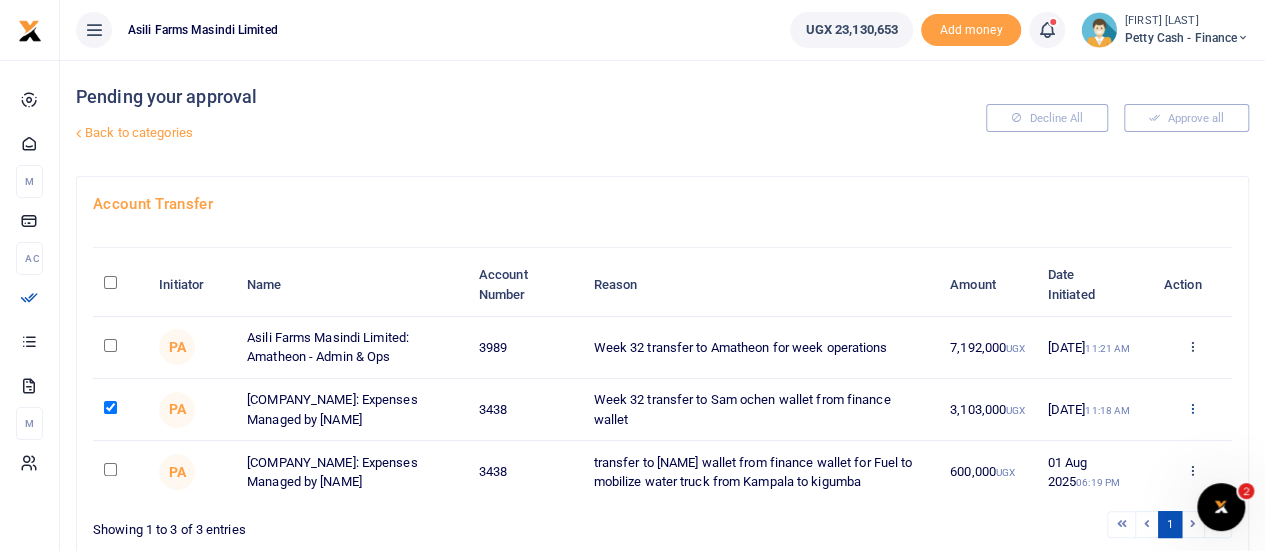 click at bounding box center [1191, 408] 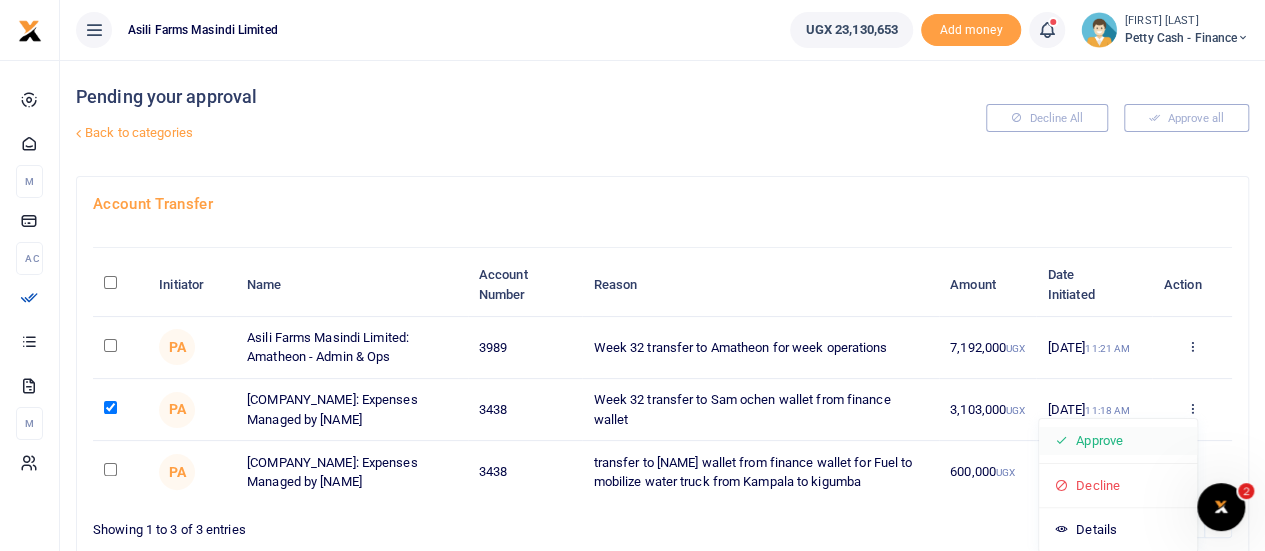 click on "Approve" at bounding box center [1118, 441] 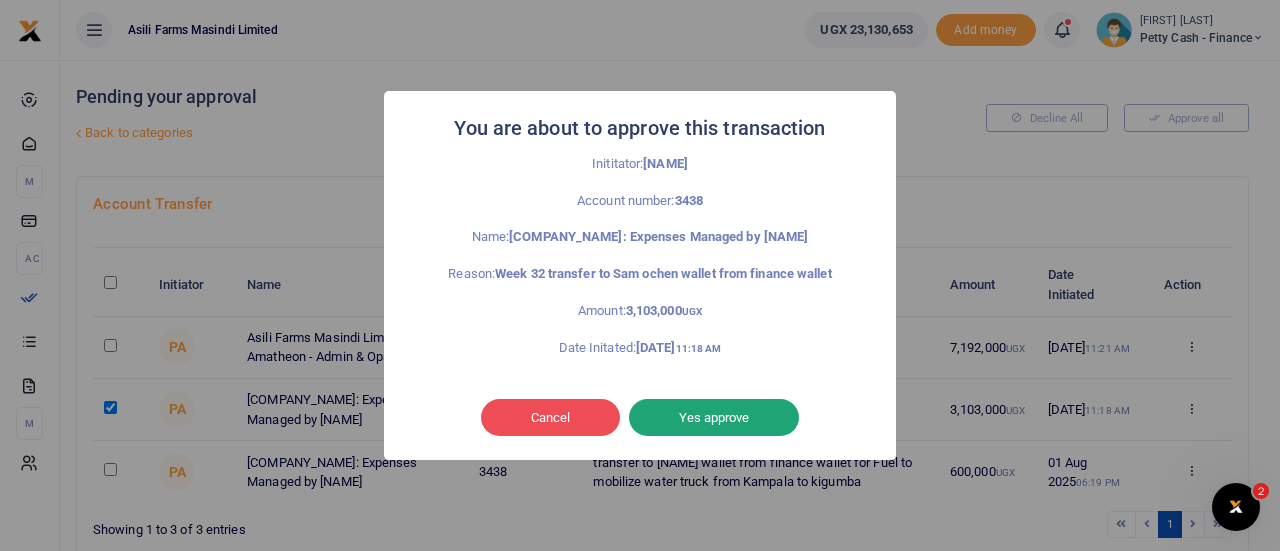 click on "Yes approve" at bounding box center (714, 418) 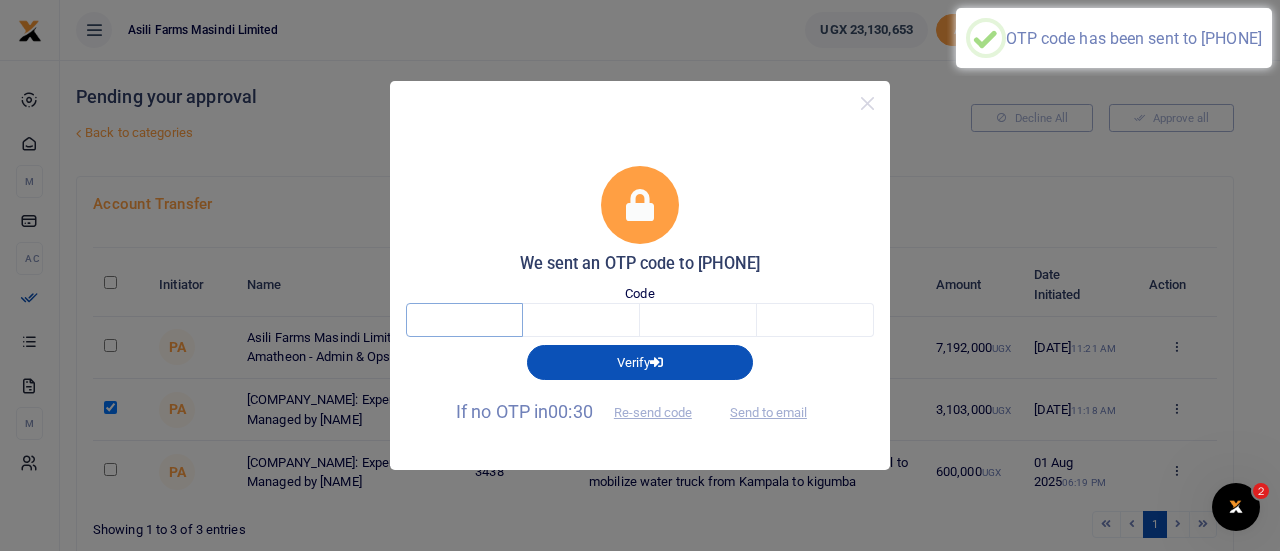 click at bounding box center [464, 320] 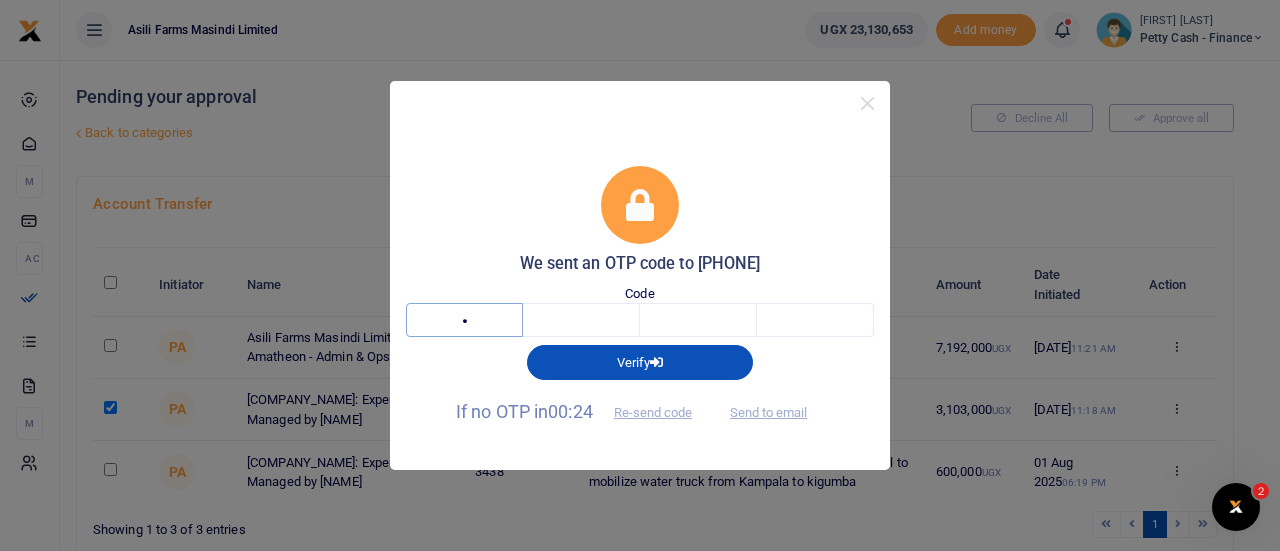 type on "2" 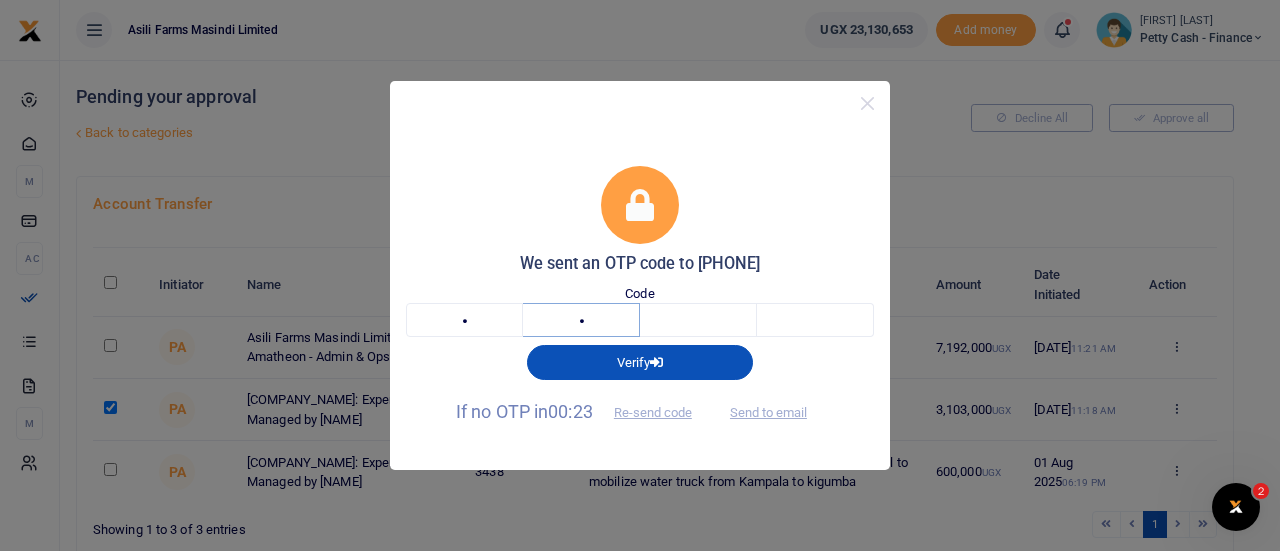 type on "8" 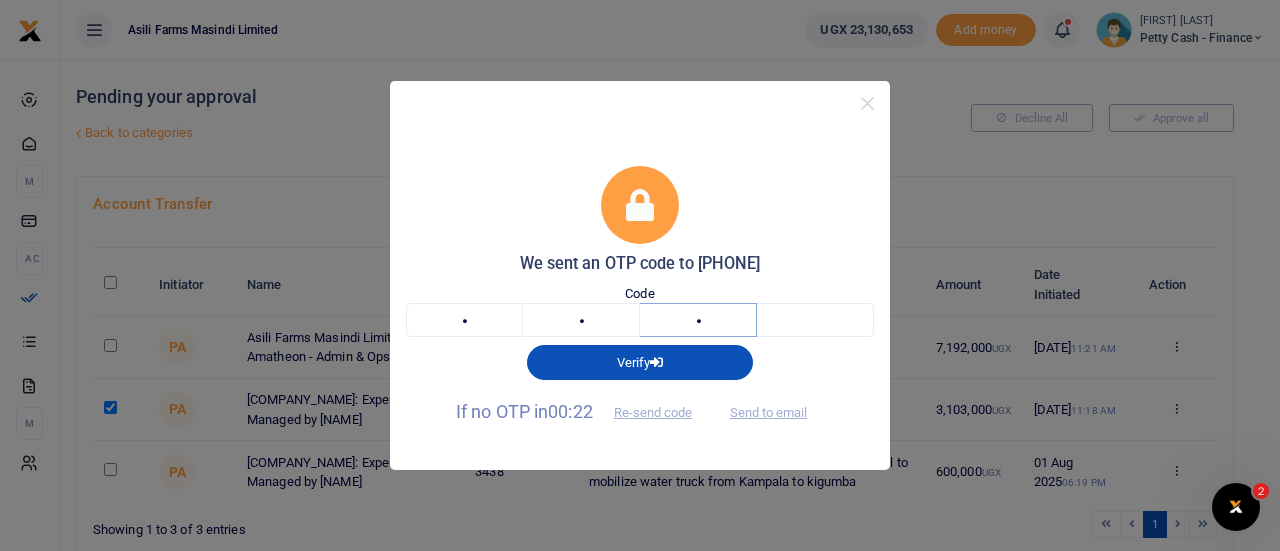 type on "9" 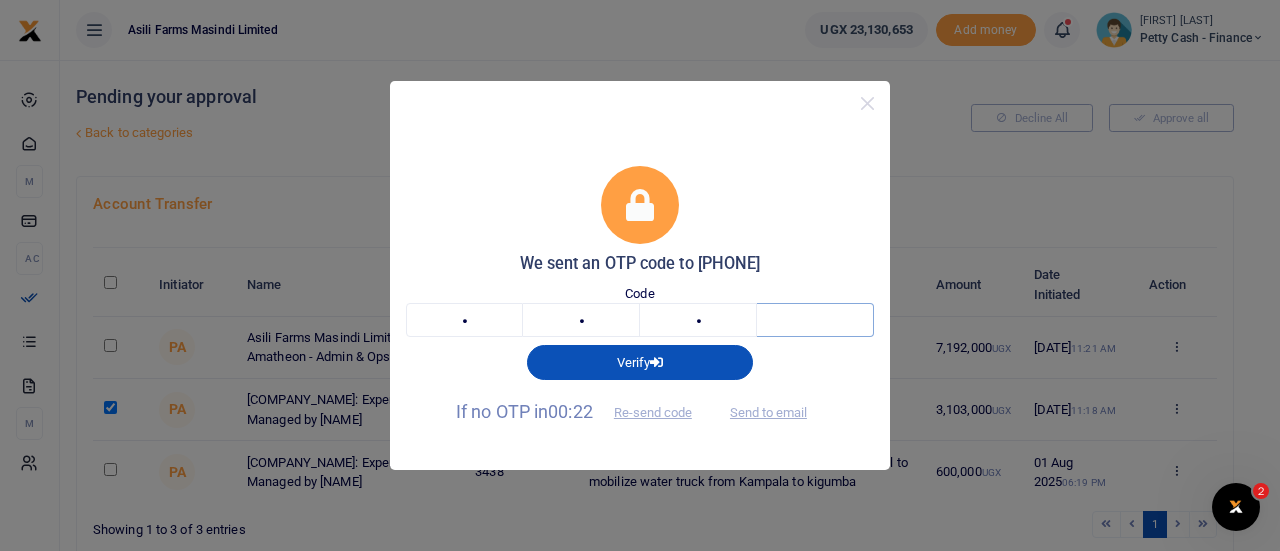 type on "4" 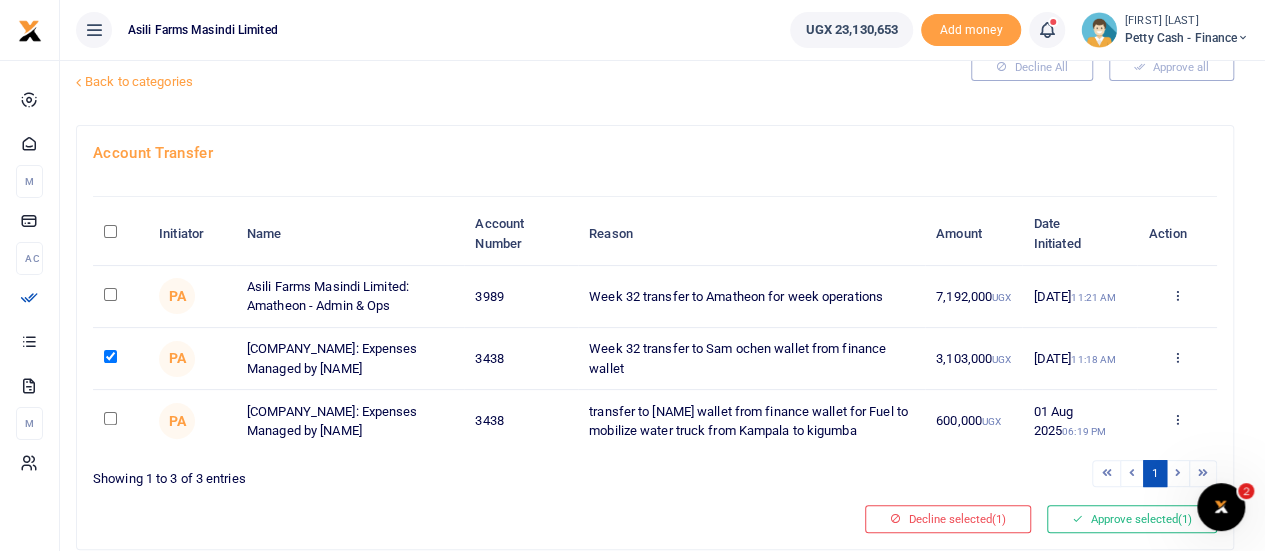 scroll, scrollTop: 0, scrollLeft: 0, axis: both 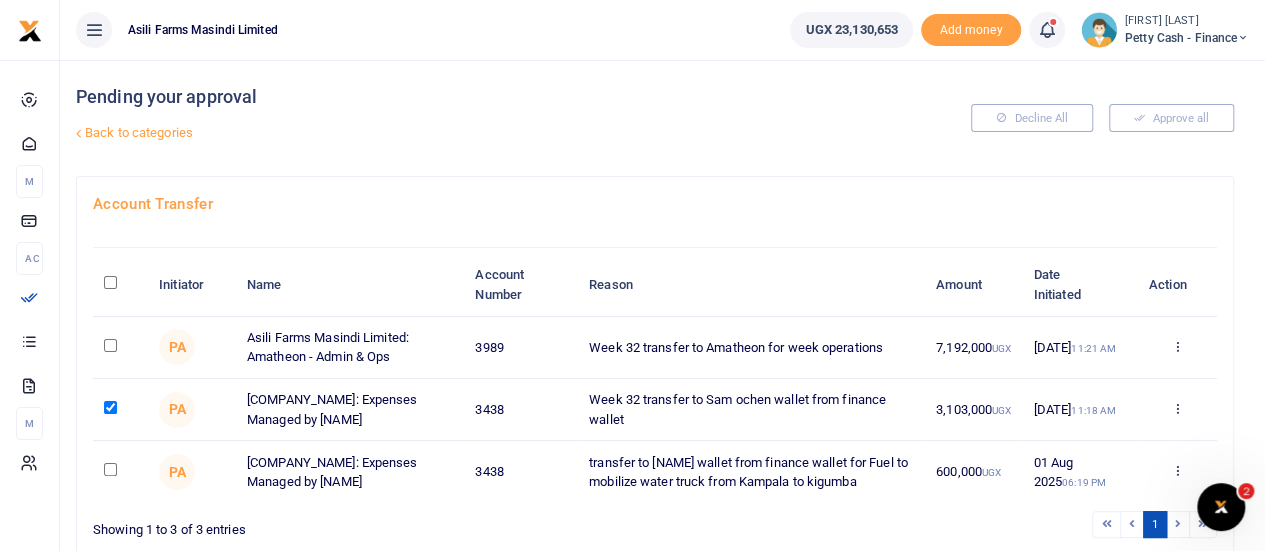 click on "Petty Cash - Finance" at bounding box center [1187, 38] 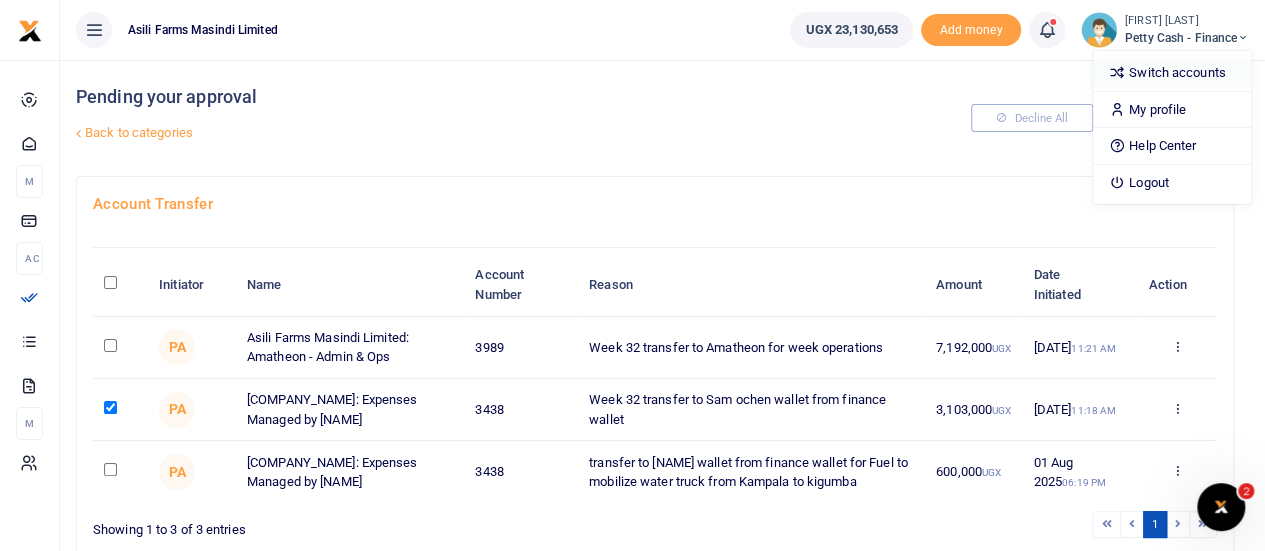 click on "Switch accounts" at bounding box center (1172, 73) 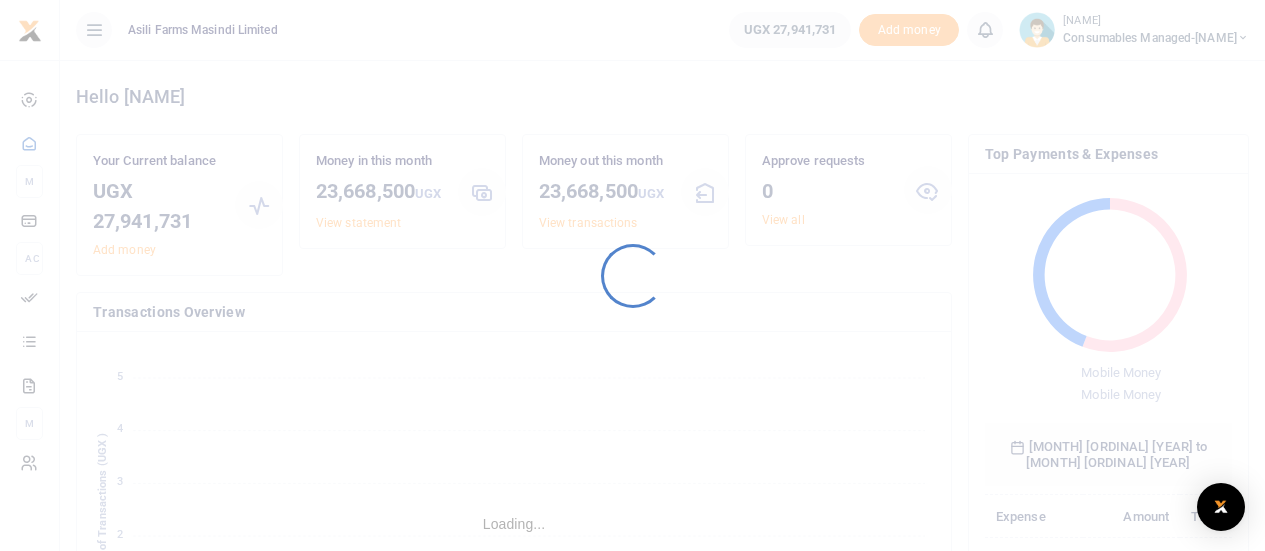 scroll, scrollTop: 0, scrollLeft: 0, axis: both 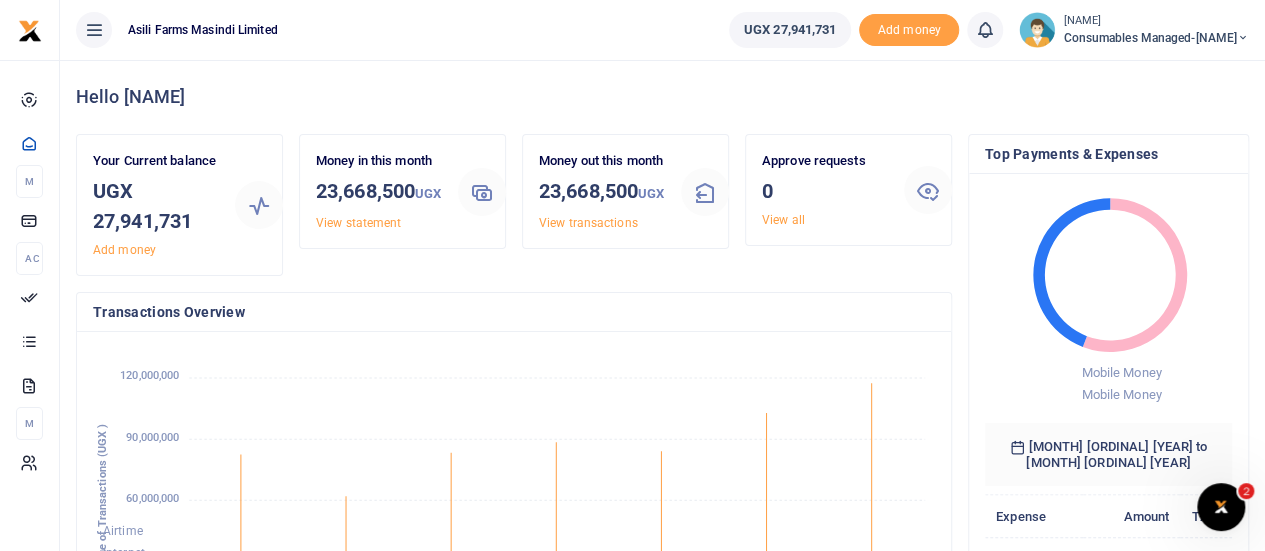 click on "Consumables managed-Joselyne" at bounding box center (1156, 38) 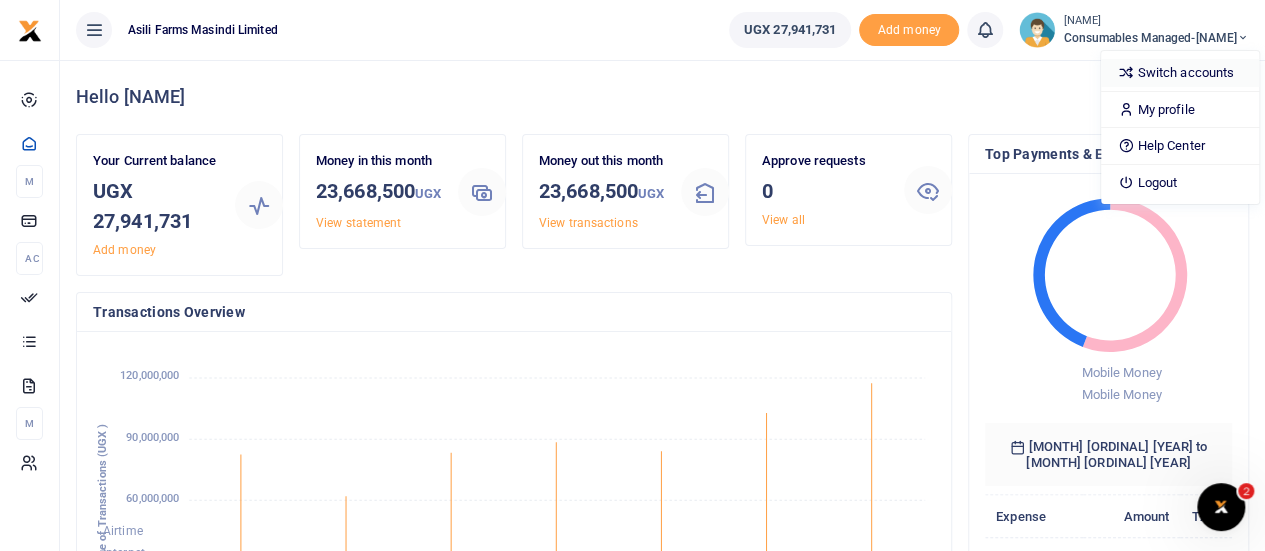 click on "Switch accounts" at bounding box center [1180, 73] 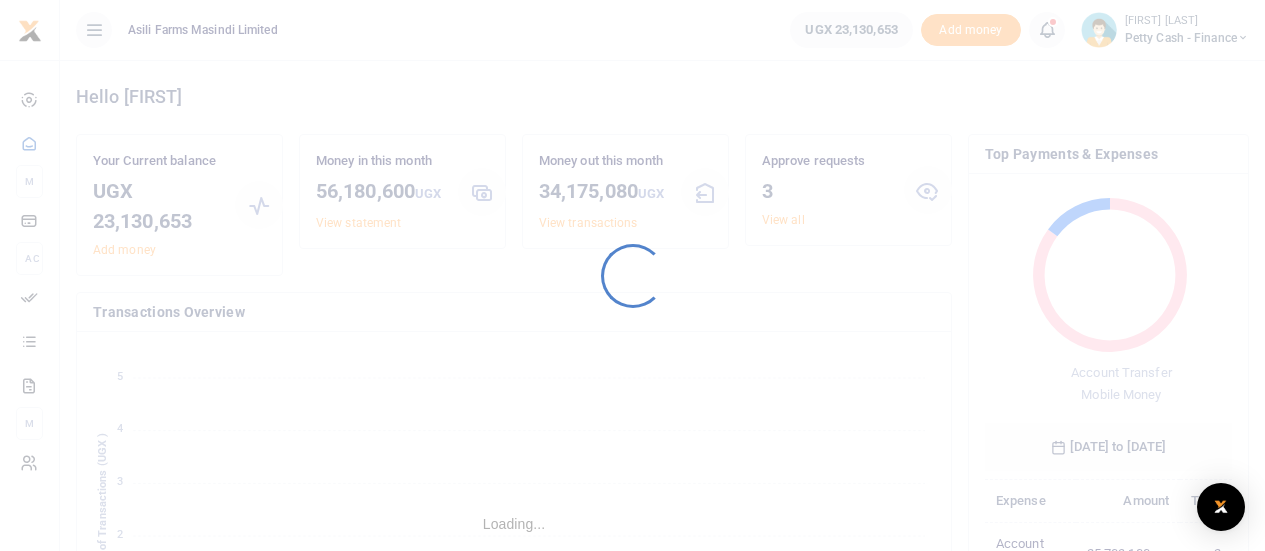 scroll, scrollTop: 0, scrollLeft: 0, axis: both 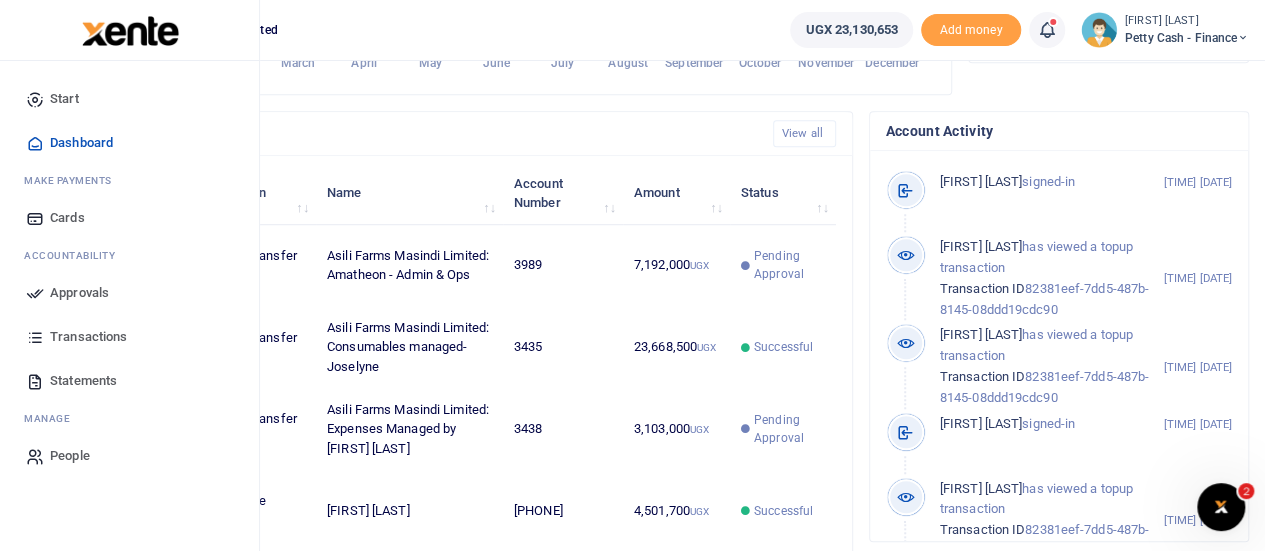 click on "Approvals" at bounding box center [79, 293] 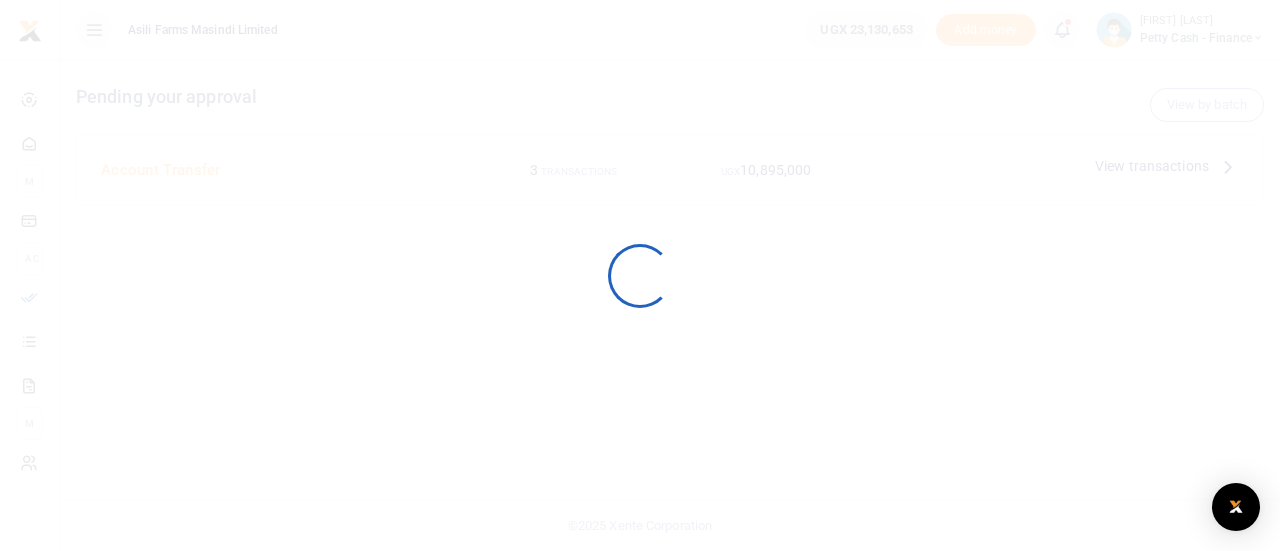 scroll, scrollTop: 0, scrollLeft: 0, axis: both 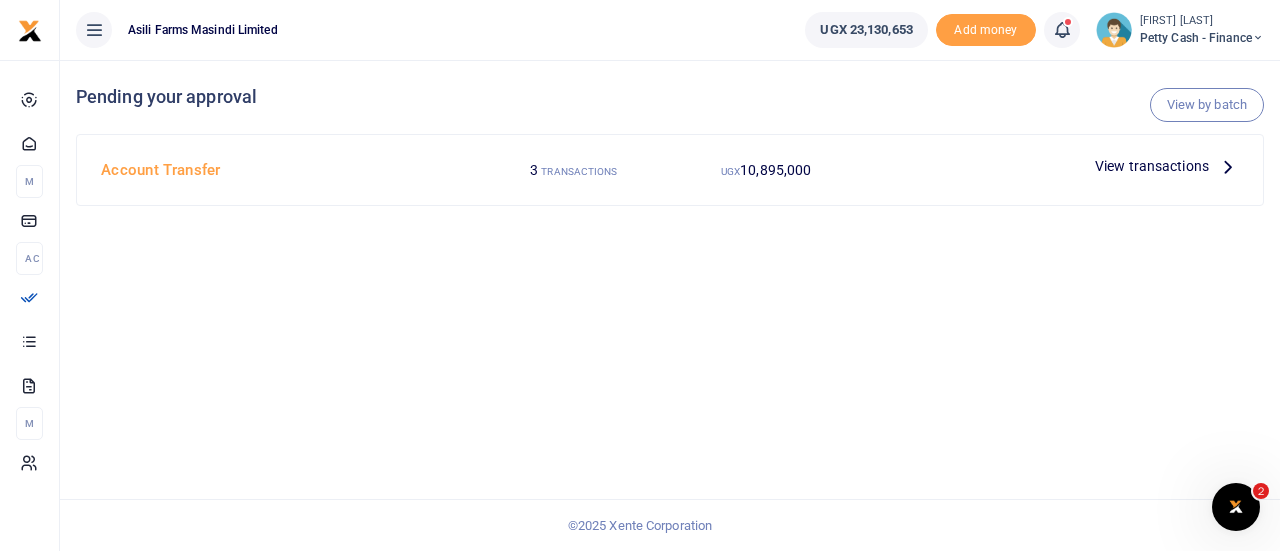 click on "View transactions" at bounding box center (1152, 166) 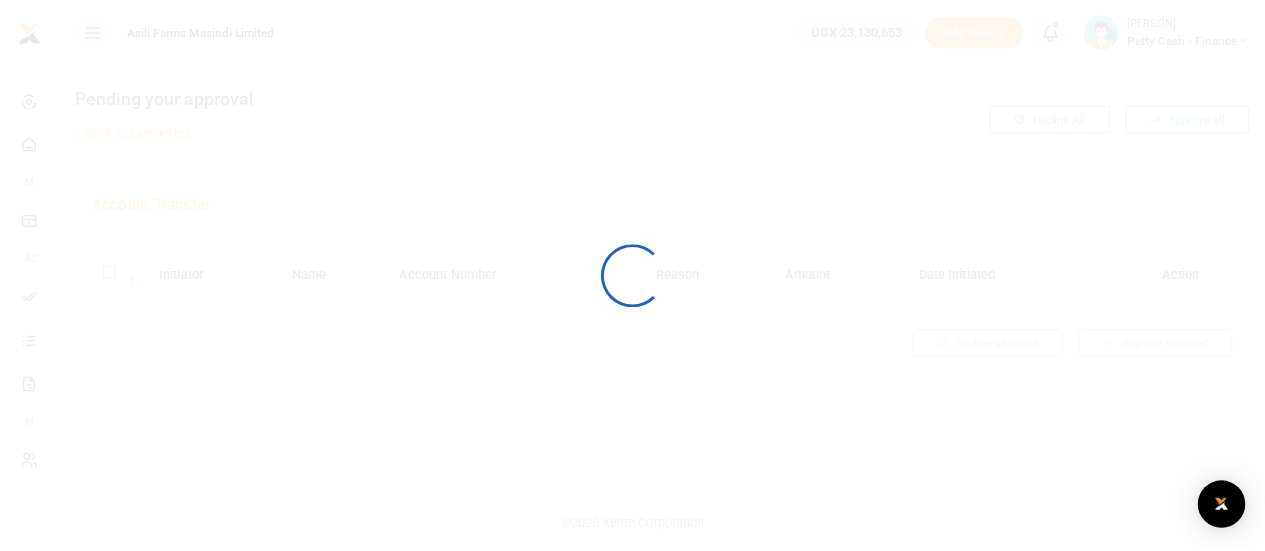 scroll, scrollTop: 0, scrollLeft: 0, axis: both 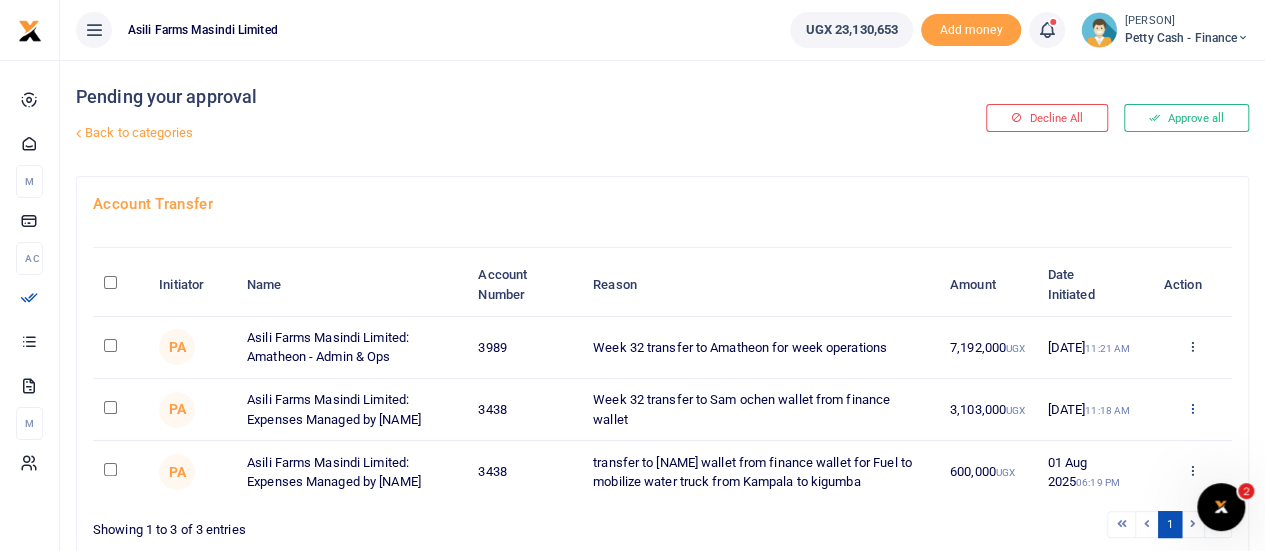 click at bounding box center [1191, 408] 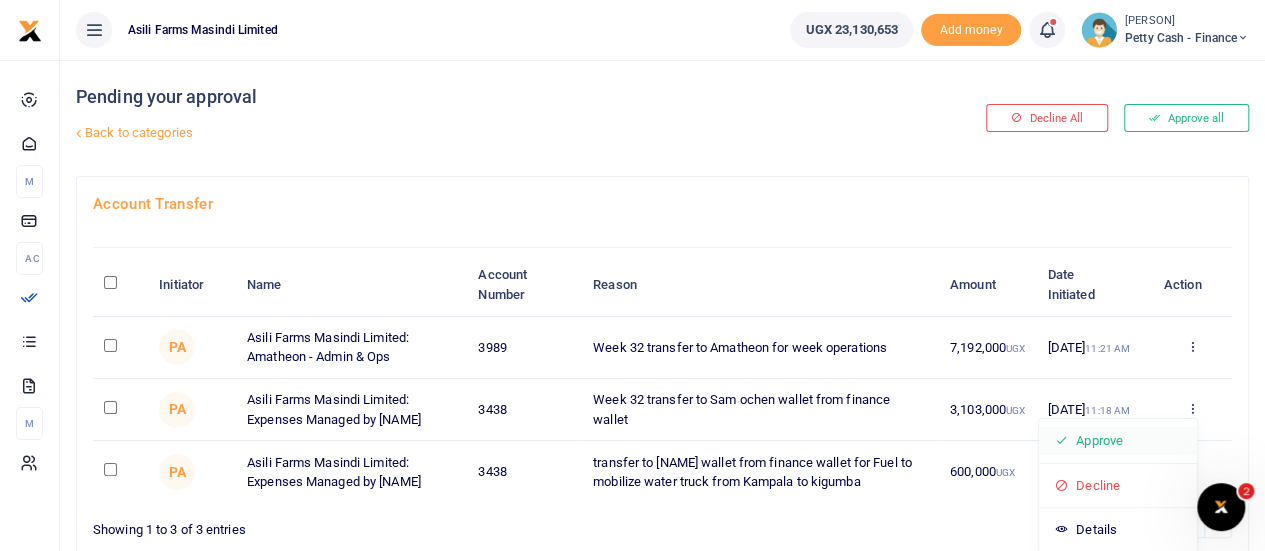 click on "Approve" at bounding box center (1118, 441) 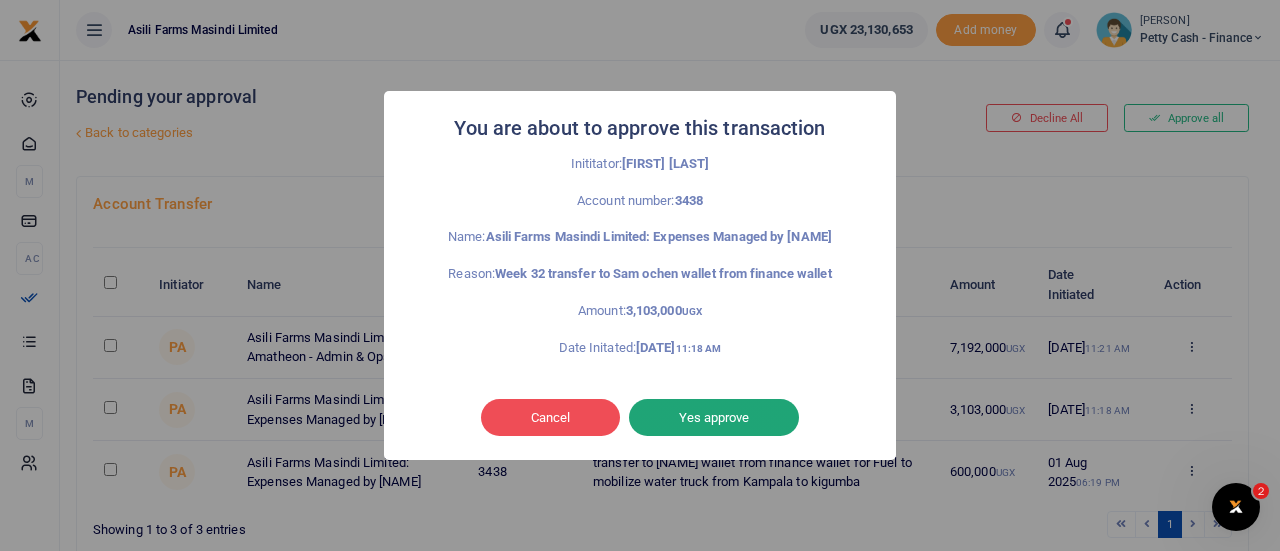 click on "Yes approve" at bounding box center (714, 418) 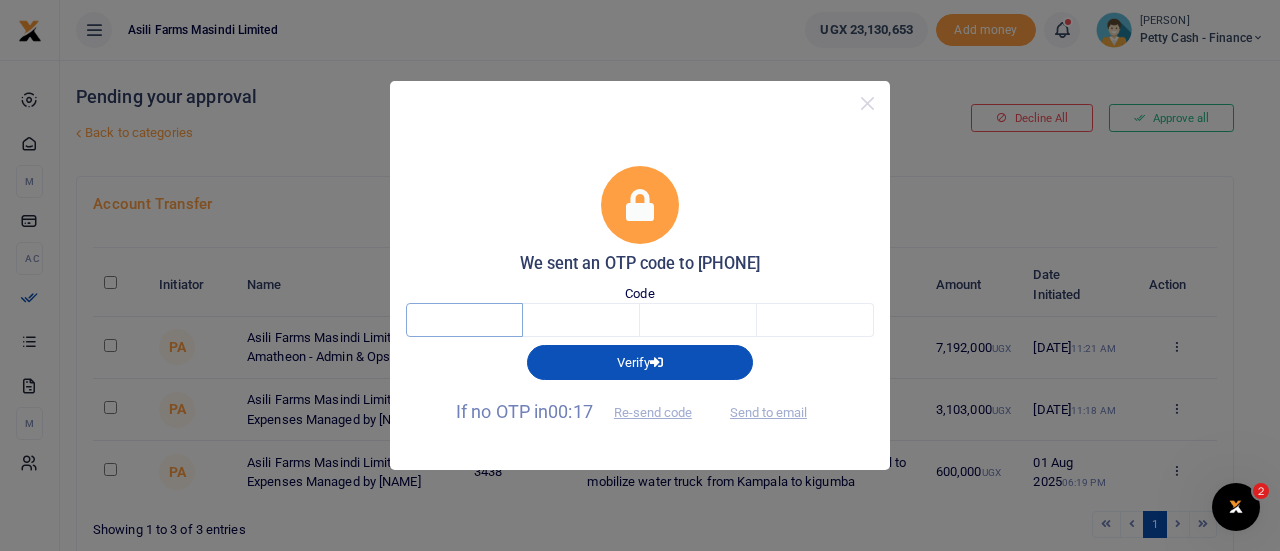 click at bounding box center [464, 320] 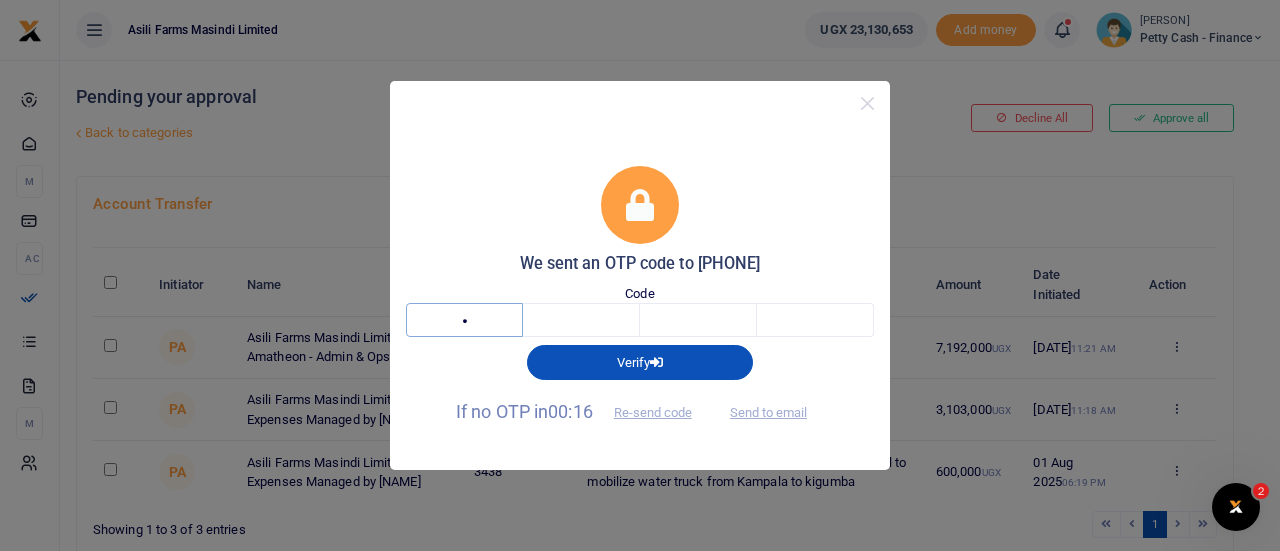 type on "8" 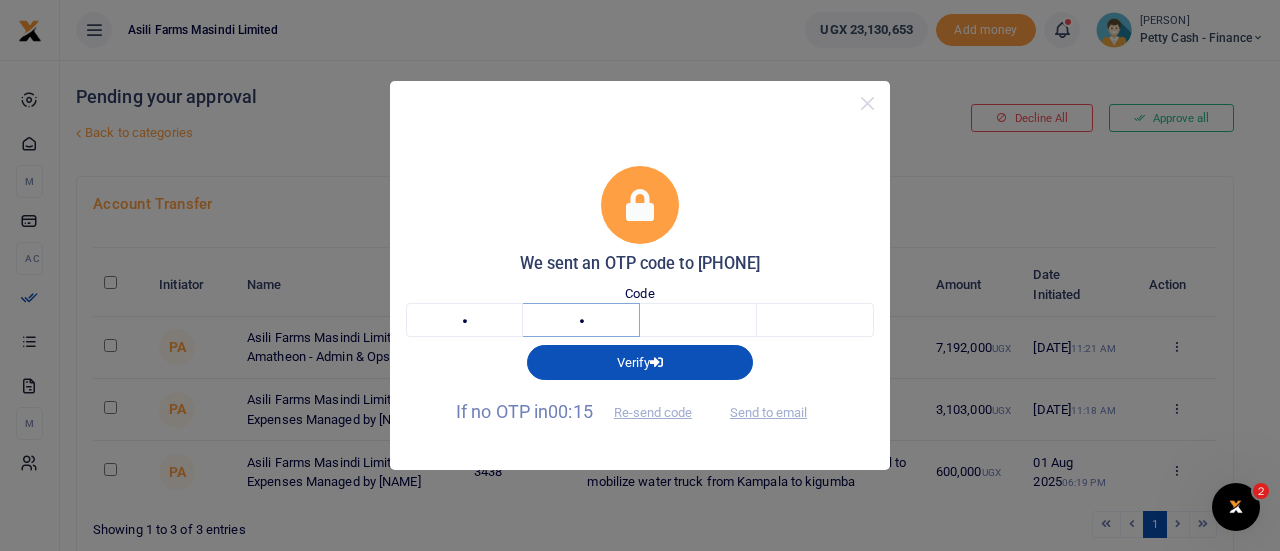 type on "4" 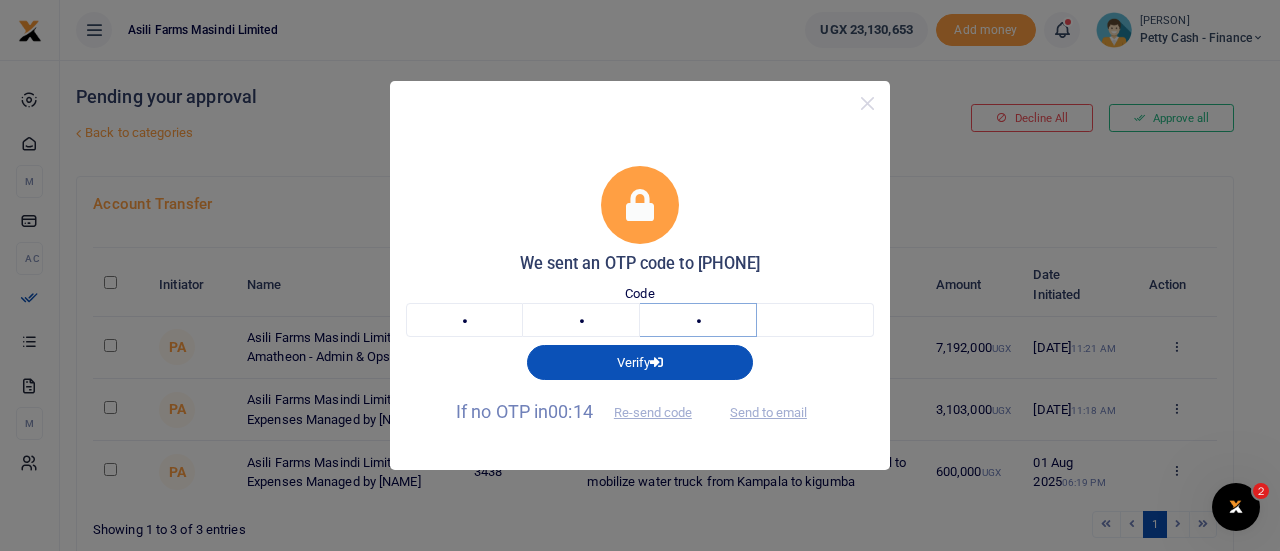 type on "2" 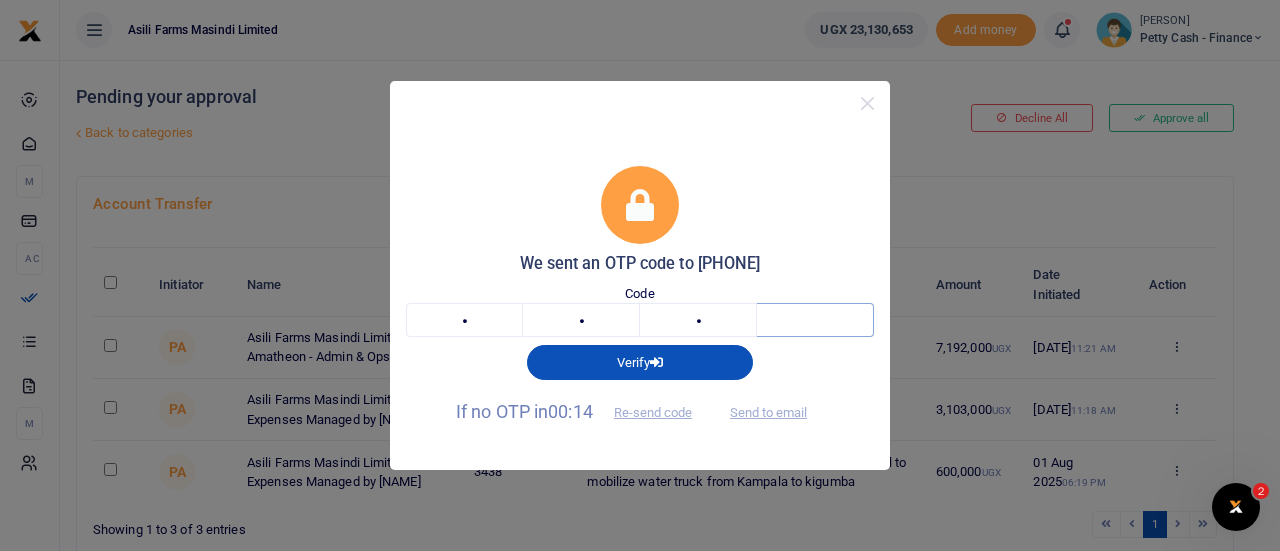 type on "7" 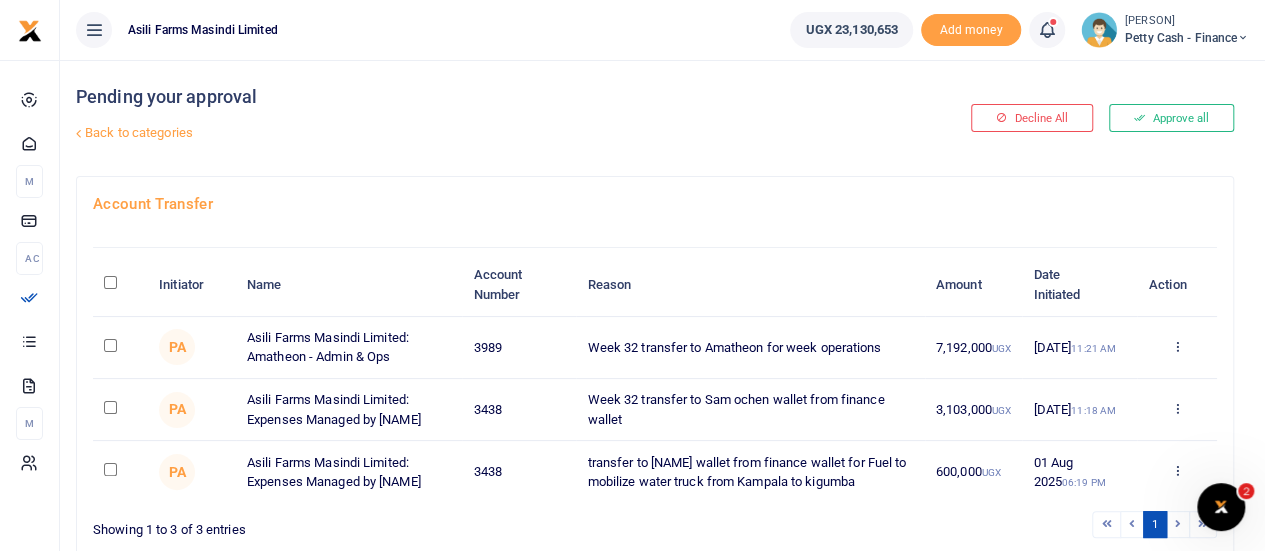 click at bounding box center (110, 407) 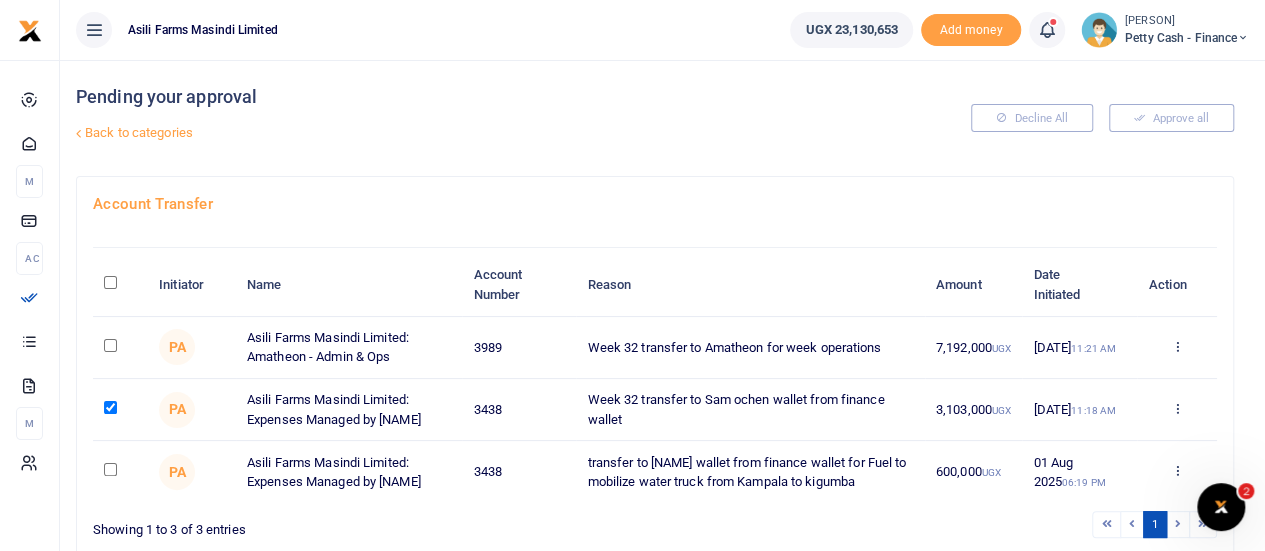 click on "Approve
Decline
Details" at bounding box center (1177, 410) 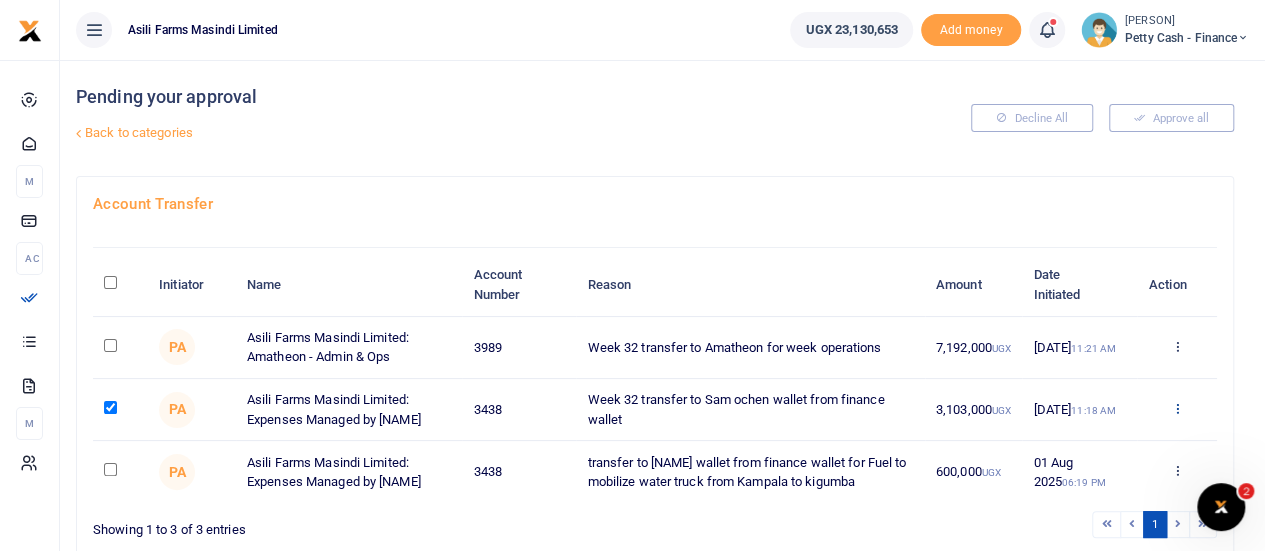 click at bounding box center (1176, 408) 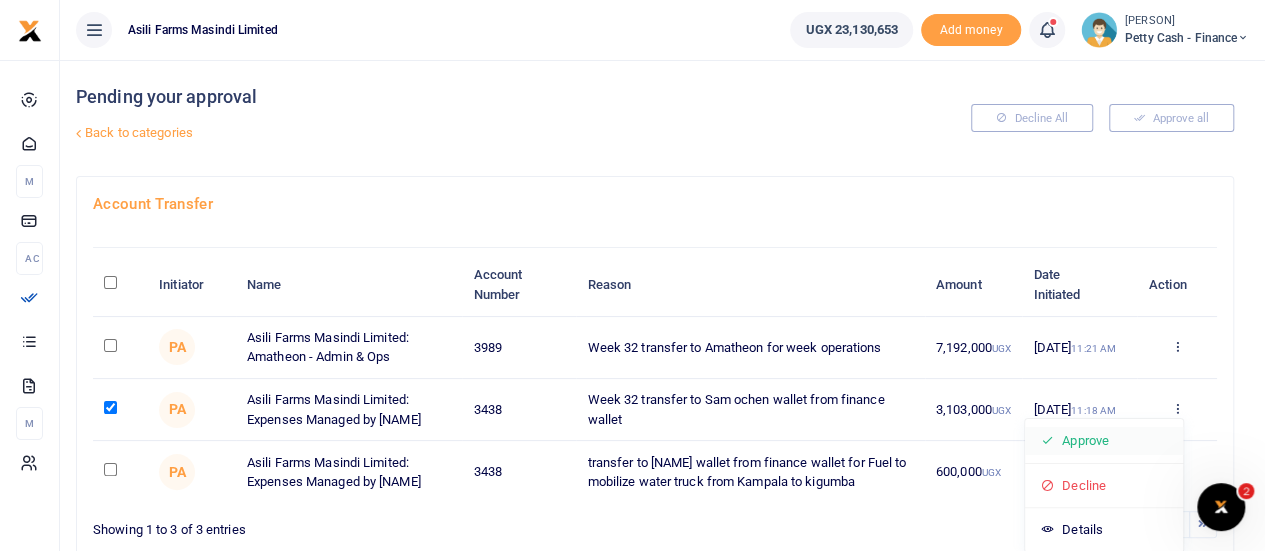 click on "Approve" at bounding box center [1104, 441] 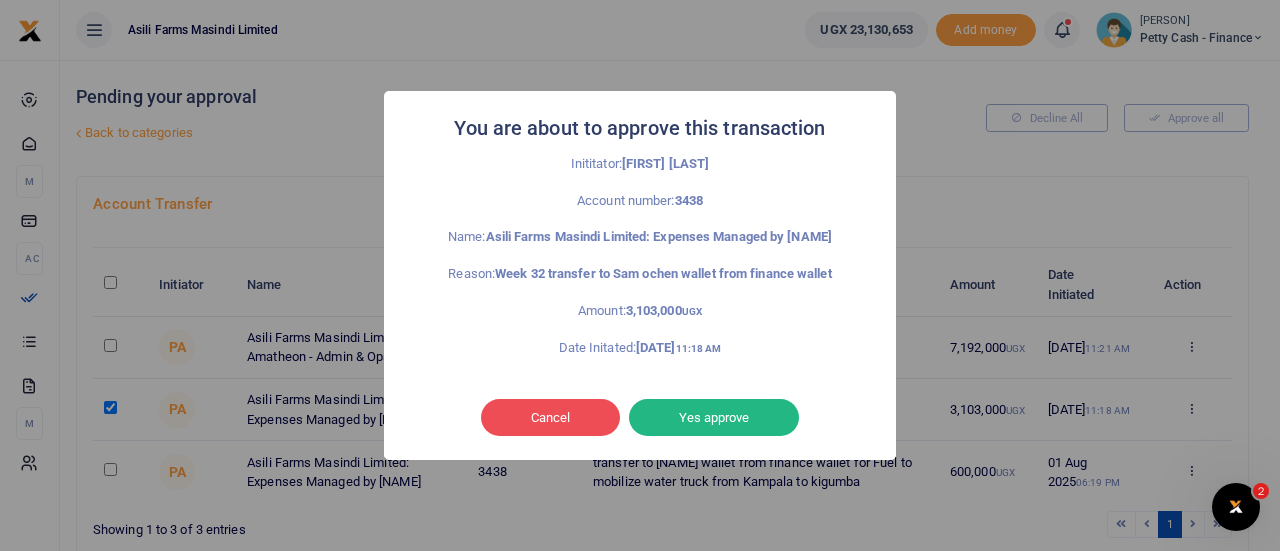 click on "You are about to approve this transaction ×
Inititator:  Pricillah Ankunda
Account number:  3438
Name:  Asili Farms Masindi Limited: Expenses Managed by Sam Ochen
Reason:  Week 32 transfer to Sam ochen wallet from finance wallet
Amount:  3,103,000  UGX
Date Initated:  02 Aug 2025  11:18 AM
Cancel No Yes approve" at bounding box center [640, 275] 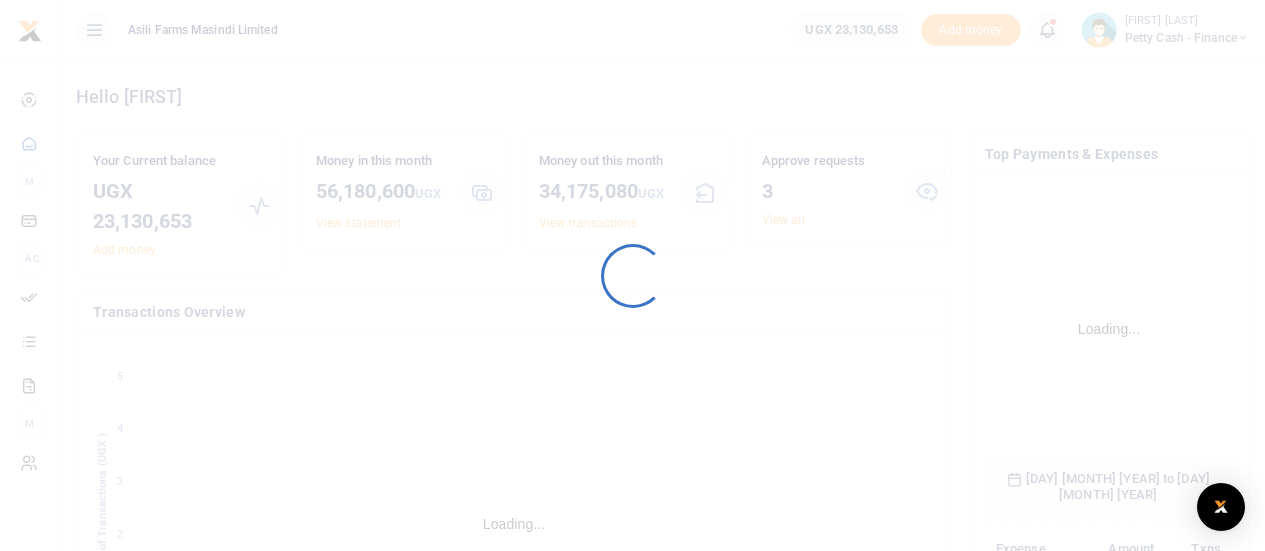 scroll, scrollTop: 0, scrollLeft: 0, axis: both 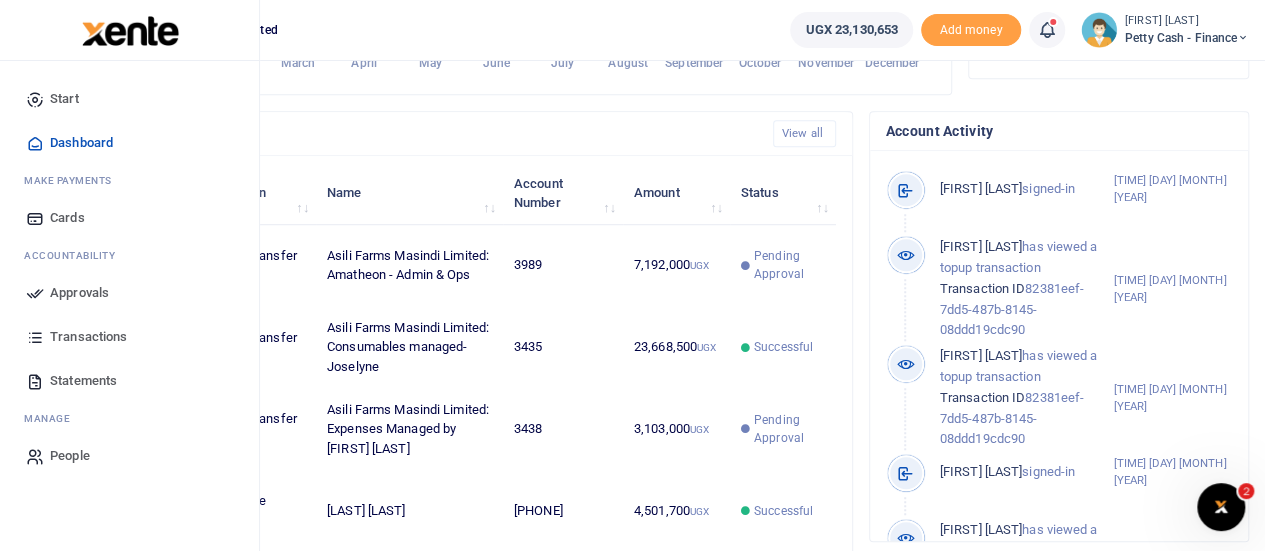 click on "Approvals" at bounding box center [79, 293] 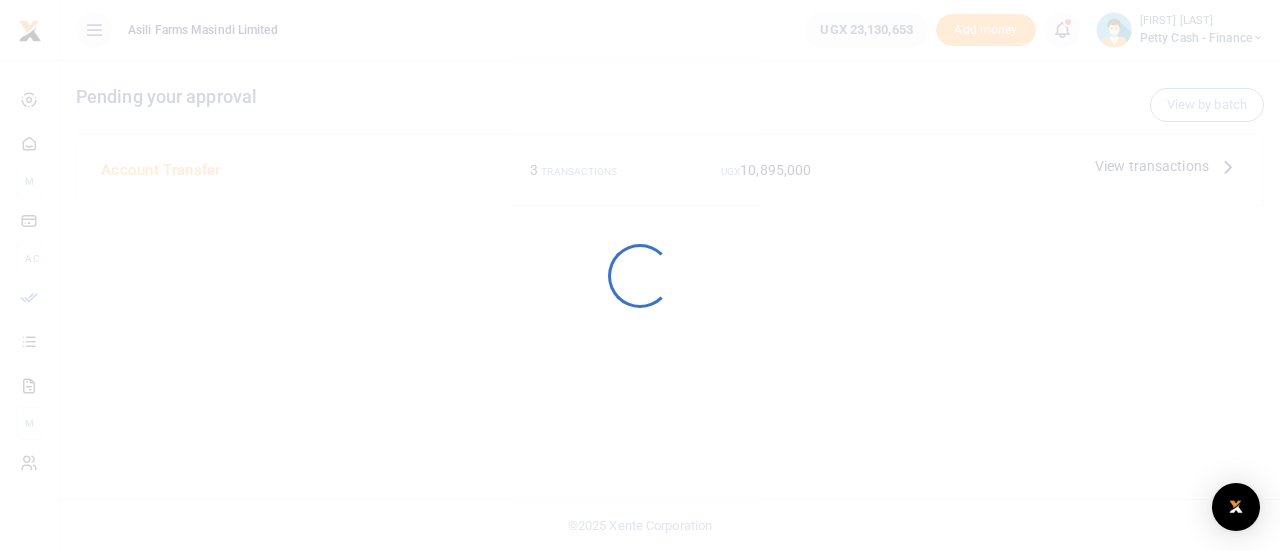 scroll, scrollTop: 0, scrollLeft: 0, axis: both 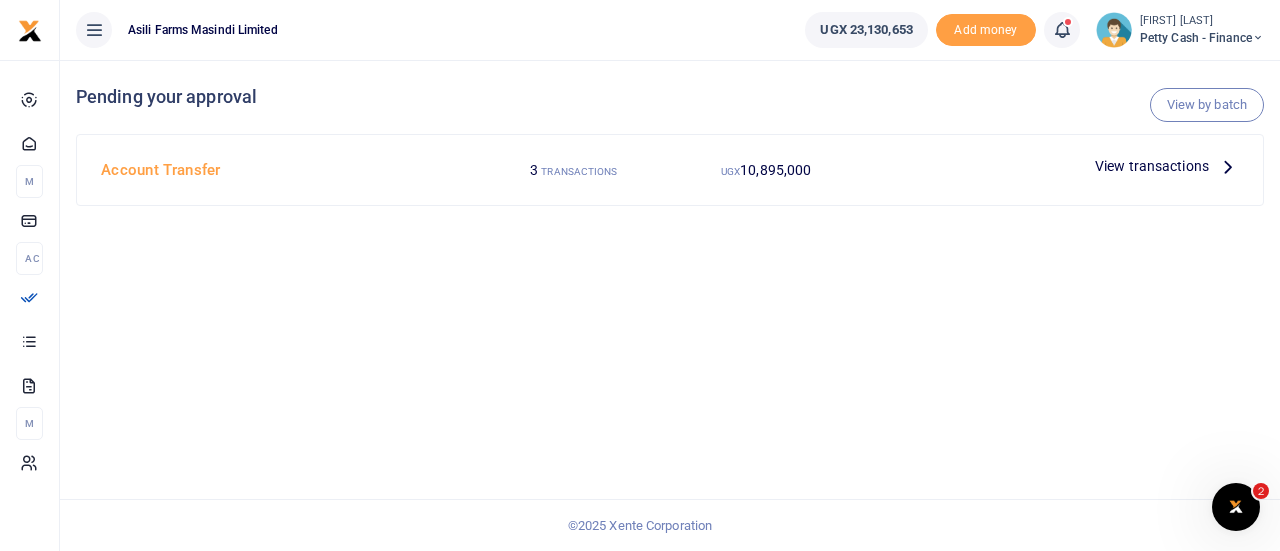 click at bounding box center (1228, 166) 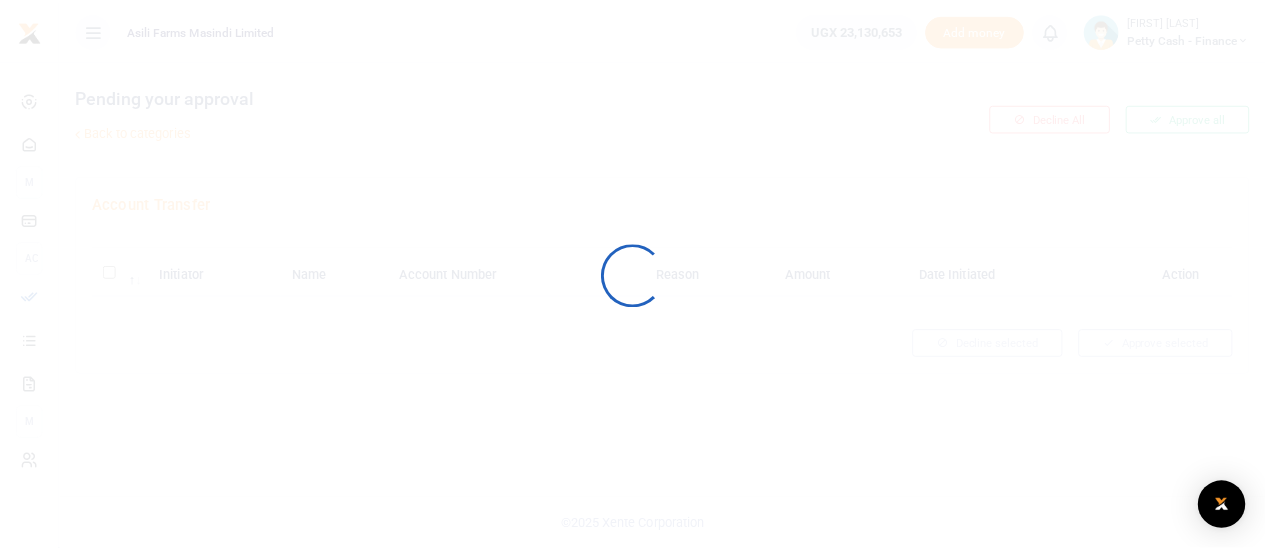 scroll, scrollTop: 0, scrollLeft: 0, axis: both 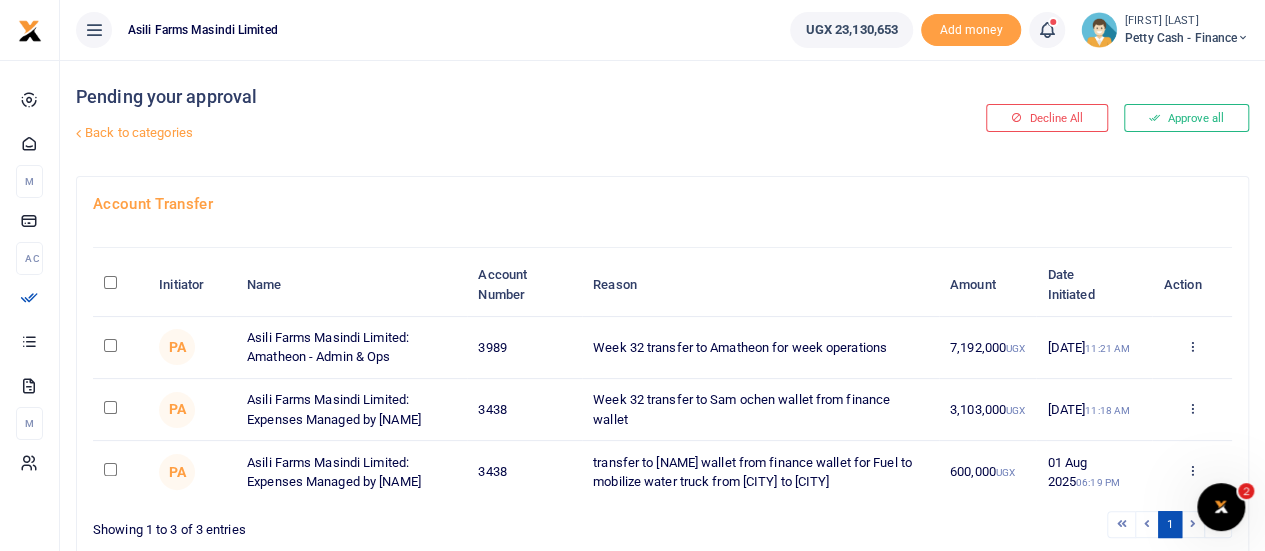 click at bounding box center (110, 407) 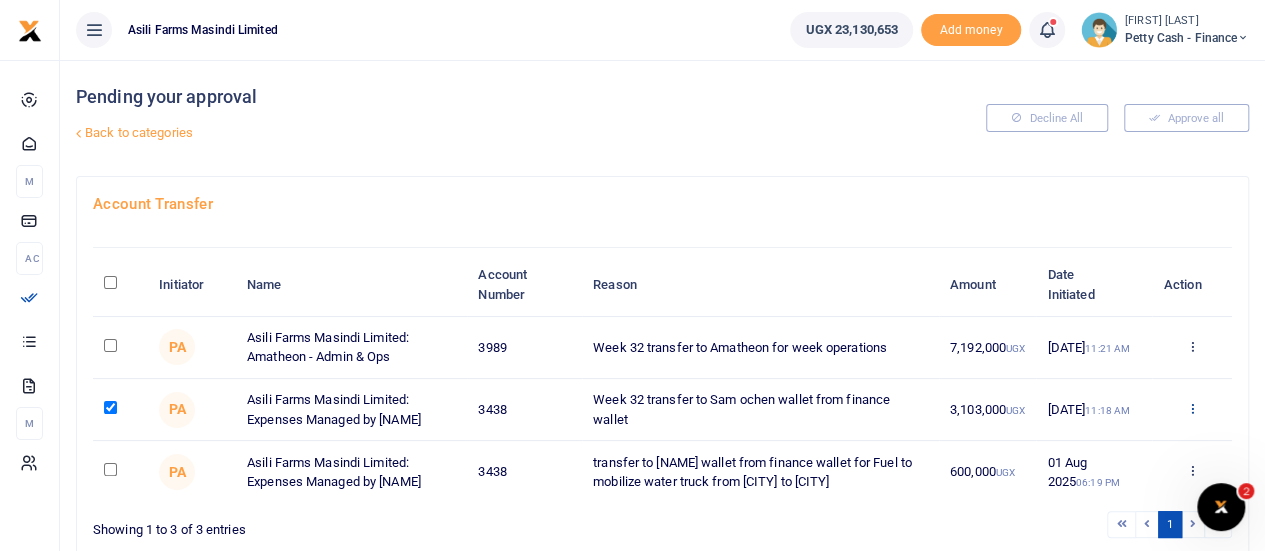 click at bounding box center [1191, 408] 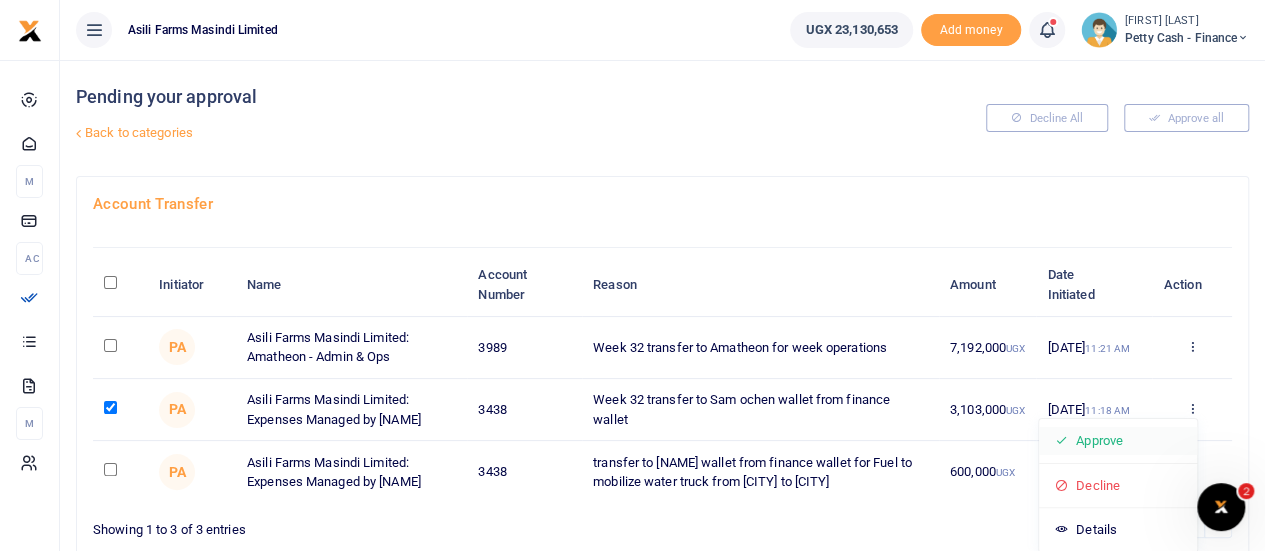 click on "Approve" at bounding box center (1118, 441) 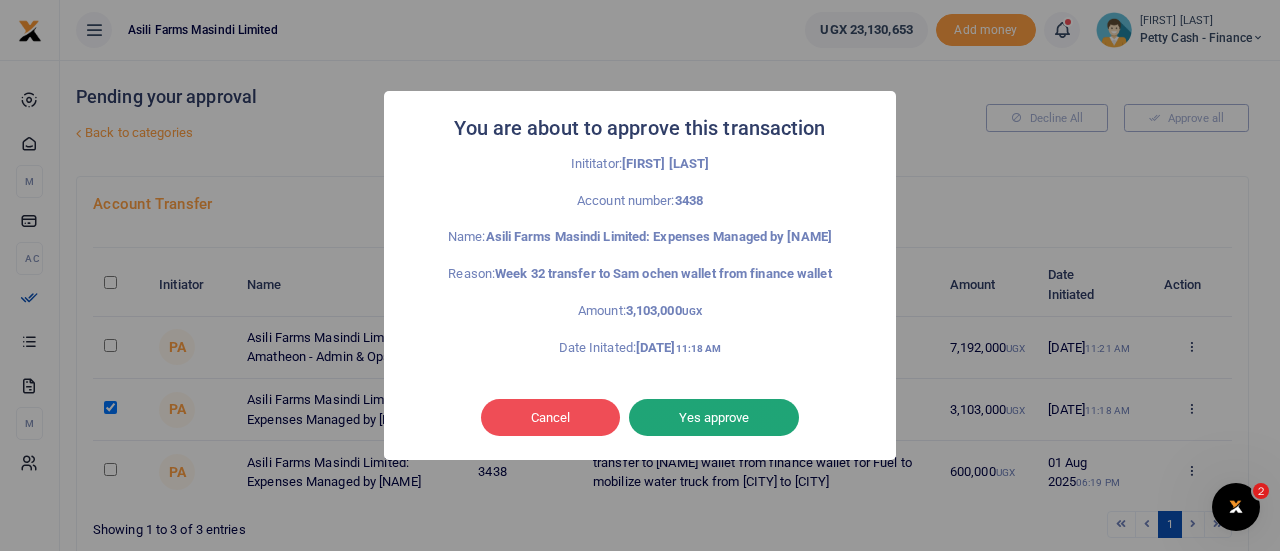 click on "Yes approve" at bounding box center [714, 418] 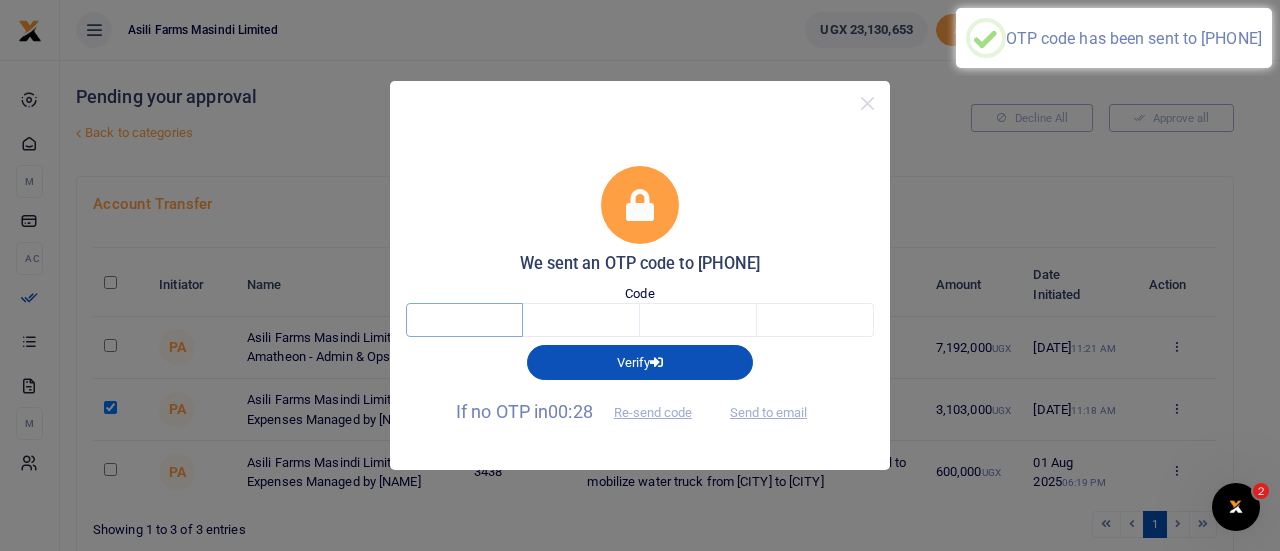 click at bounding box center [464, 320] 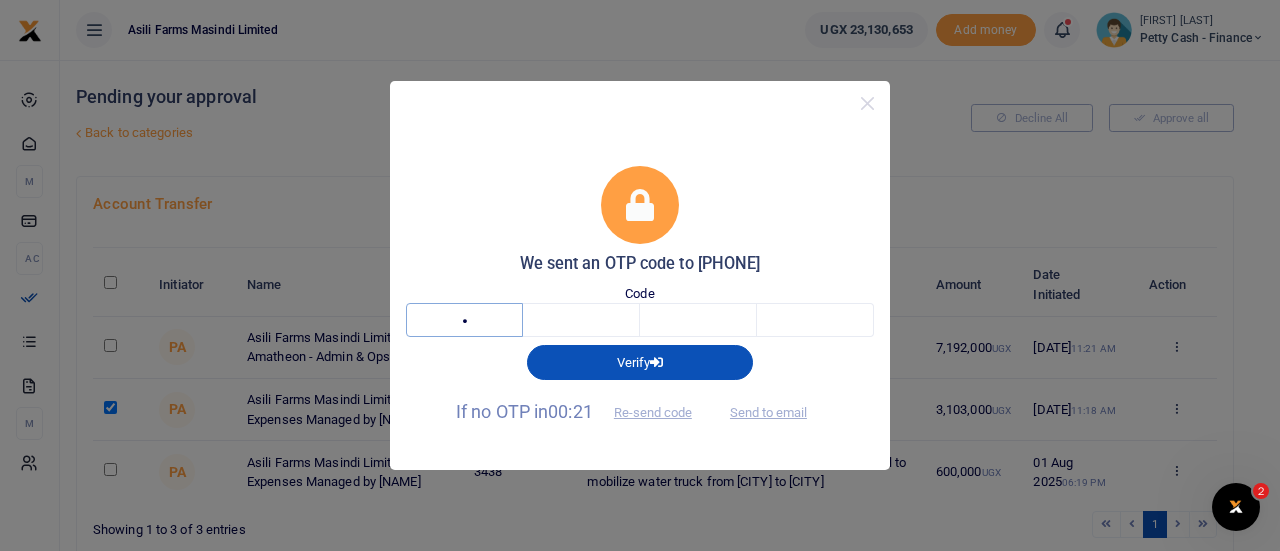 type on "7" 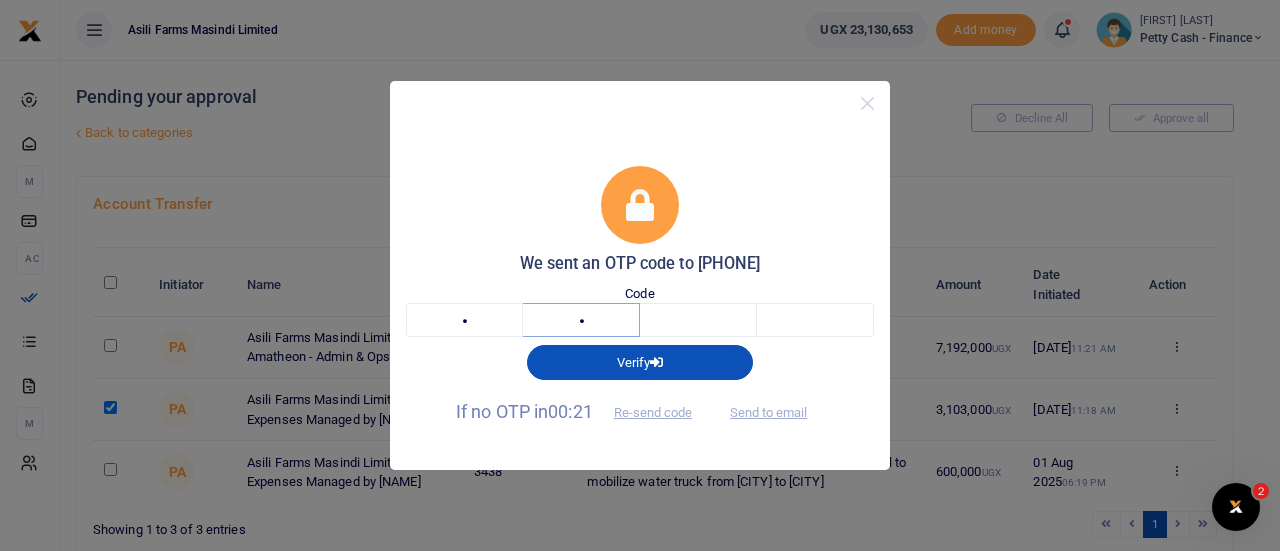 type on "4" 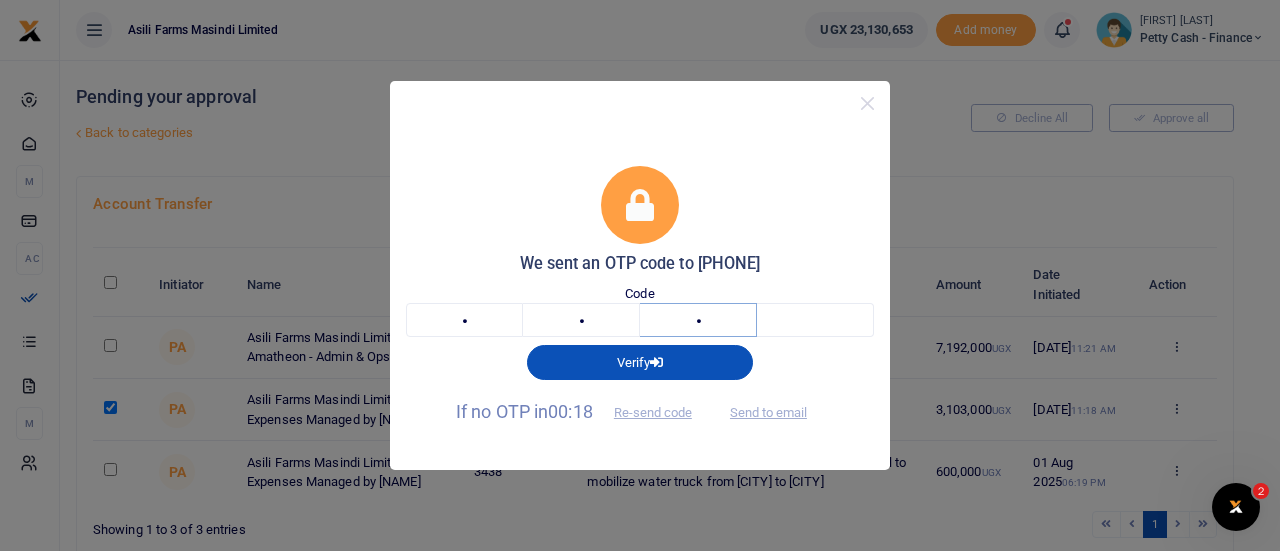 type on "7" 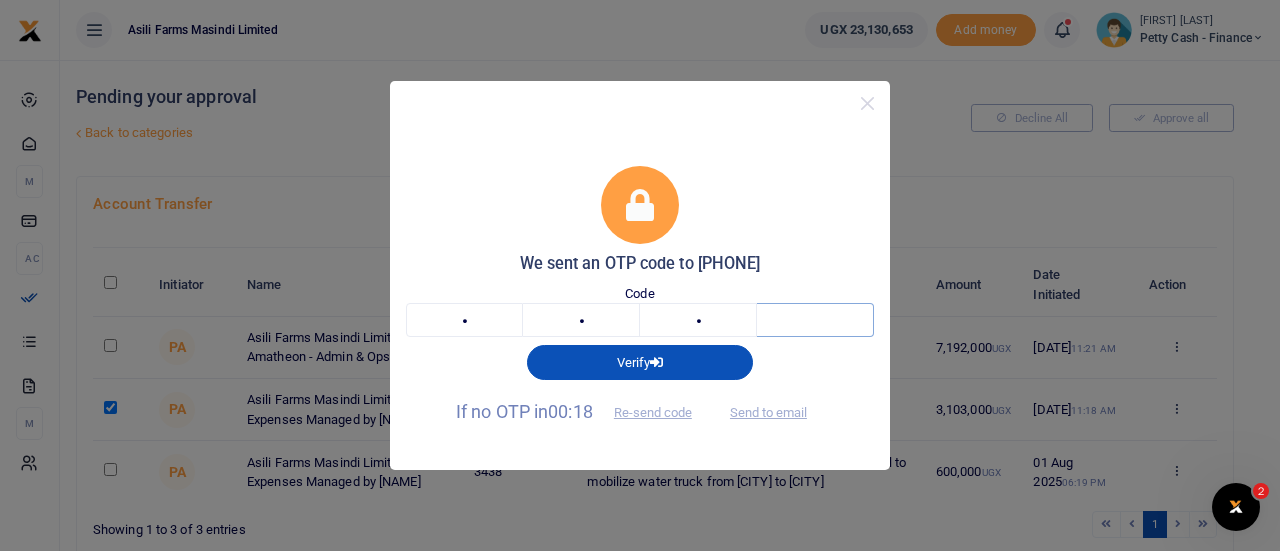 type on "5" 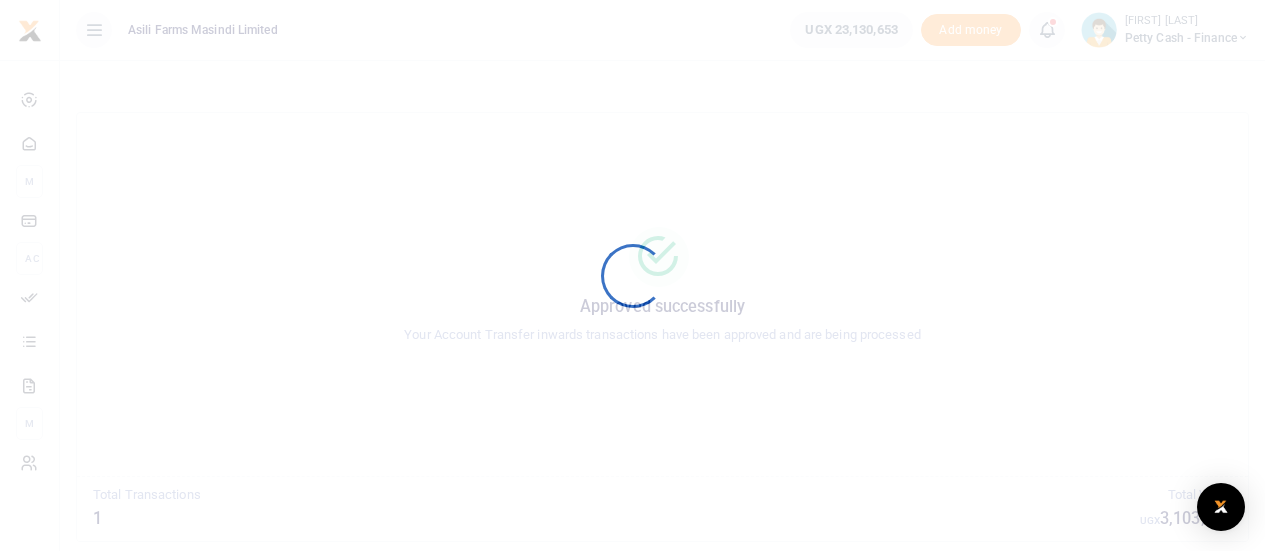 scroll, scrollTop: 0, scrollLeft: 0, axis: both 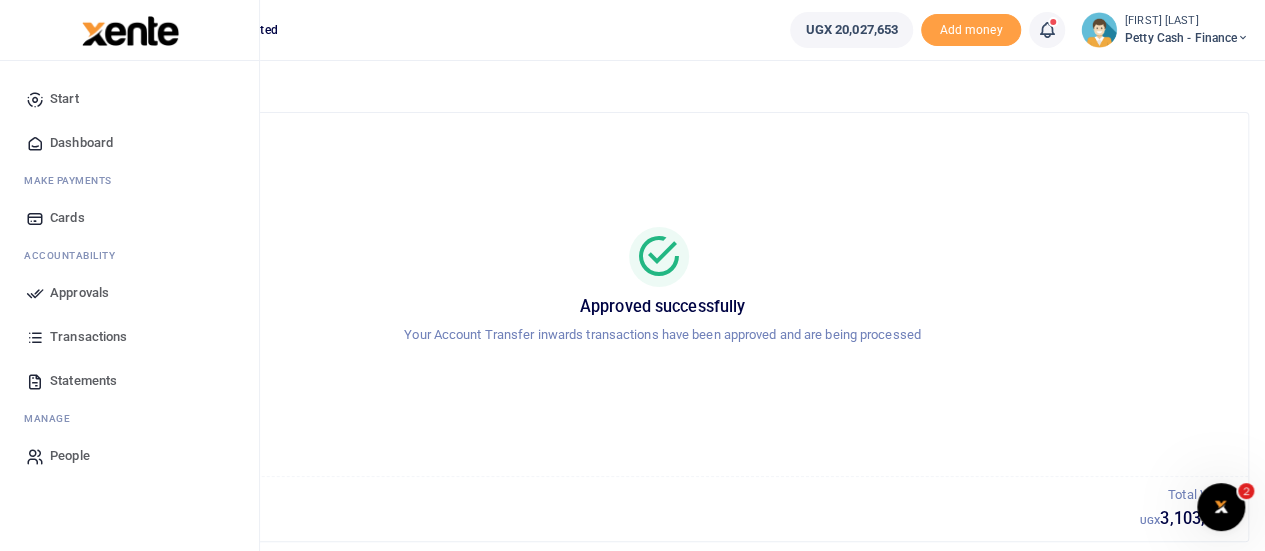 click on "Approvals" at bounding box center [129, 293] 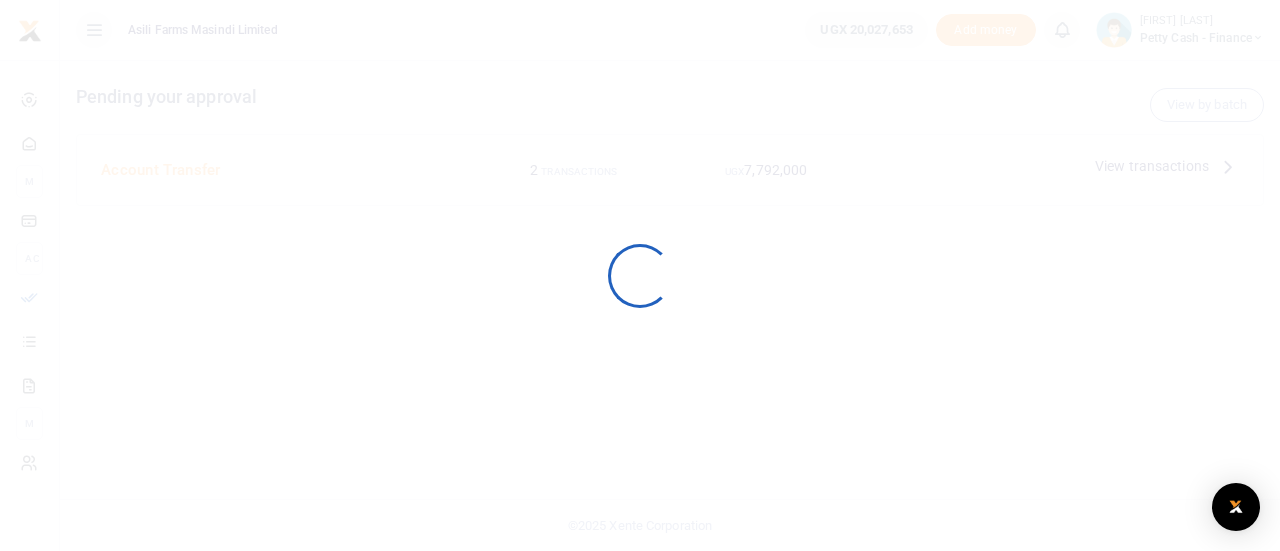 scroll, scrollTop: 0, scrollLeft: 0, axis: both 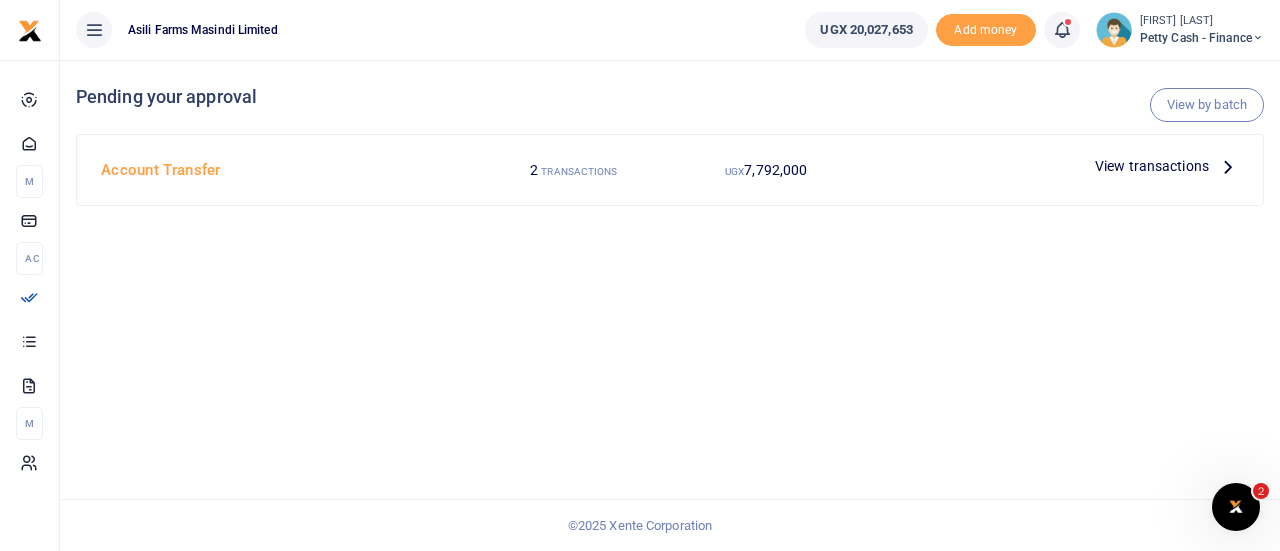 click on "View transactions" at bounding box center [1152, 166] 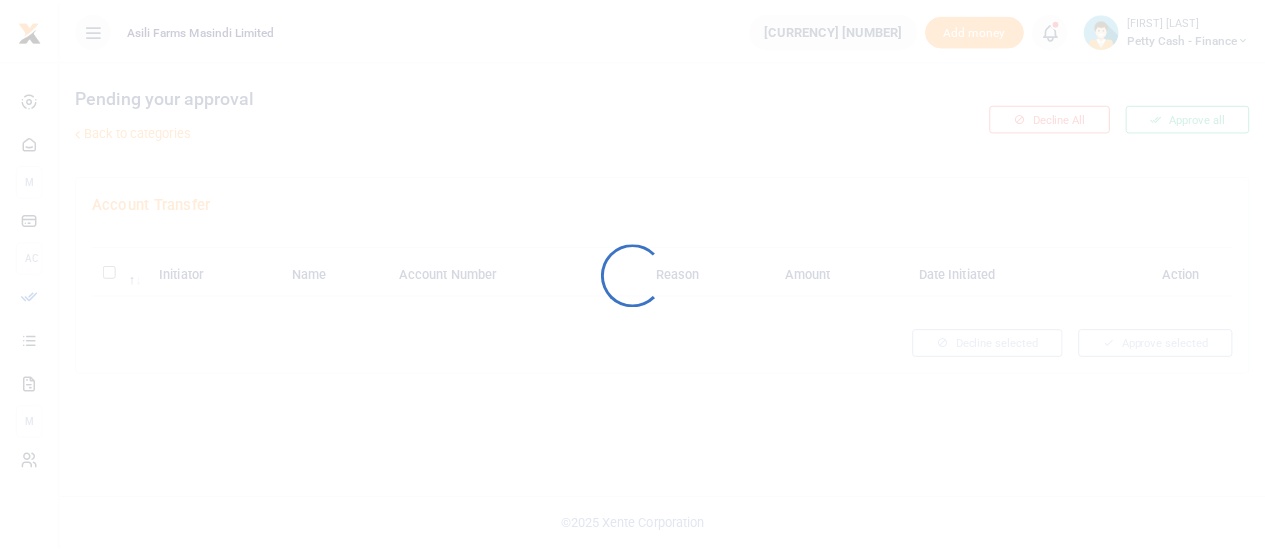scroll, scrollTop: 0, scrollLeft: 0, axis: both 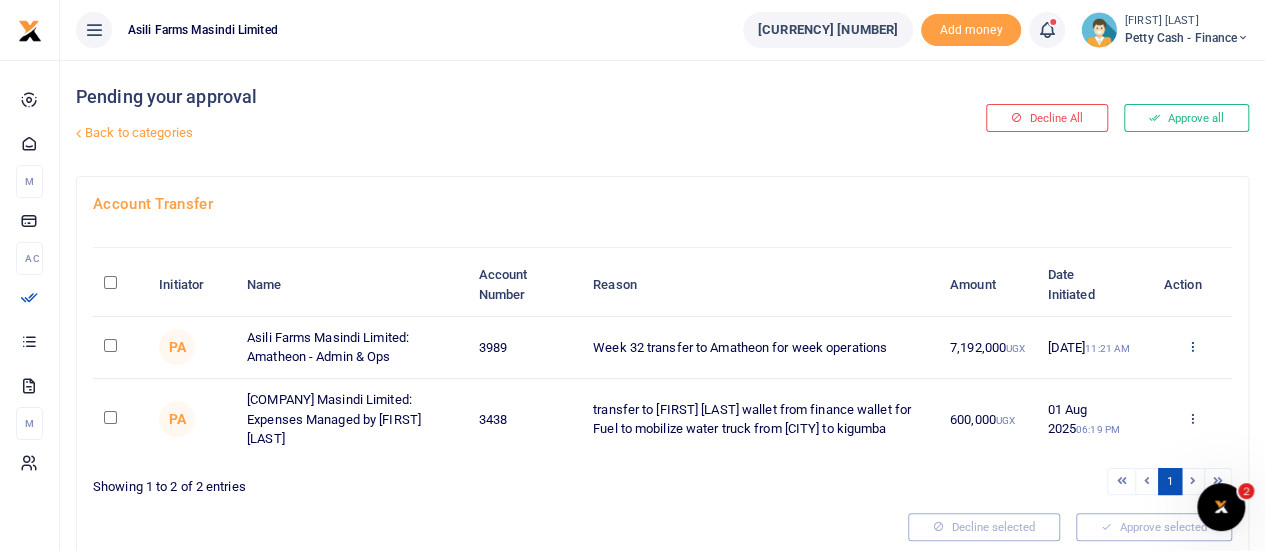 click at bounding box center [1191, 346] 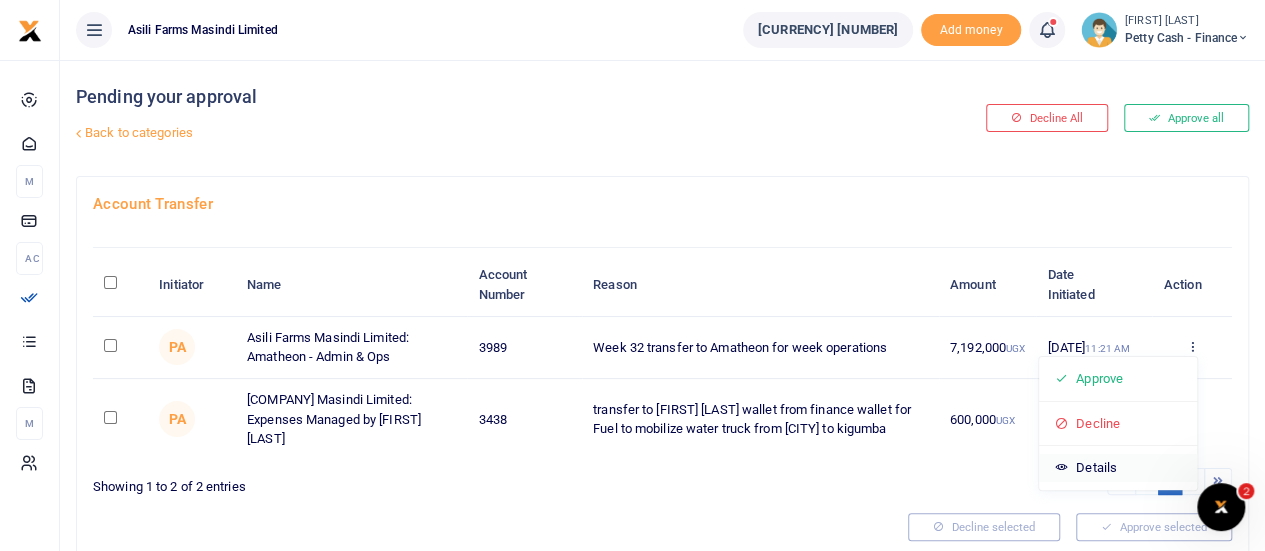 click on "Details" at bounding box center [1118, 468] 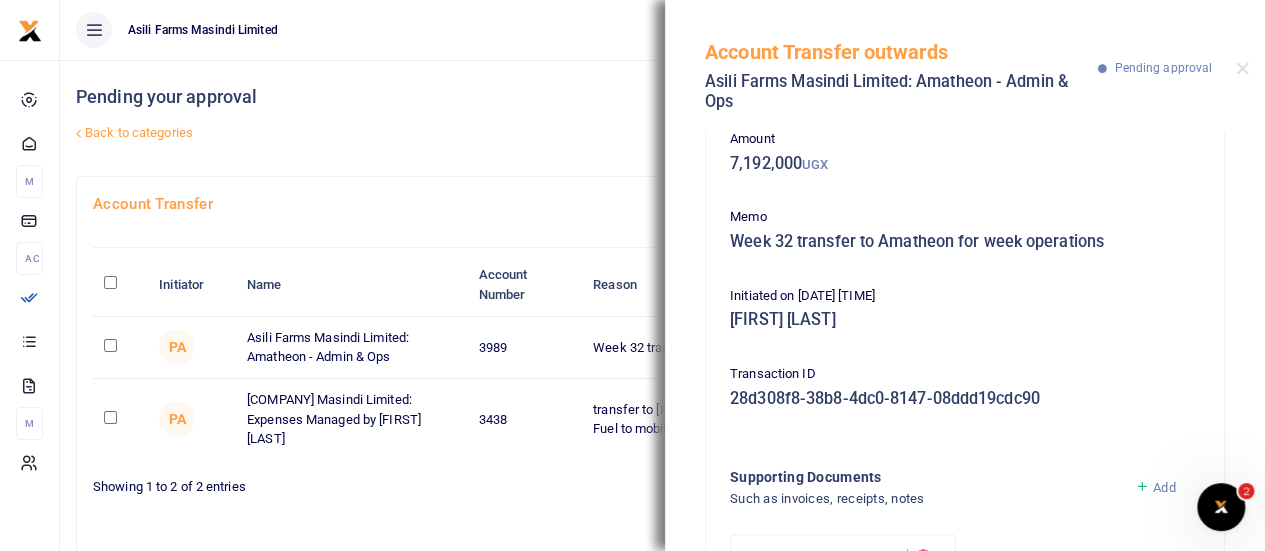 scroll, scrollTop: 312, scrollLeft: 0, axis: vertical 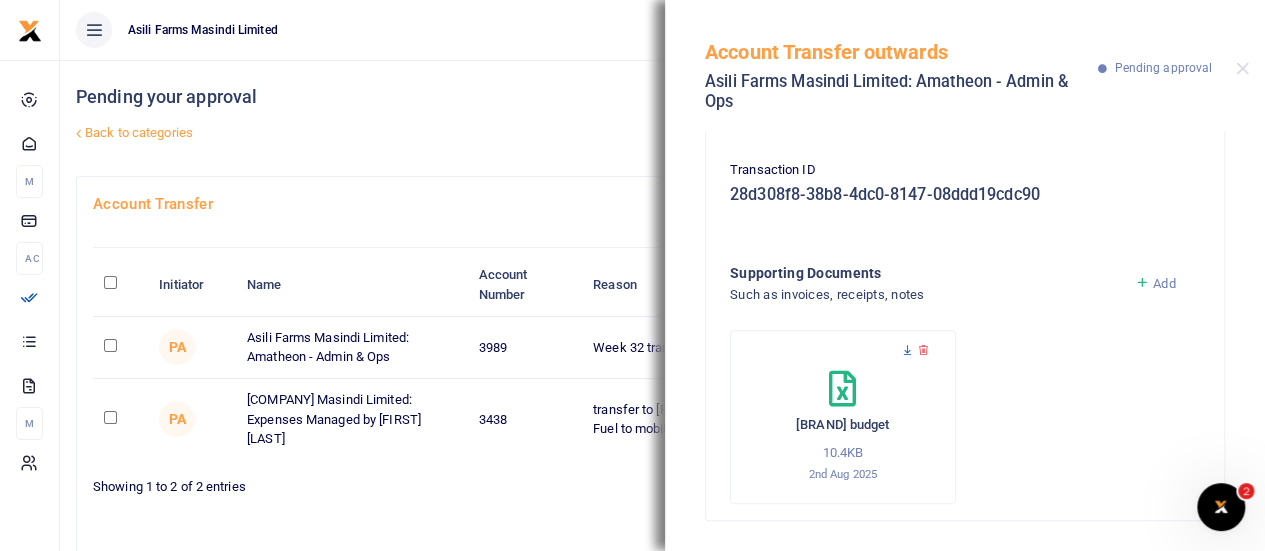 click at bounding box center [907, 350] 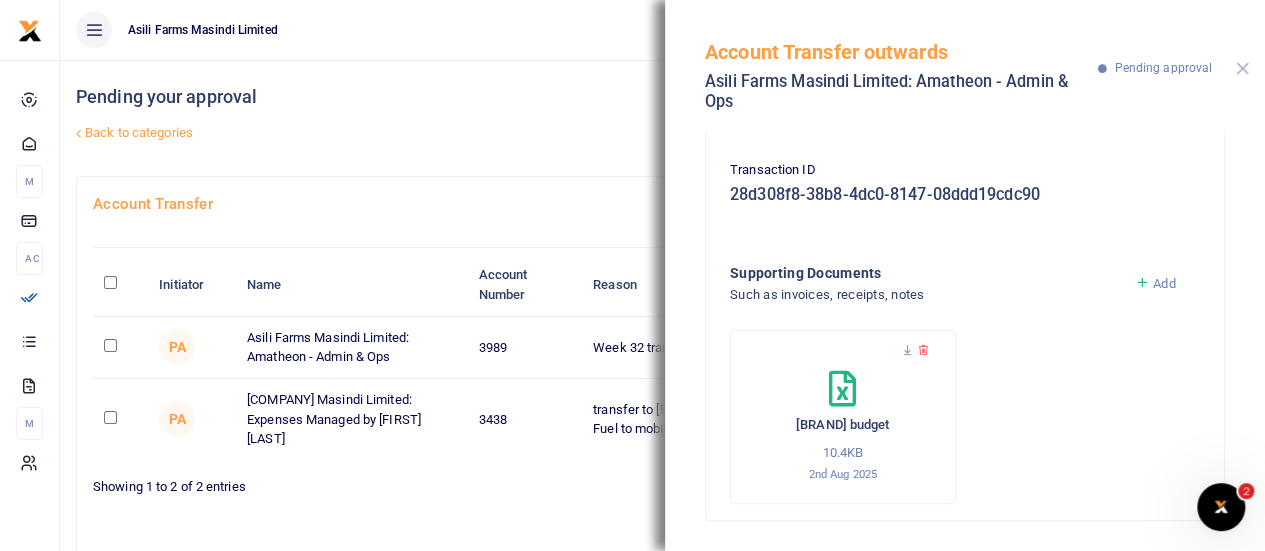 click at bounding box center (1242, 68) 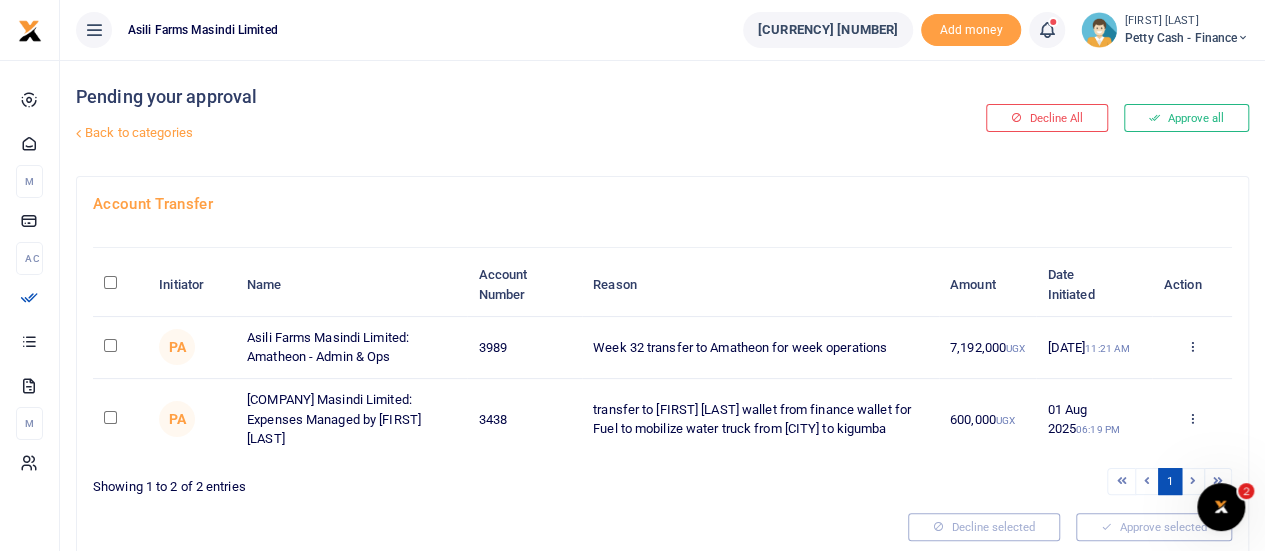 click at bounding box center [110, 345] 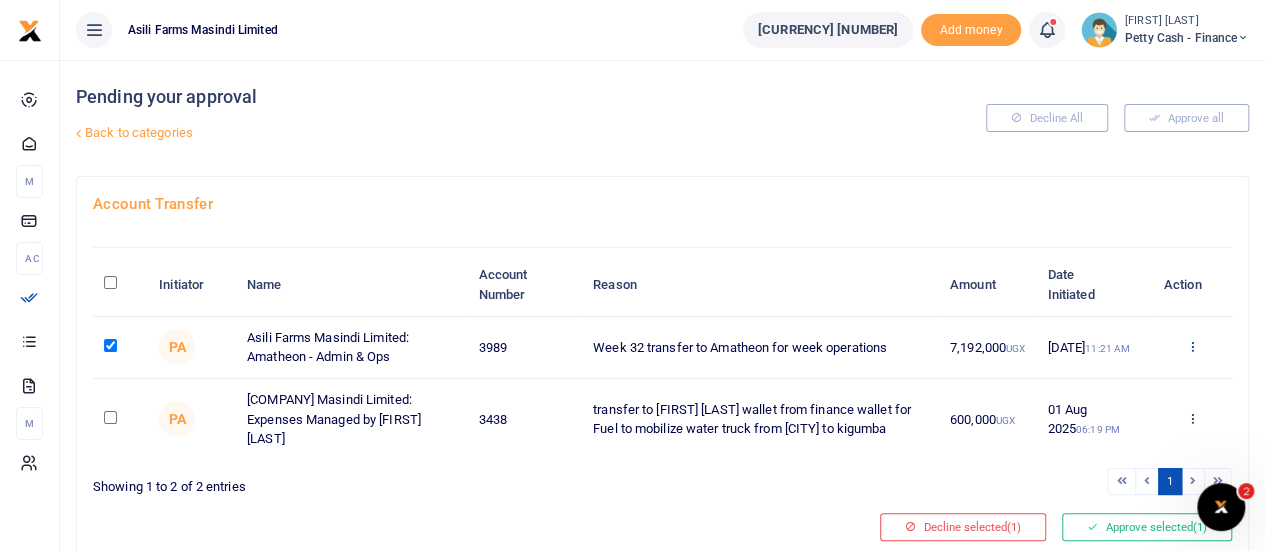 click at bounding box center (1191, 346) 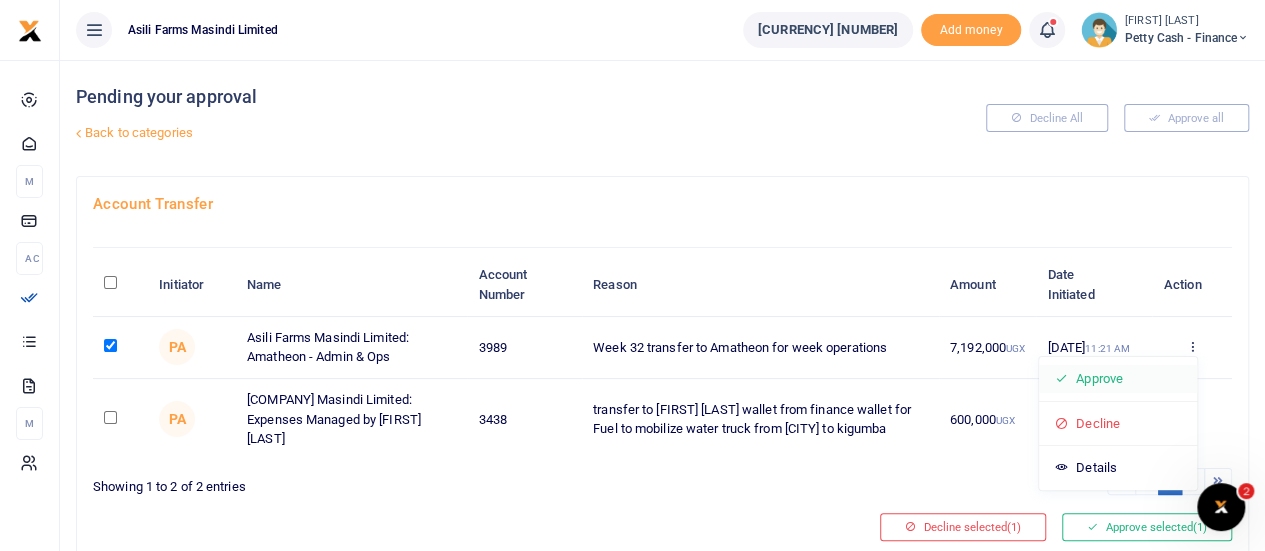 click on "Approve" at bounding box center [1118, 379] 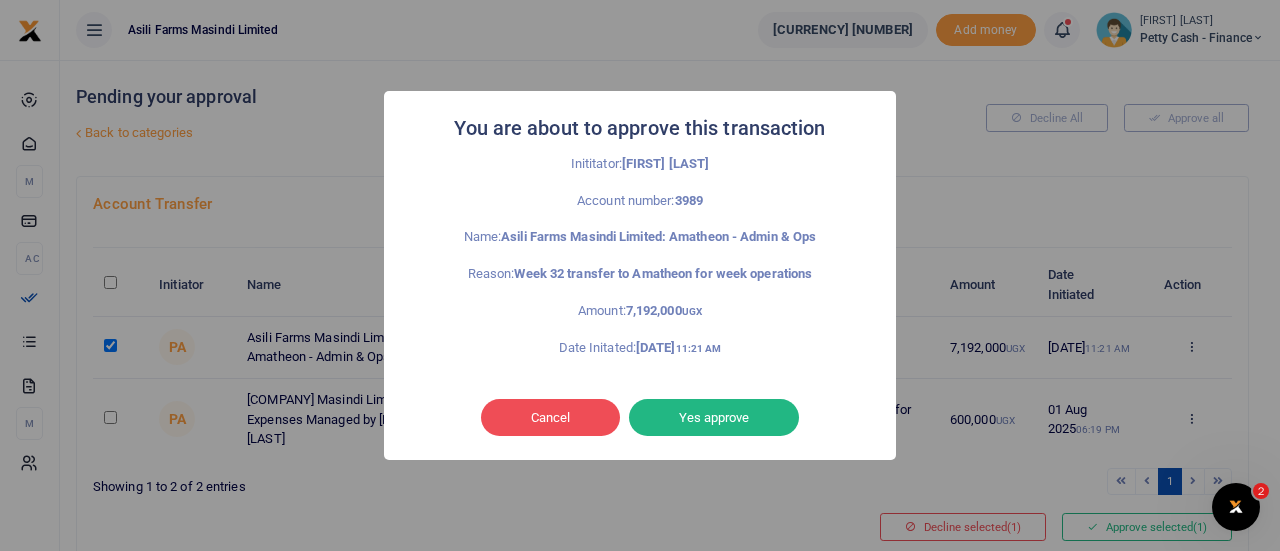 click on "Yes approve" at bounding box center (714, 418) 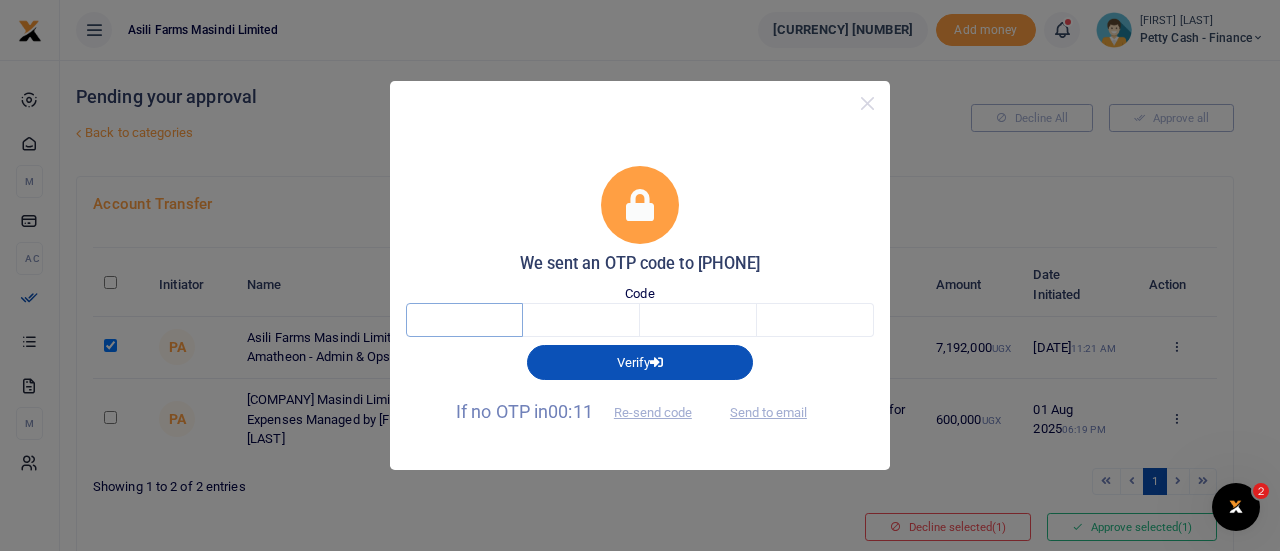 click at bounding box center [464, 320] 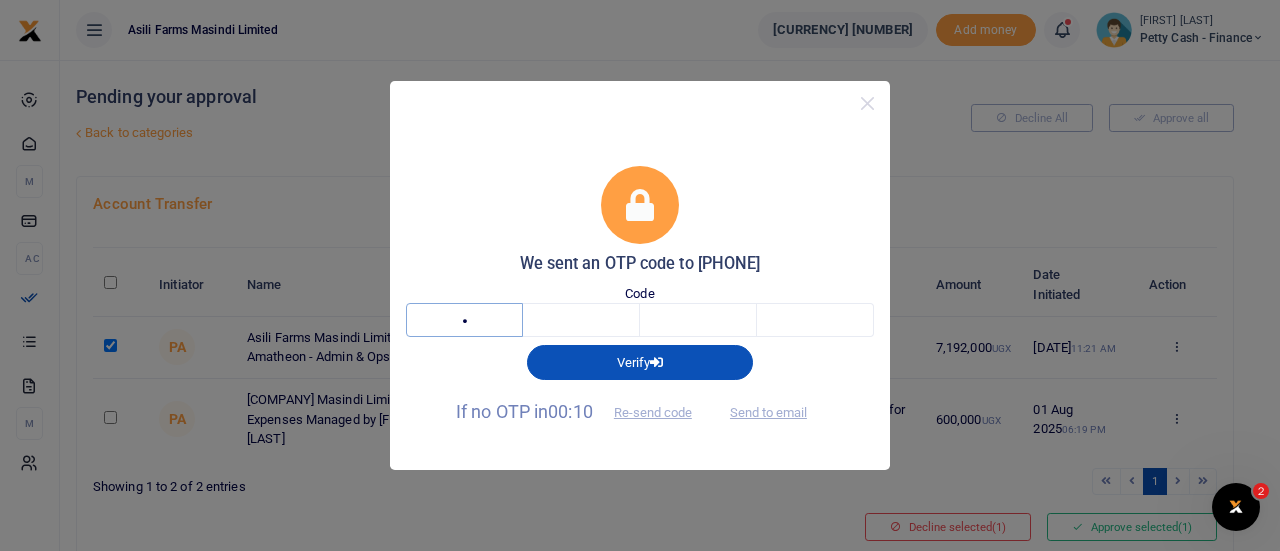 type on "5" 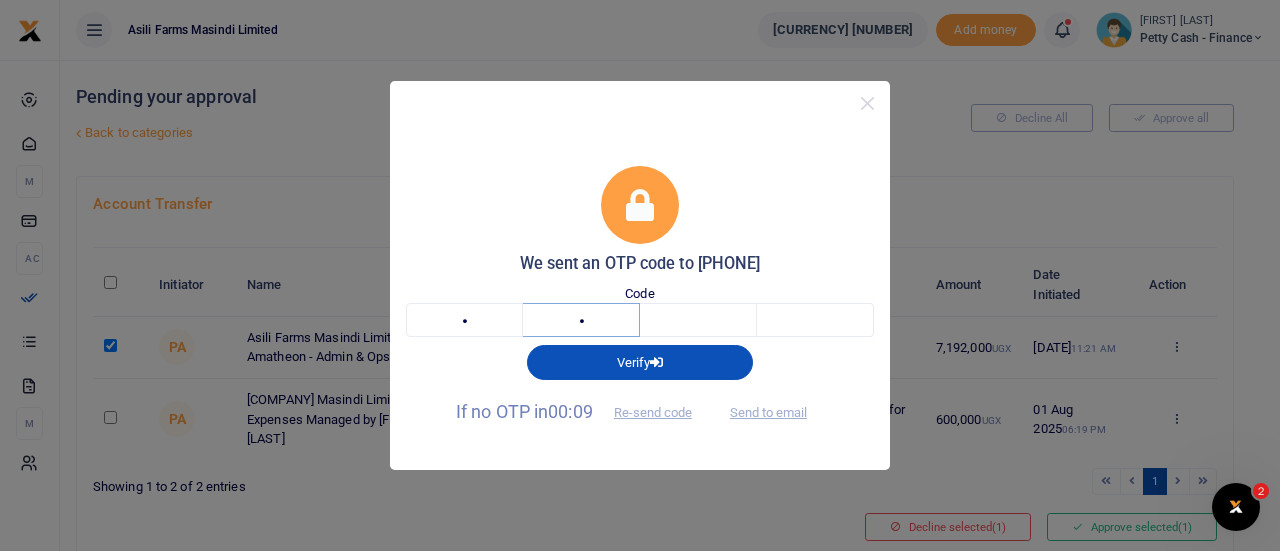 type on "2" 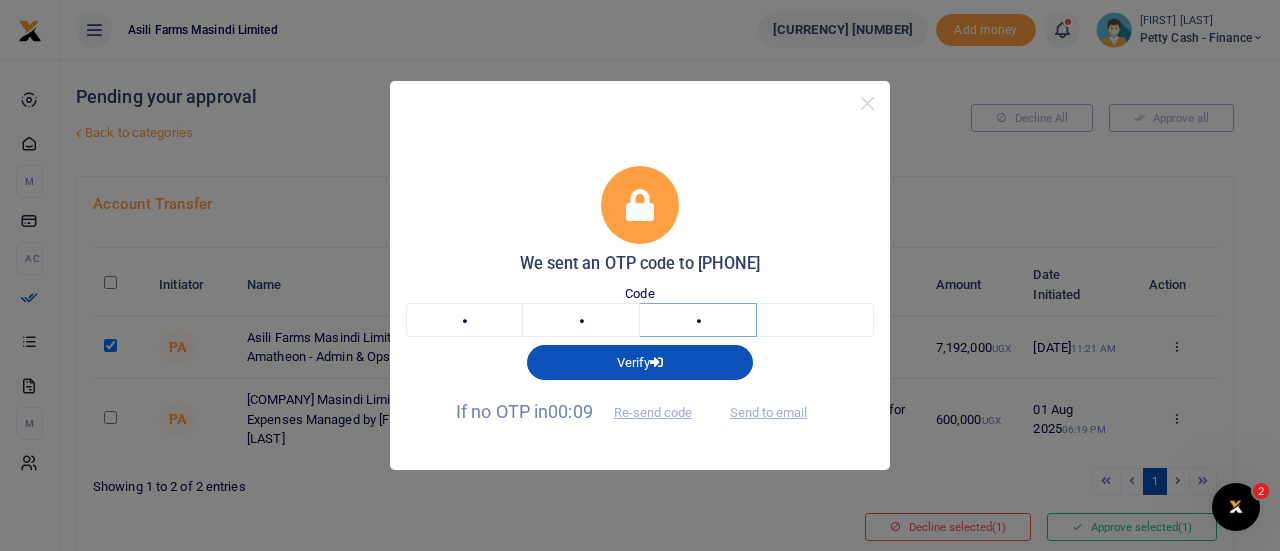type on "3" 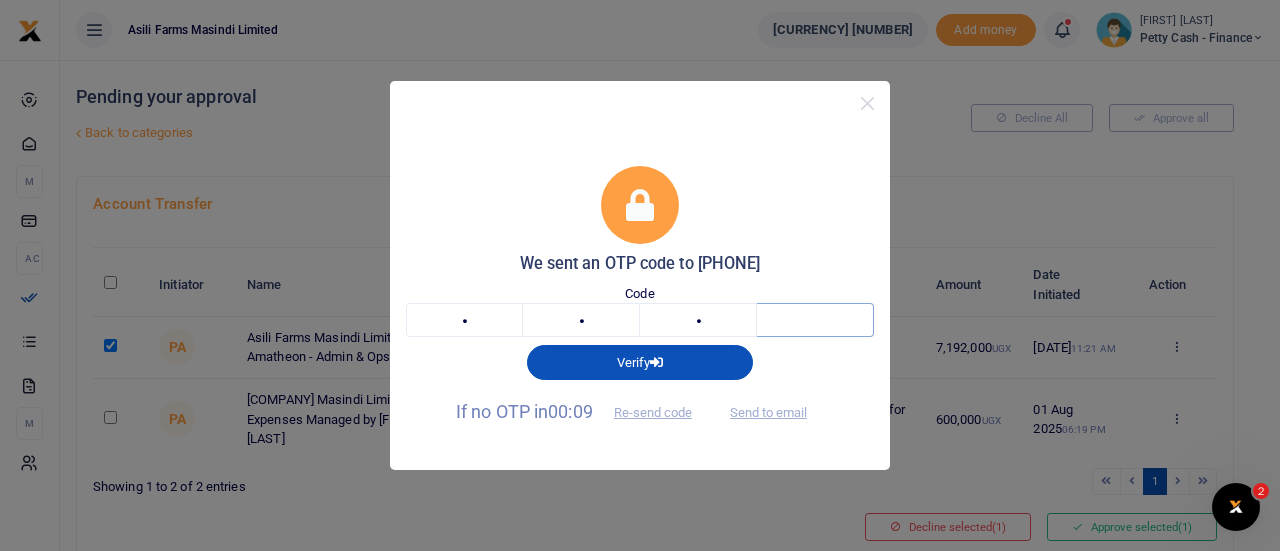 type on "0" 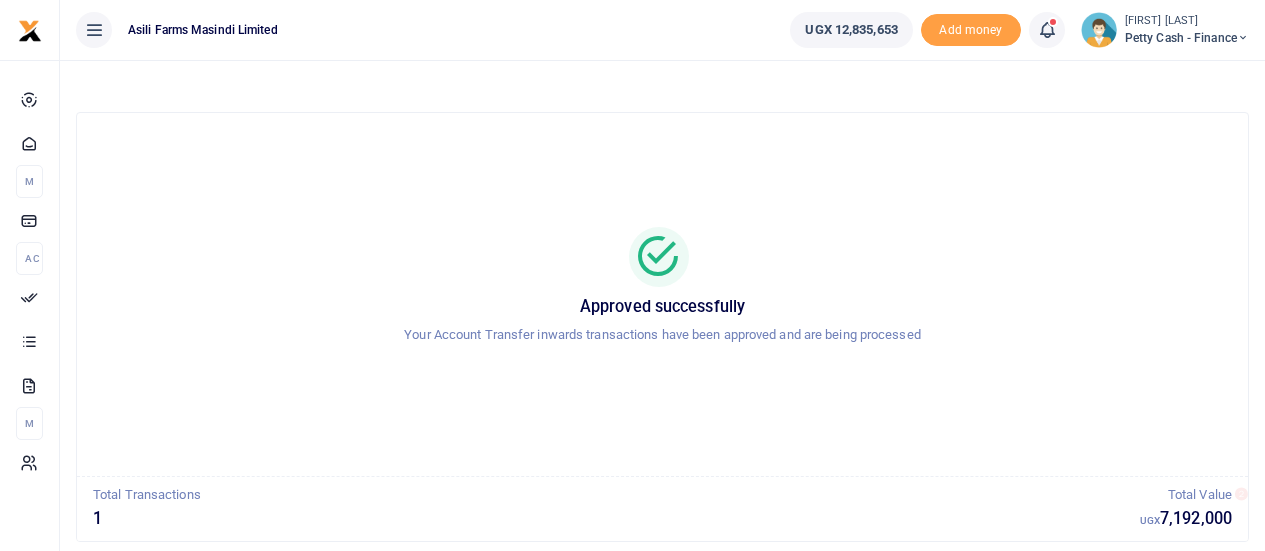 scroll, scrollTop: 0, scrollLeft: 0, axis: both 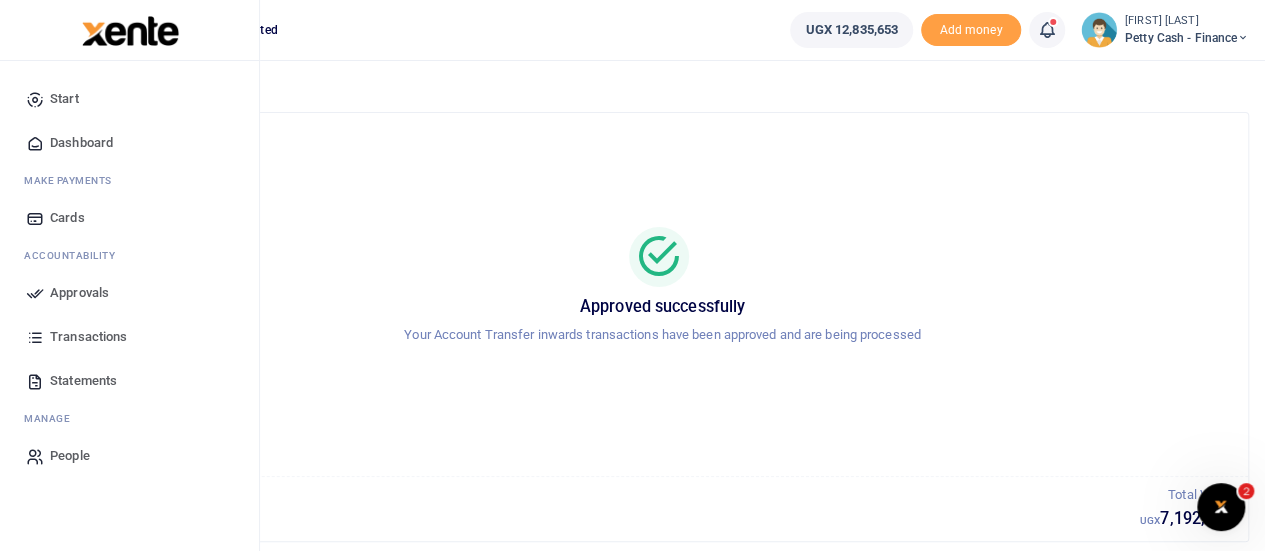 click on "Approvals" at bounding box center [79, 293] 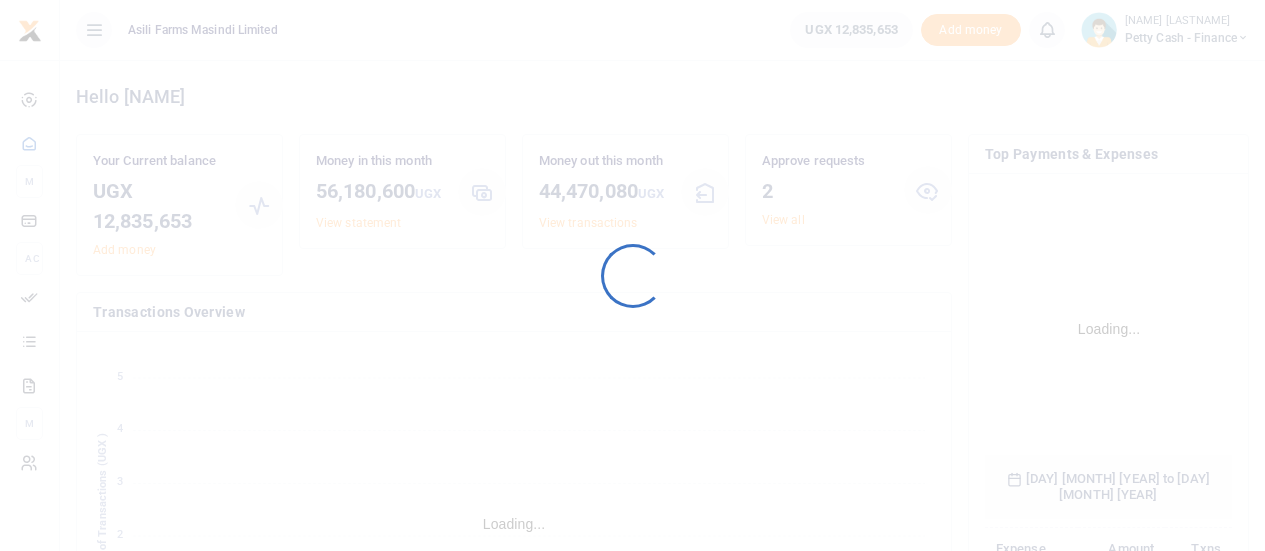 scroll, scrollTop: 0, scrollLeft: 0, axis: both 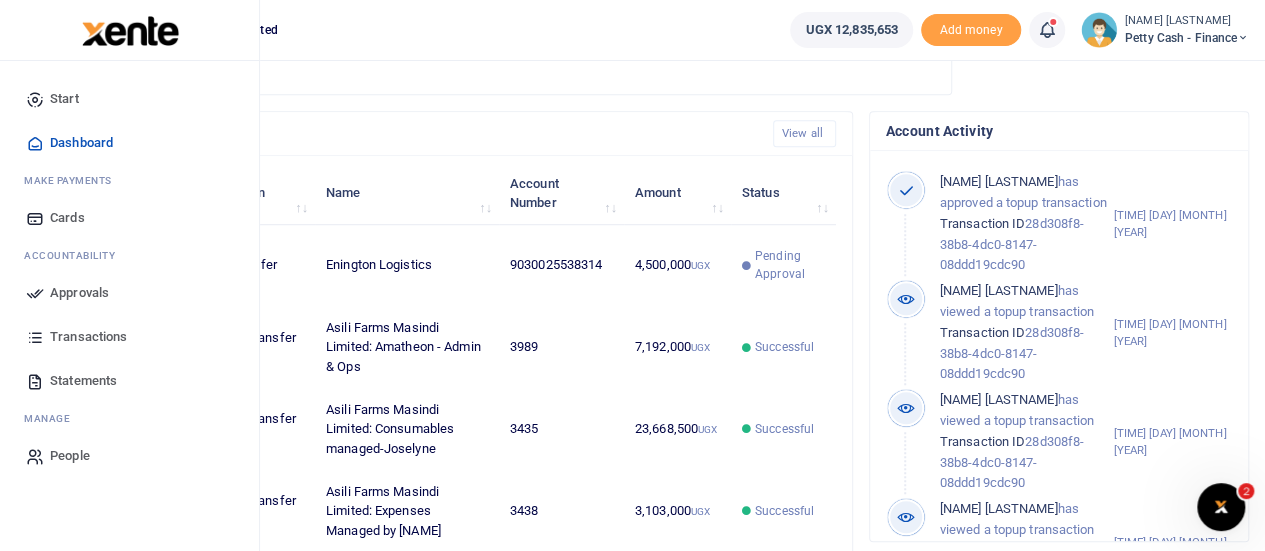 click on "Approvals" at bounding box center [79, 293] 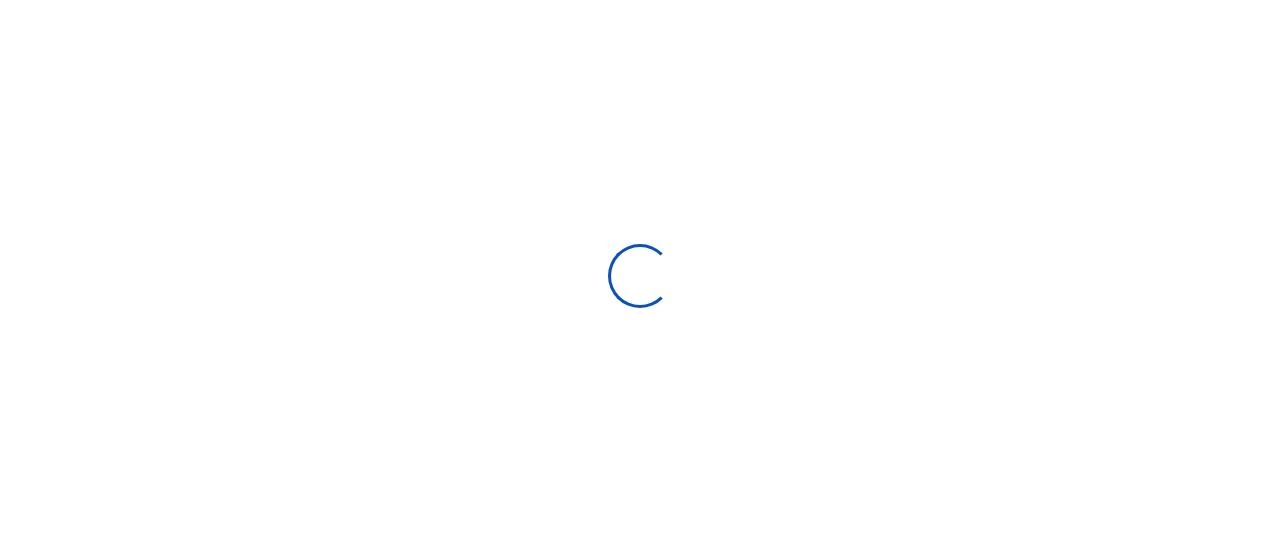 scroll, scrollTop: 0, scrollLeft: 0, axis: both 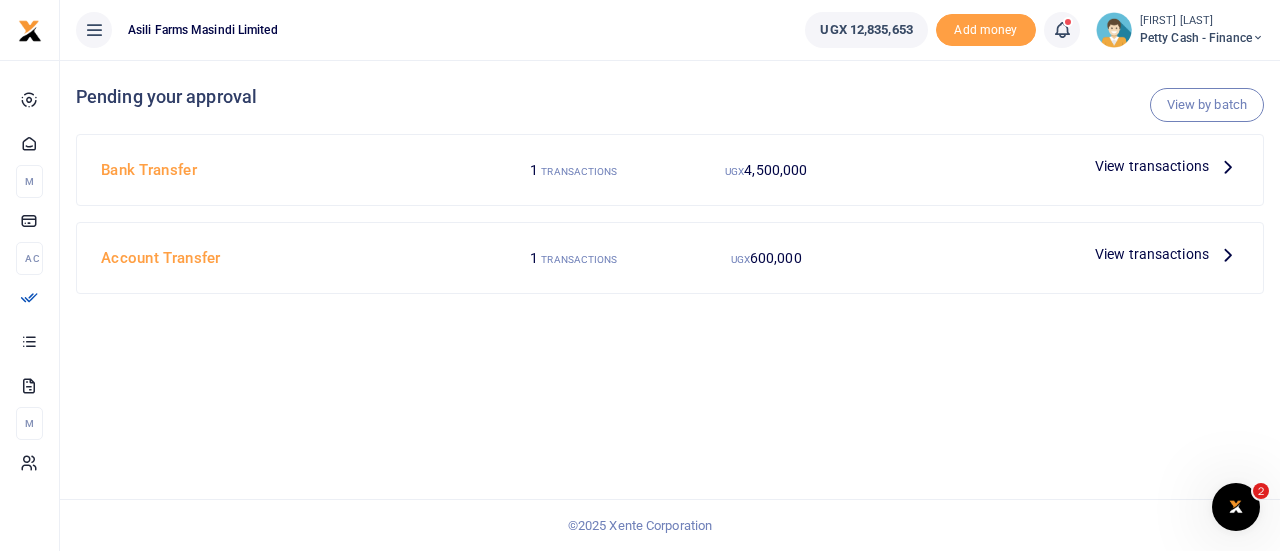 click on "View transactions" at bounding box center [1152, 166] 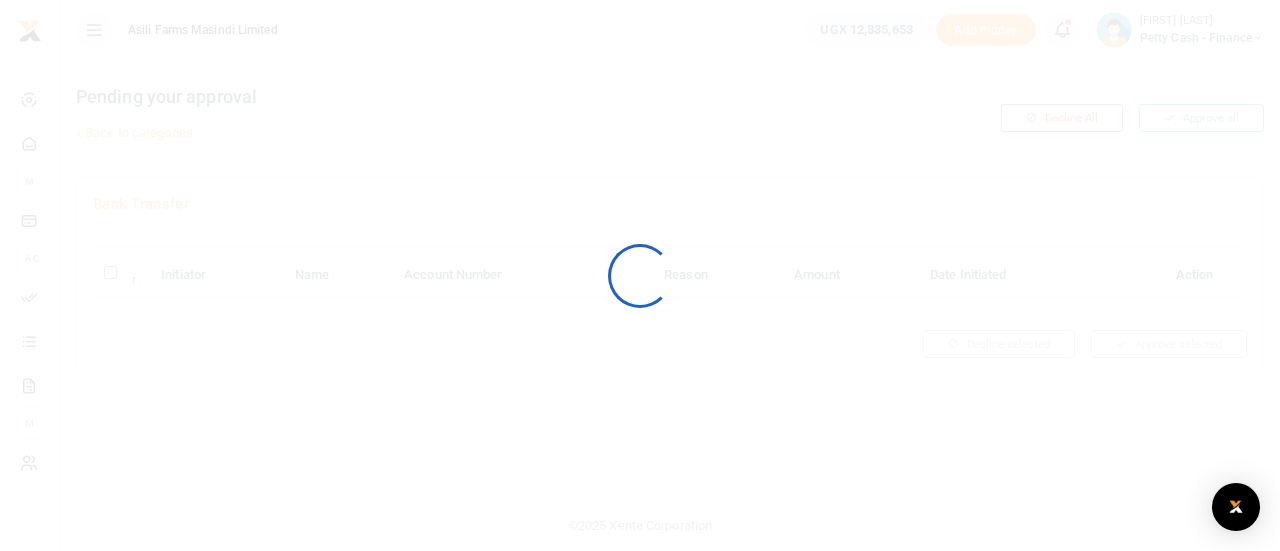 scroll, scrollTop: 0, scrollLeft: 0, axis: both 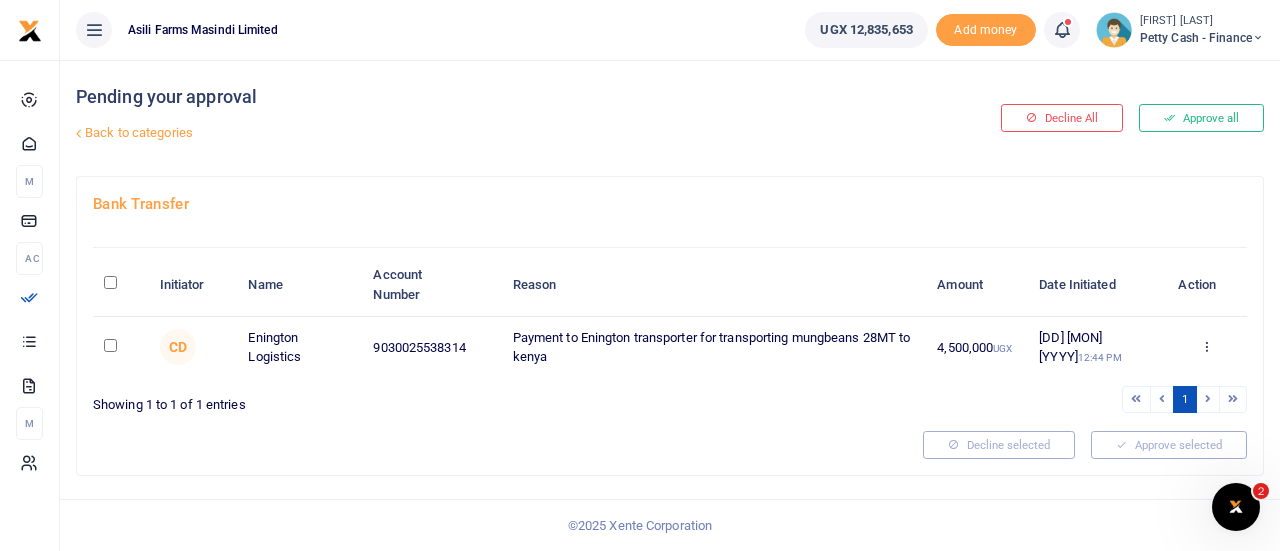 click at bounding box center (110, 345) 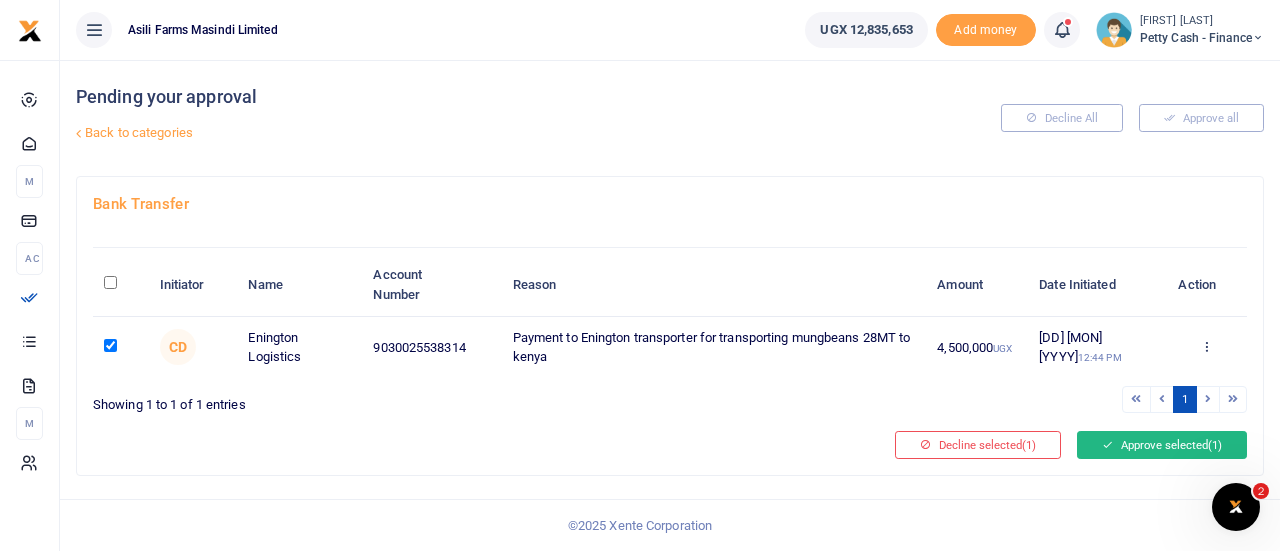 click on "Approve selected  (1)" at bounding box center (1162, 445) 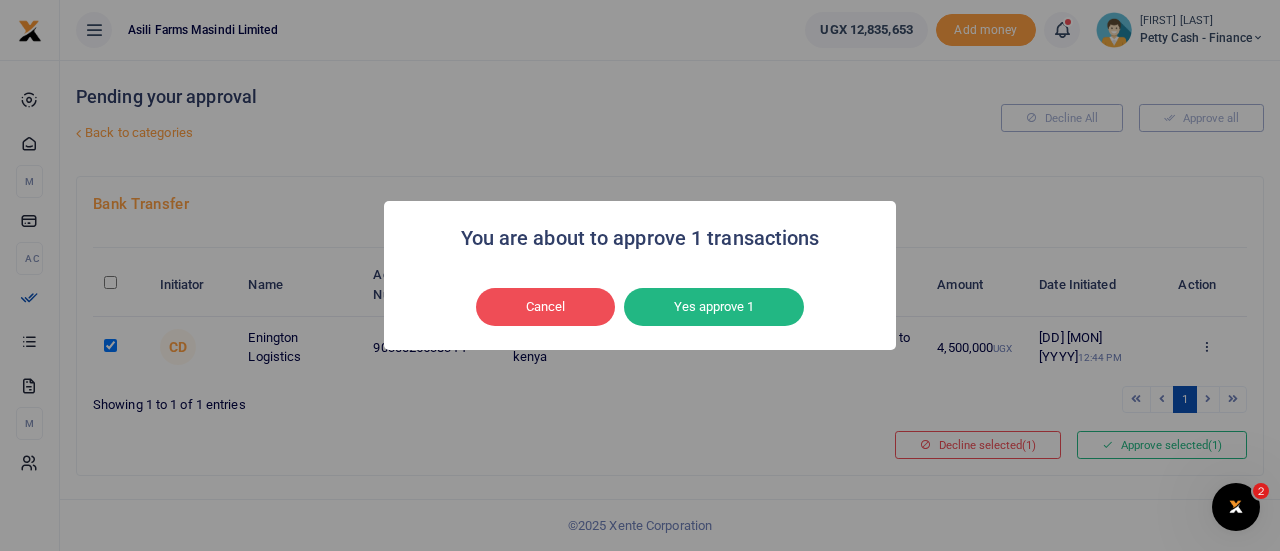 click on "Yes approve 1" at bounding box center (714, 307) 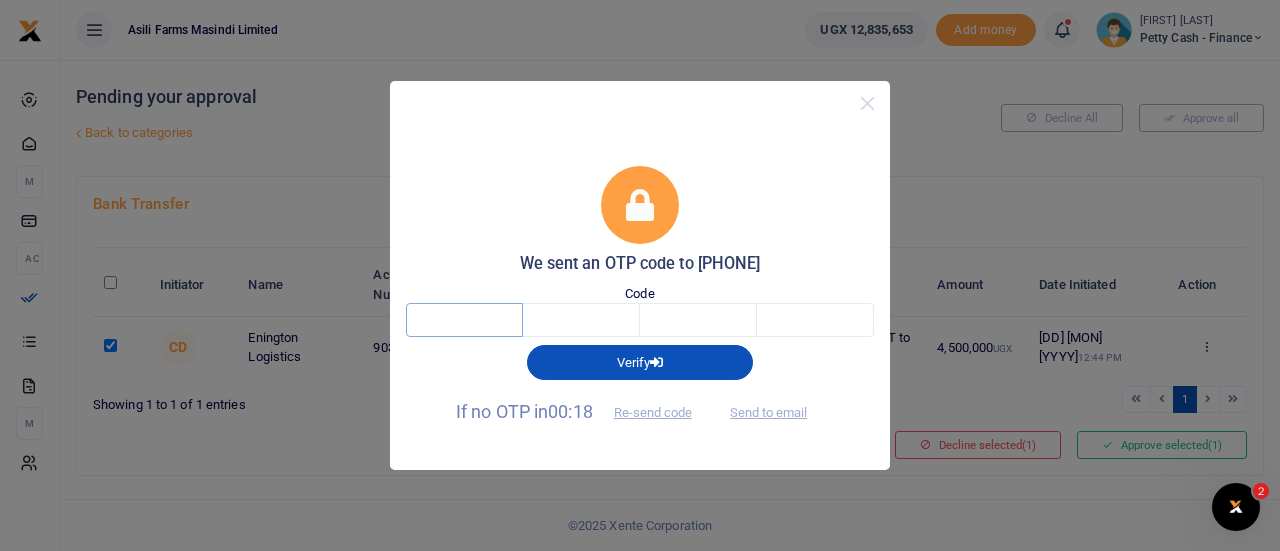 click at bounding box center [464, 320] 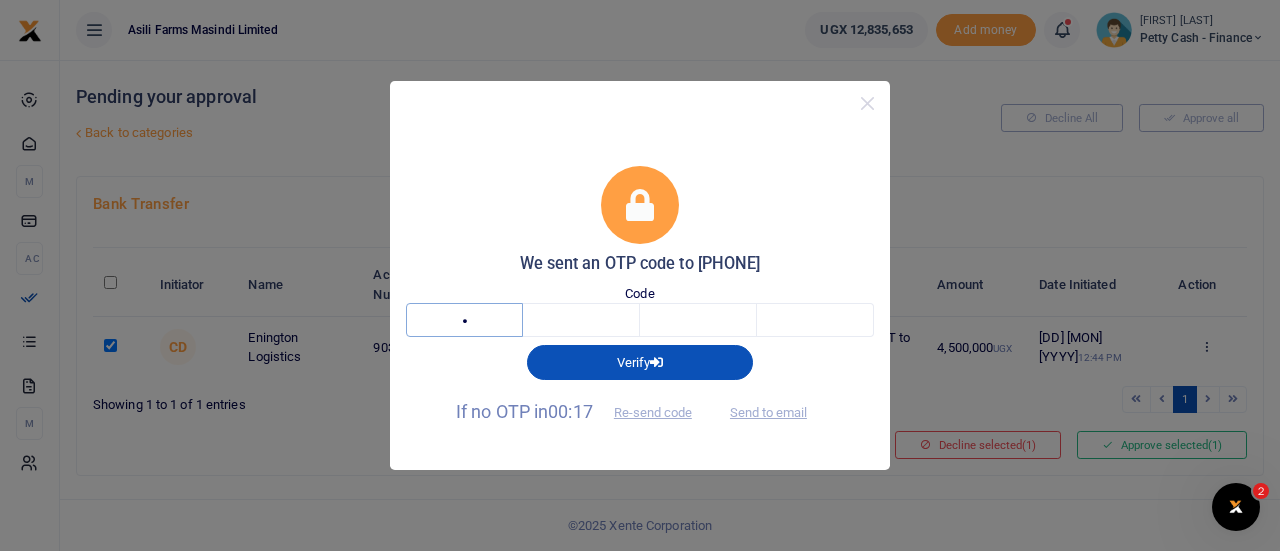 type on "3" 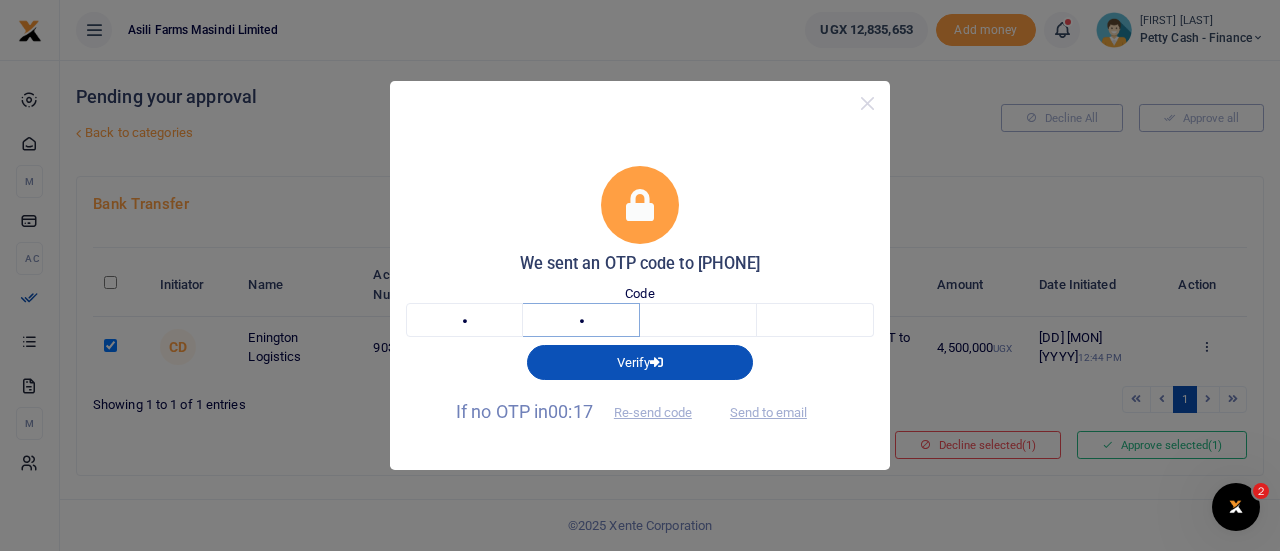 type on "8" 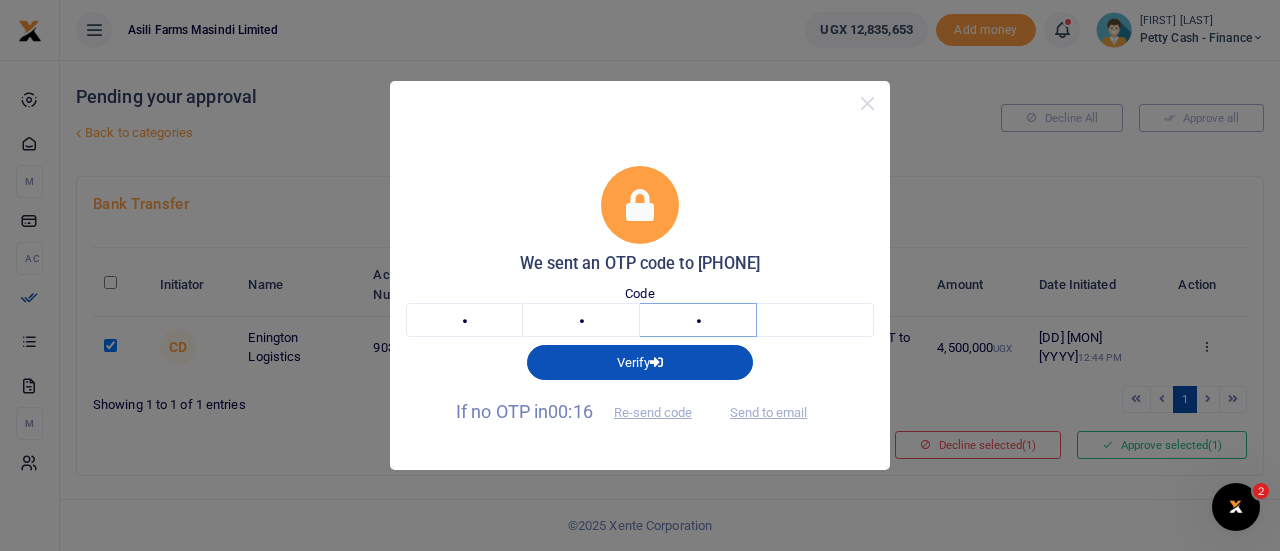 type on "4" 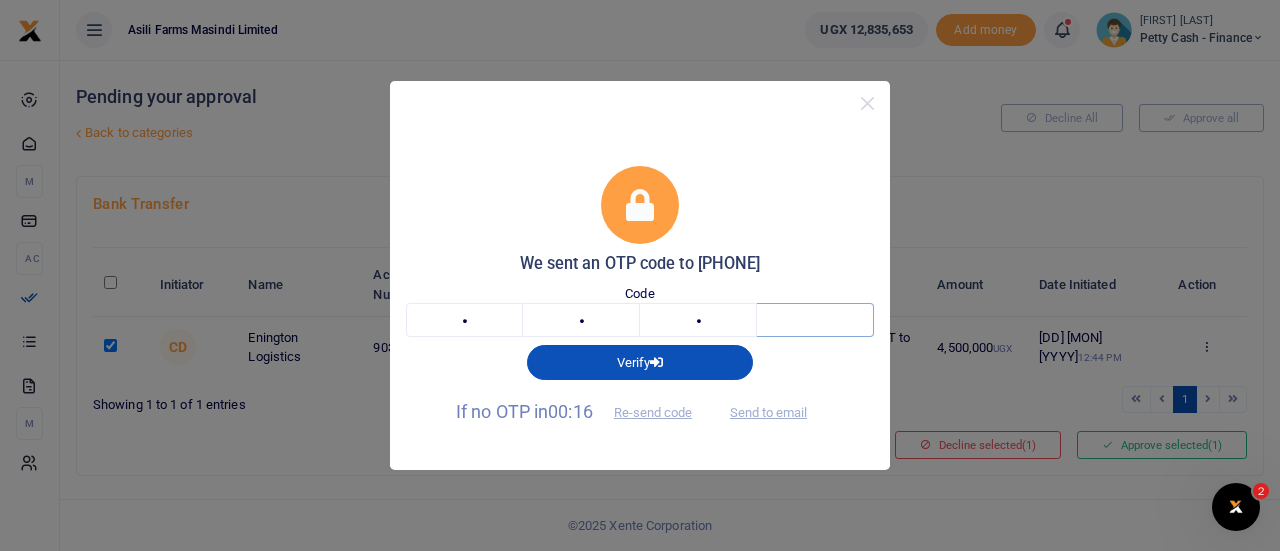 type on "9" 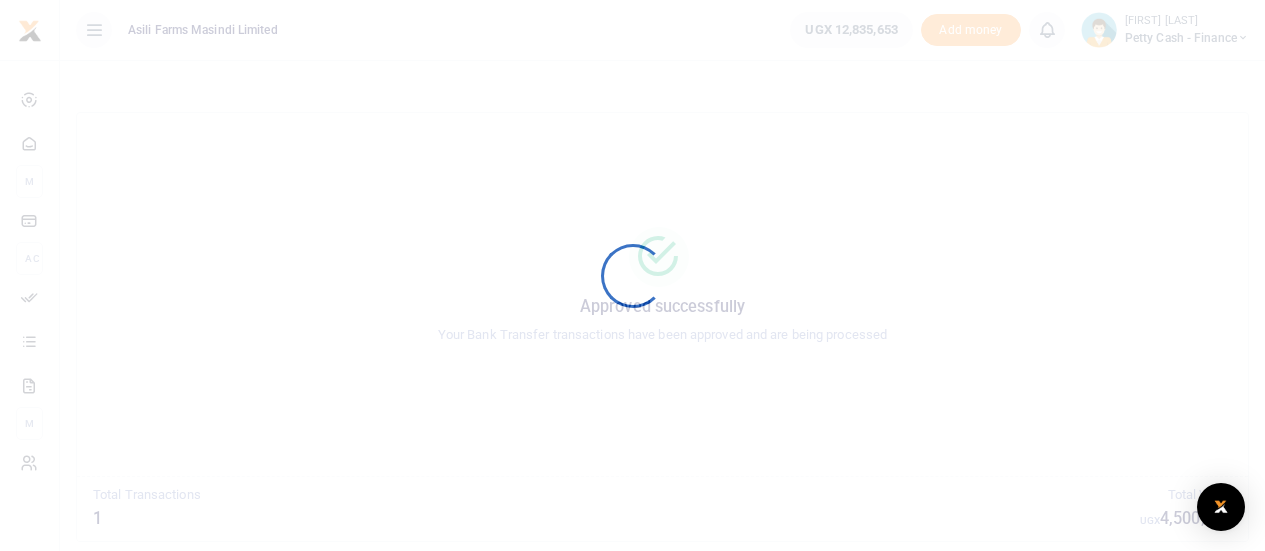 scroll, scrollTop: 0, scrollLeft: 0, axis: both 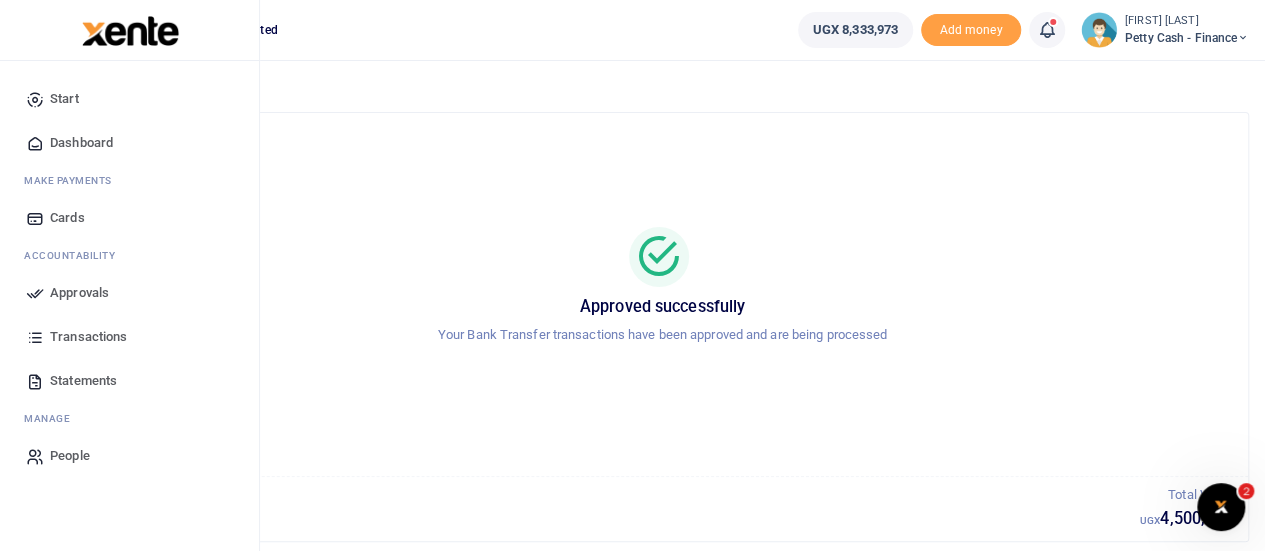 click on "Dashboard" at bounding box center (81, 143) 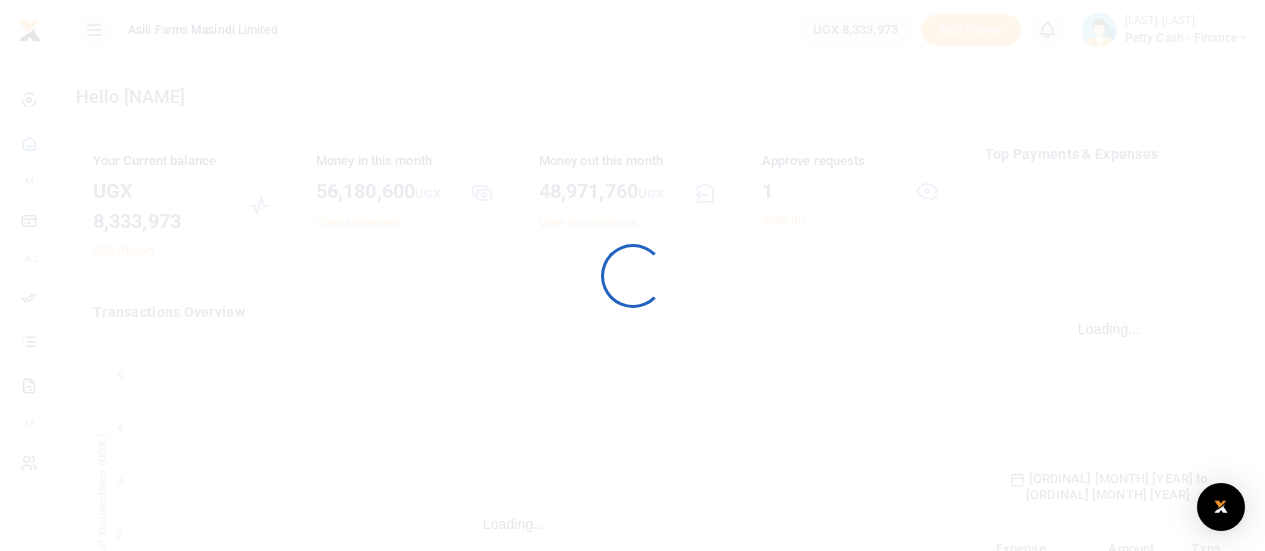 scroll, scrollTop: 0, scrollLeft: 0, axis: both 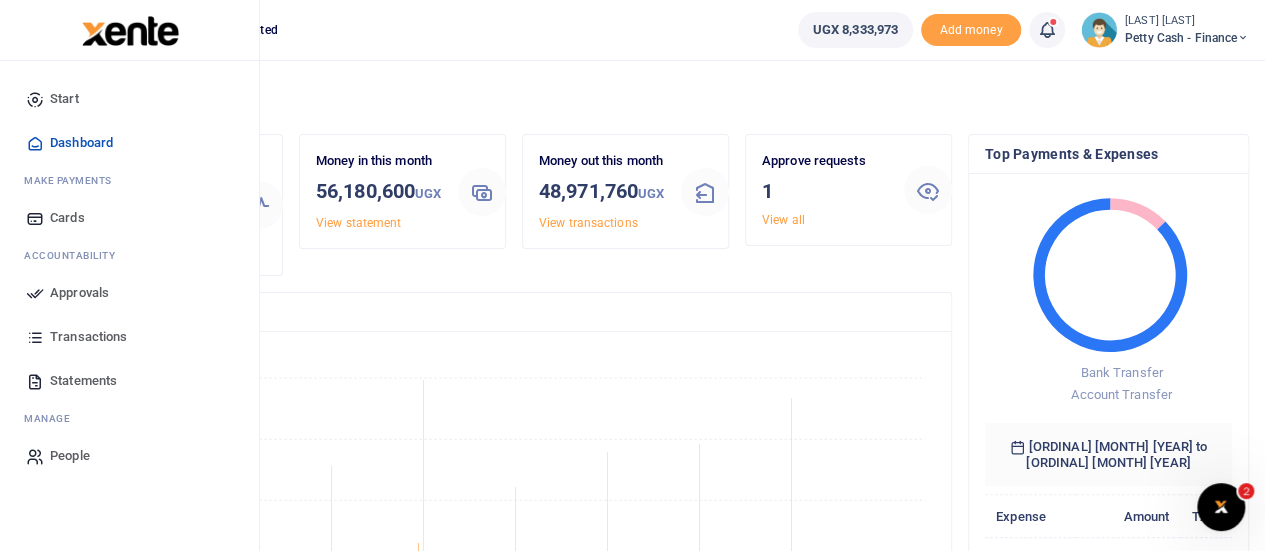 click on "Approvals" at bounding box center (129, 293) 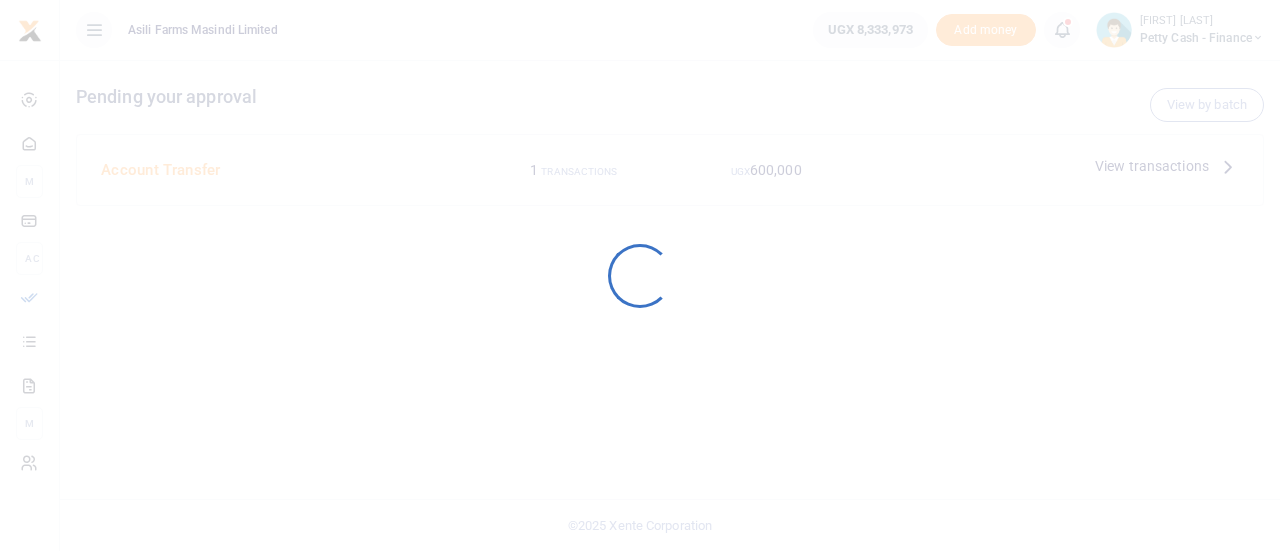 scroll, scrollTop: 0, scrollLeft: 0, axis: both 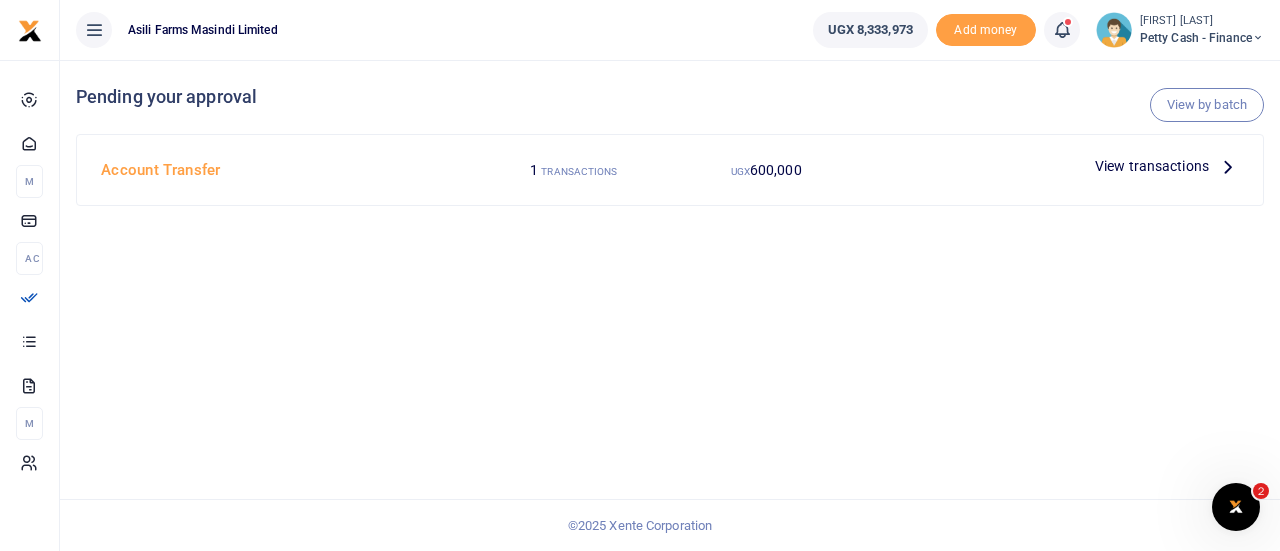 click on "View transactions" at bounding box center [1167, 166] 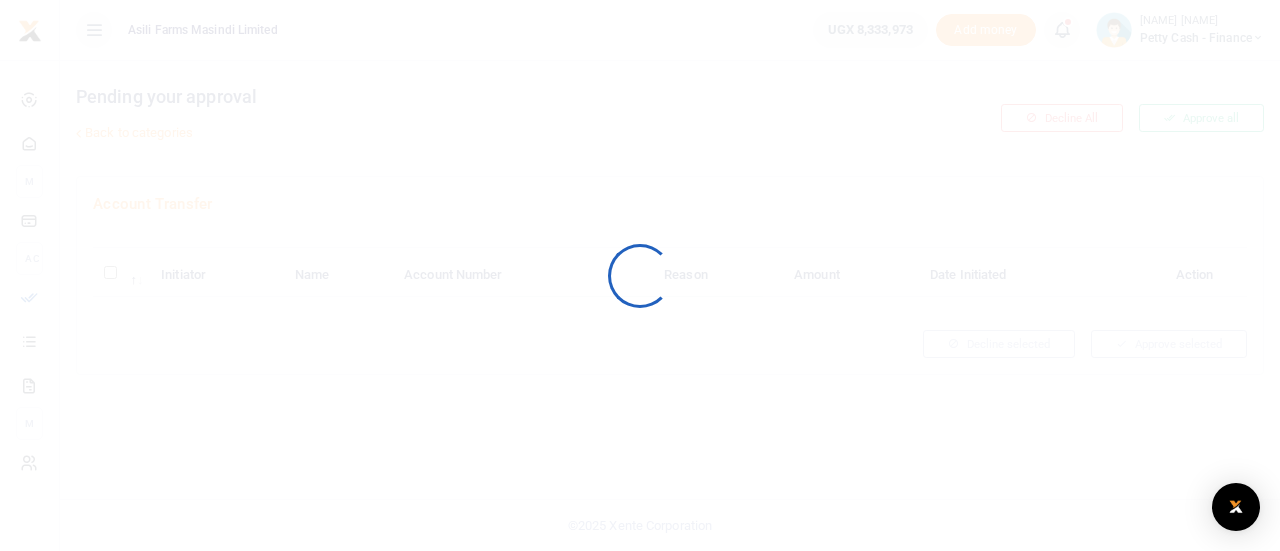 scroll, scrollTop: 0, scrollLeft: 0, axis: both 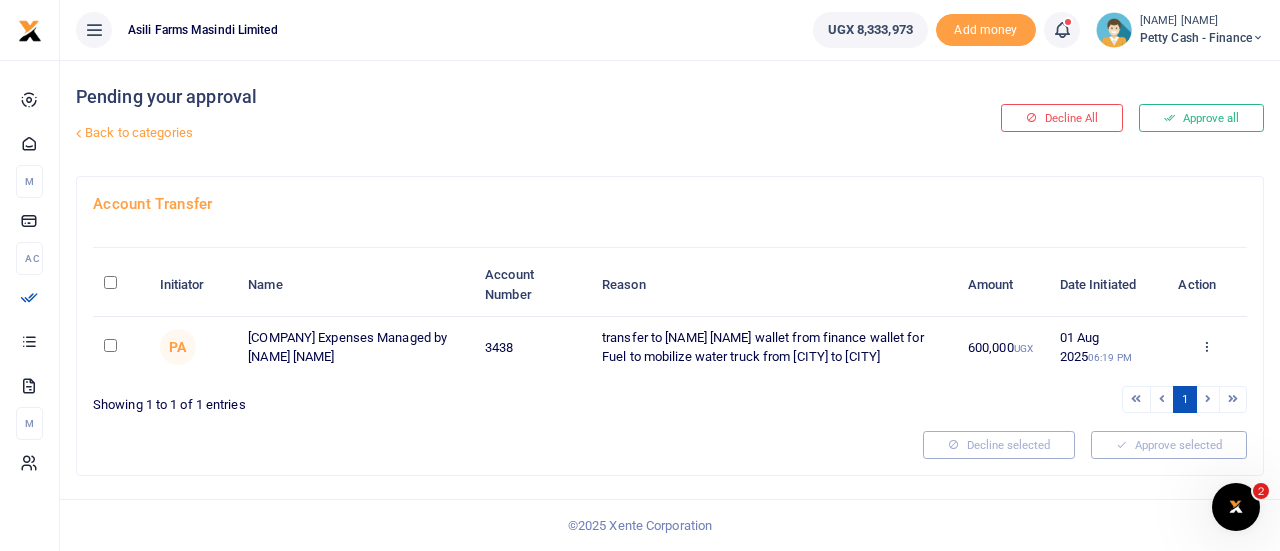 click on "Approve
Decline
Details" at bounding box center (1207, 348) 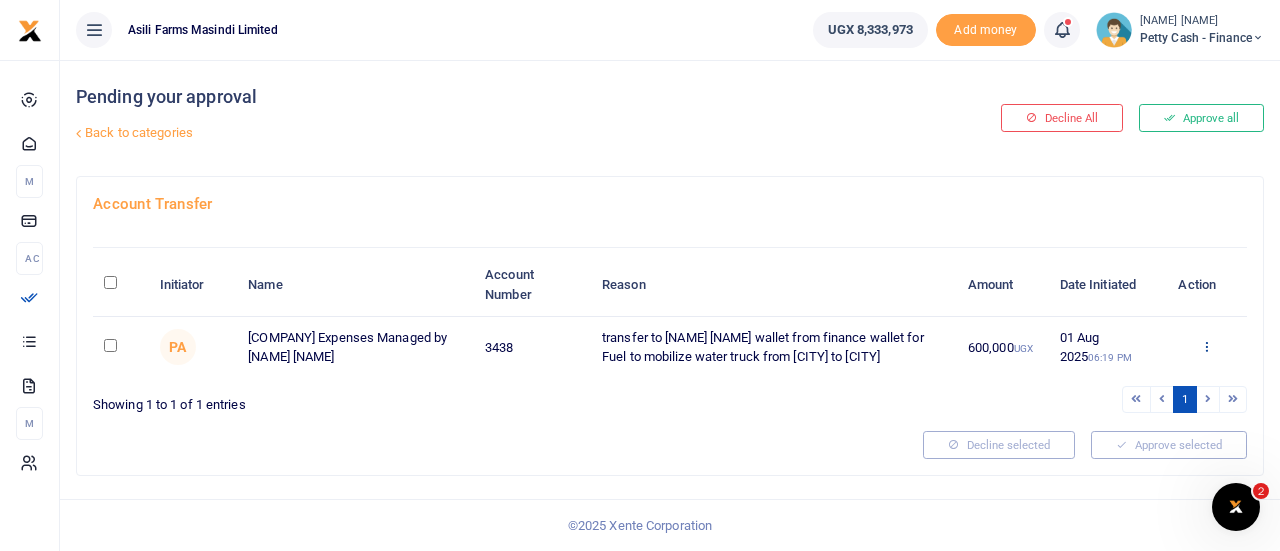 click at bounding box center (1206, 346) 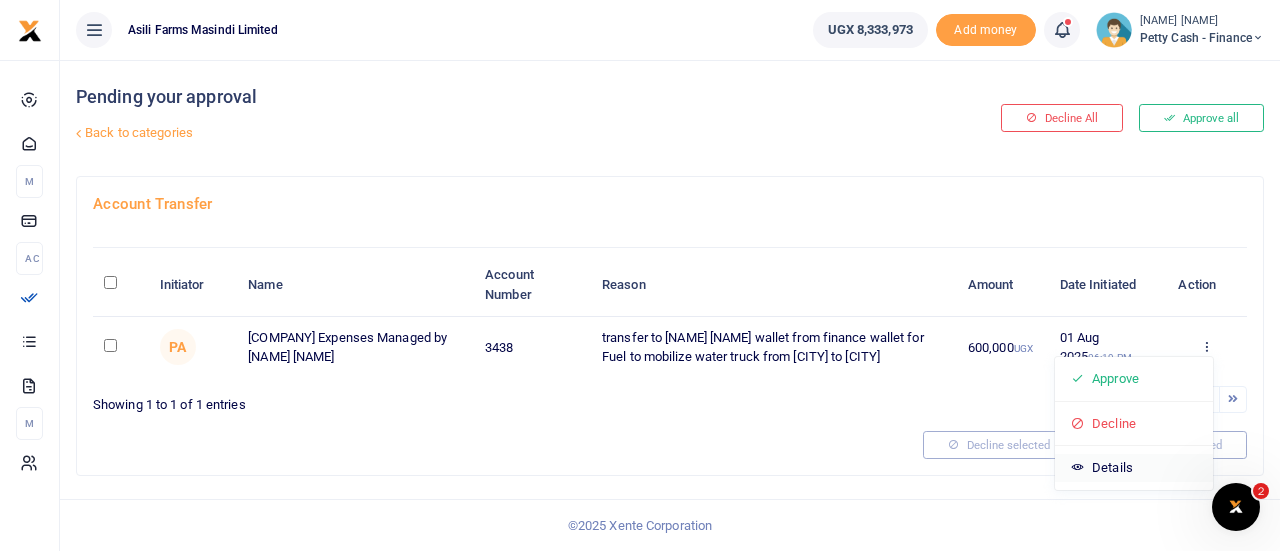 click on "Details" at bounding box center (1134, 468) 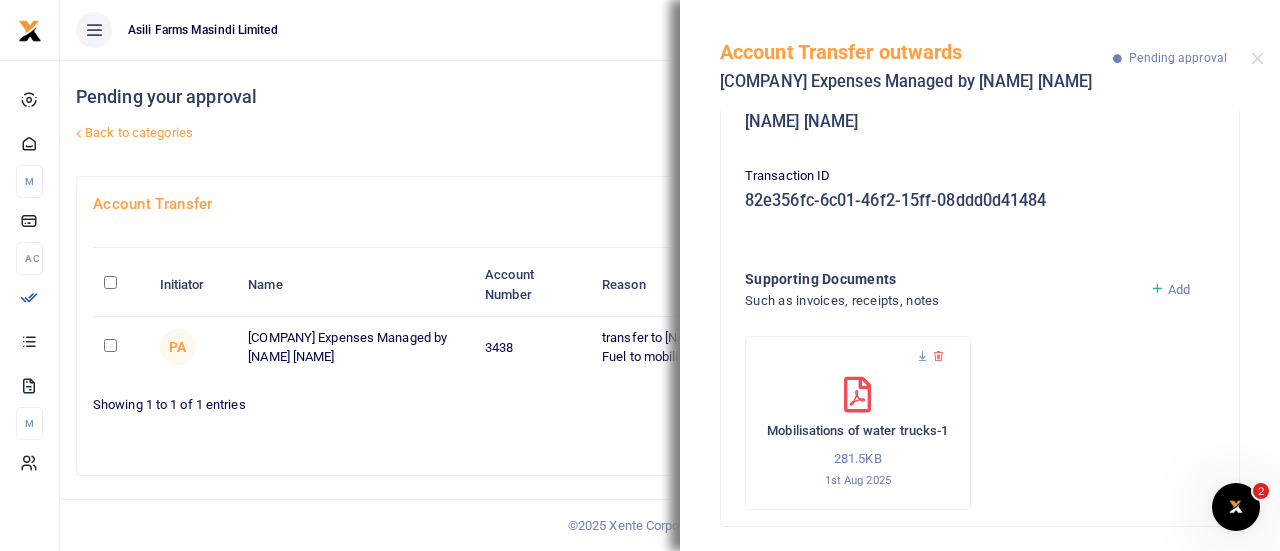 scroll, scrollTop: 332, scrollLeft: 0, axis: vertical 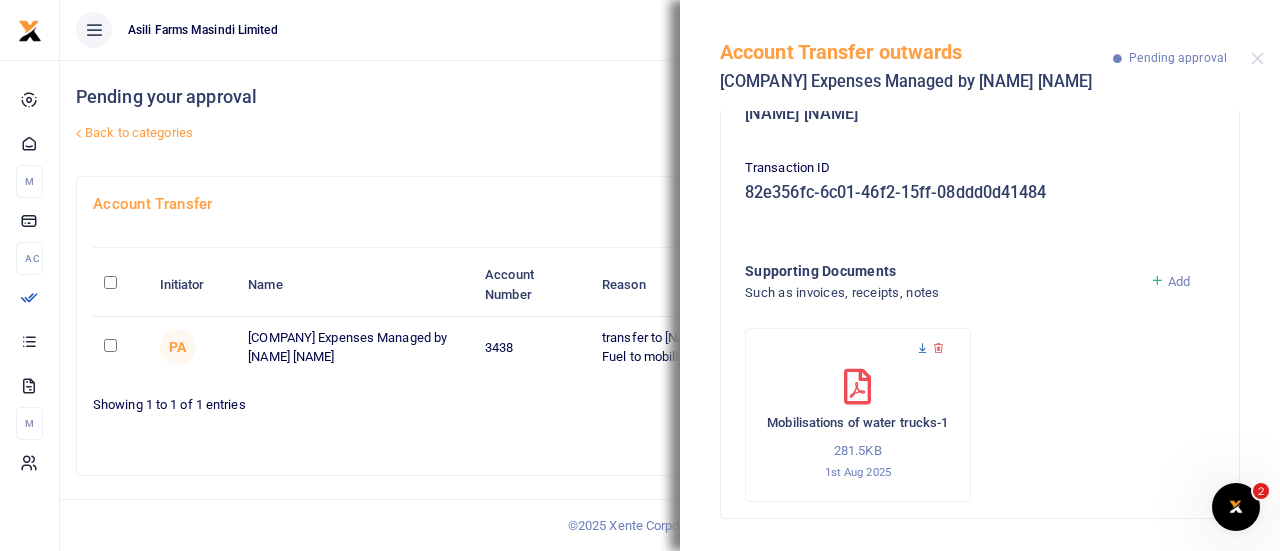 click at bounding box center [922, 348] 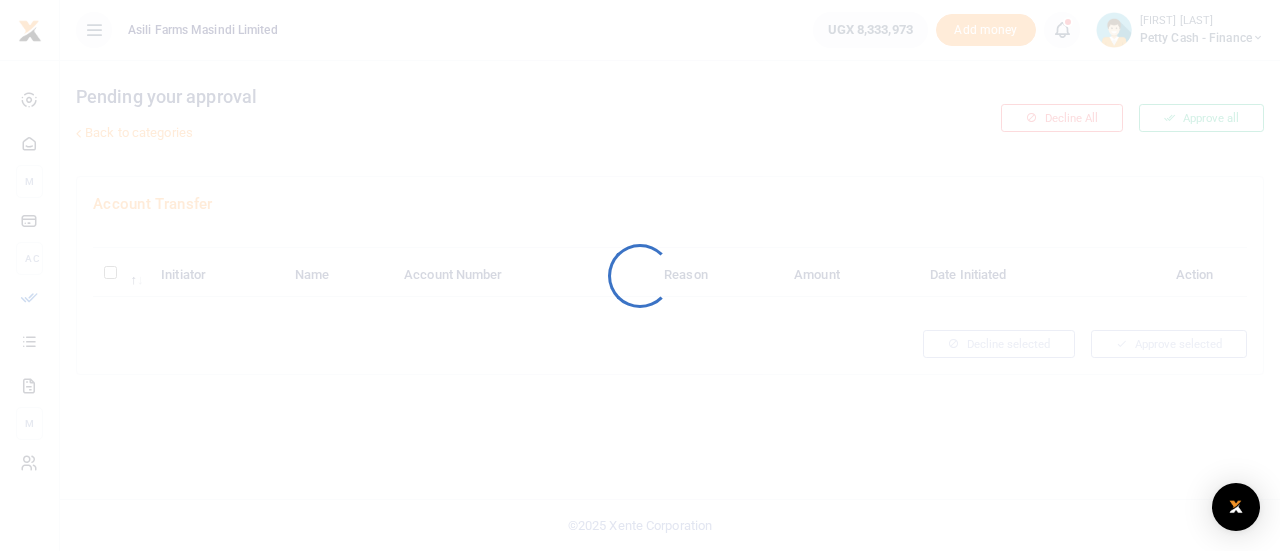 scroll, scrollTop: 0, scrollLeft: 0, axis: both 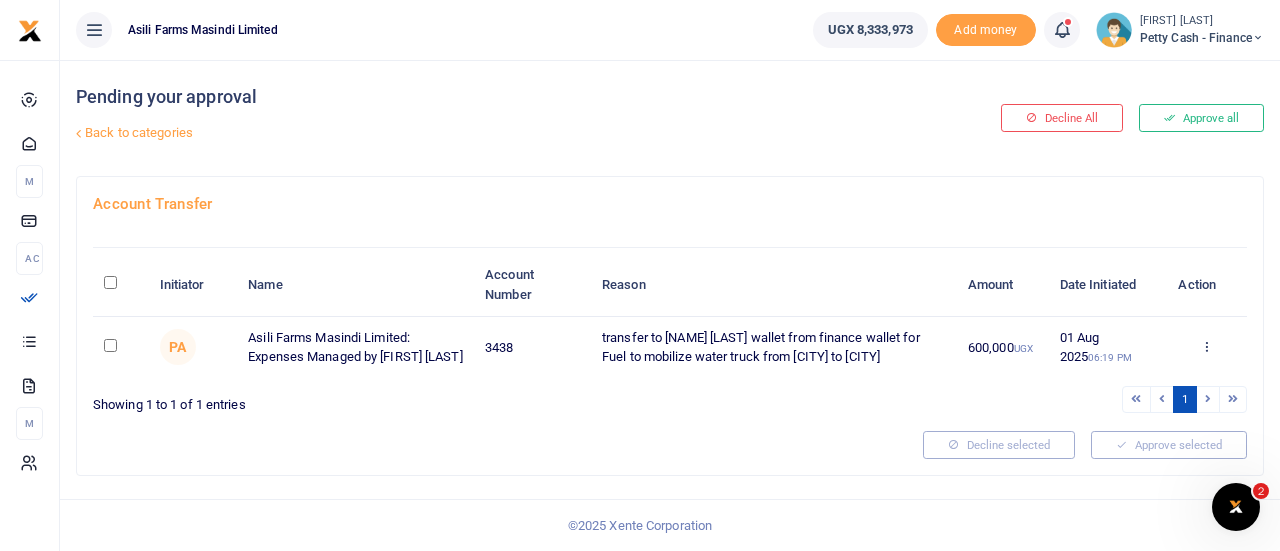 click on "Petty Cash - Finance" at bounding box center [1202, 38] 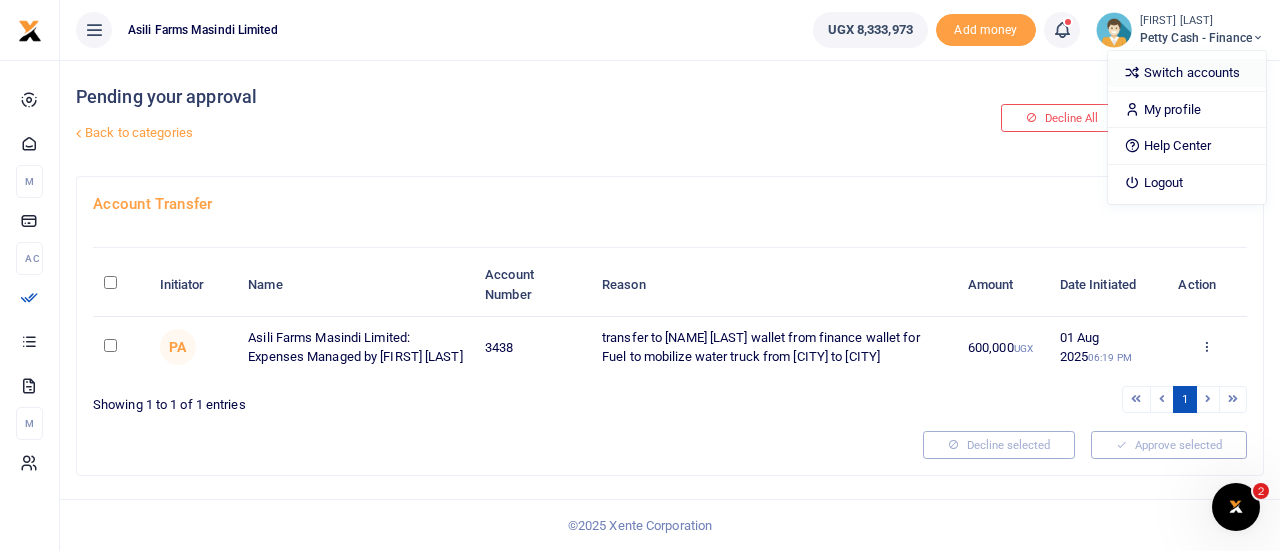 click on "Switch accounts" at bounding box center [1187, 73] 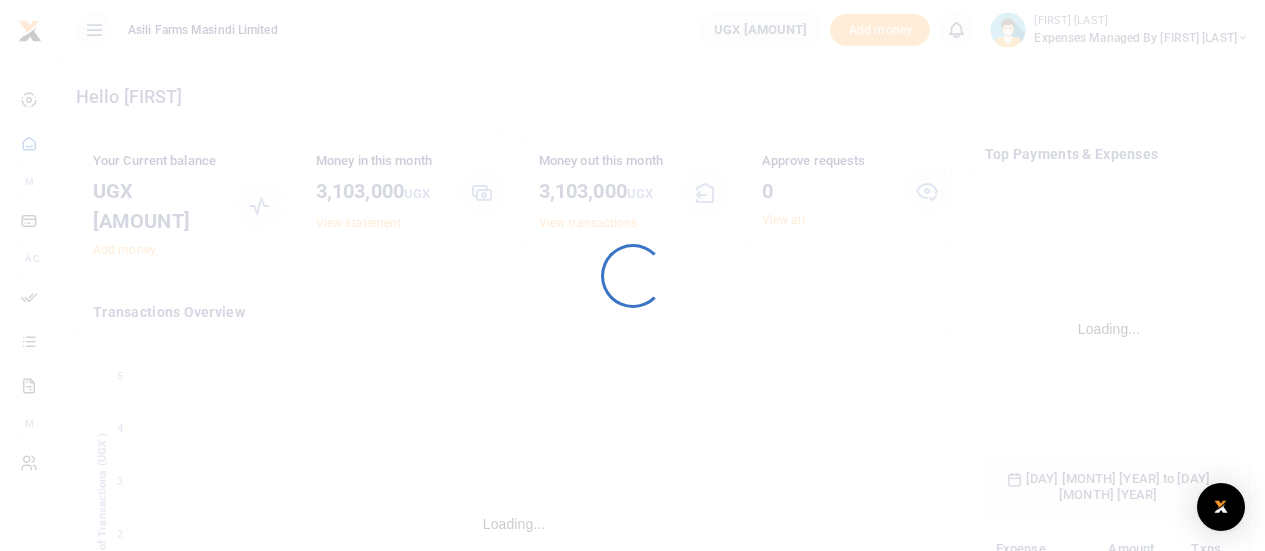 scroll, scrollTop: 0, scrollLeft: 0, axis: both 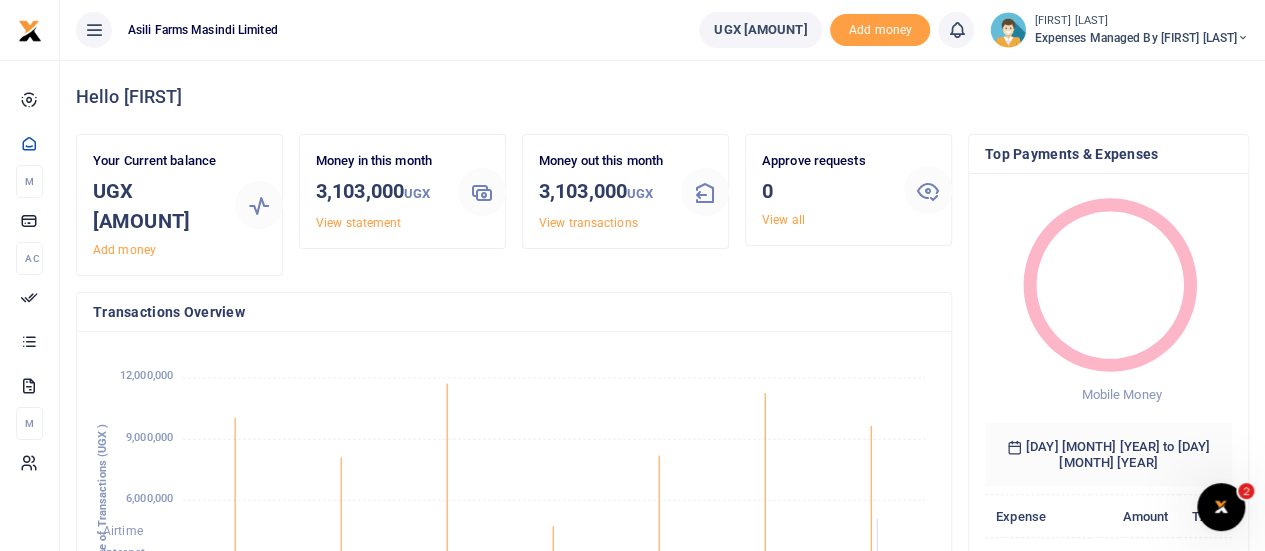 click on "Expenses Managed by Sam Ochen" at bounding box center [1141, 38] 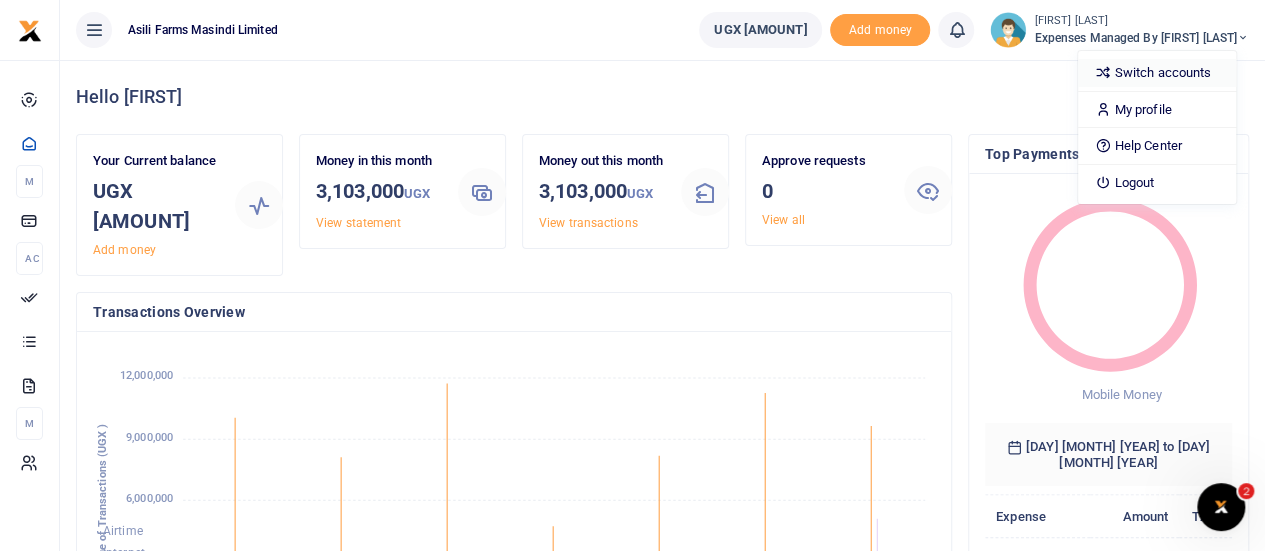 click on "Switch accounts" at bounding box center [1157, 73] 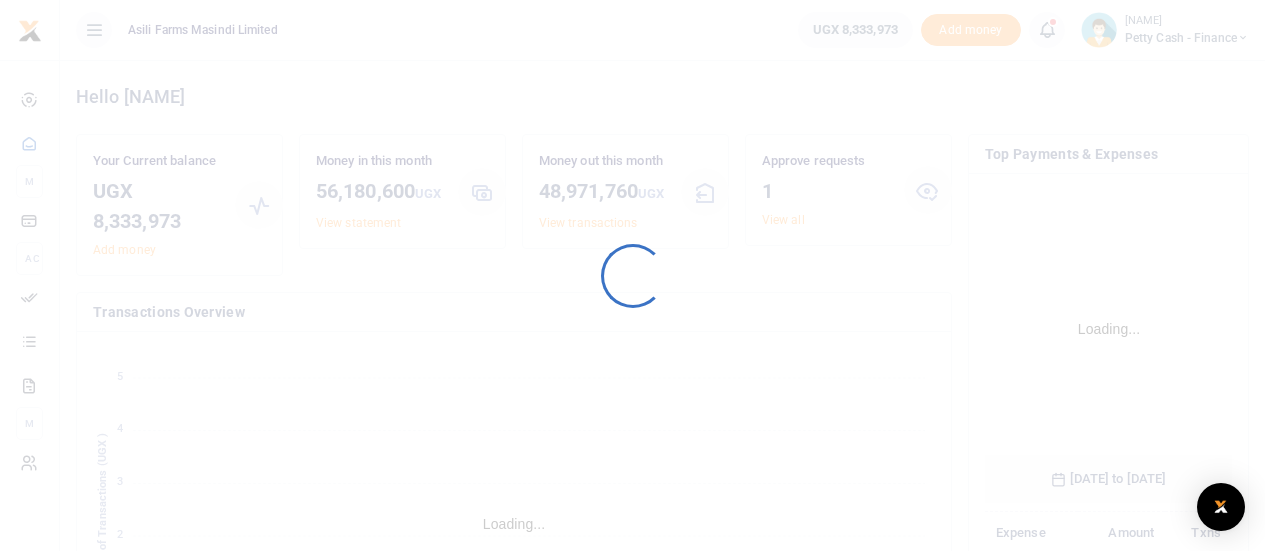 scroll, scrollTop: 0, scrollLeft: 0, axis: both 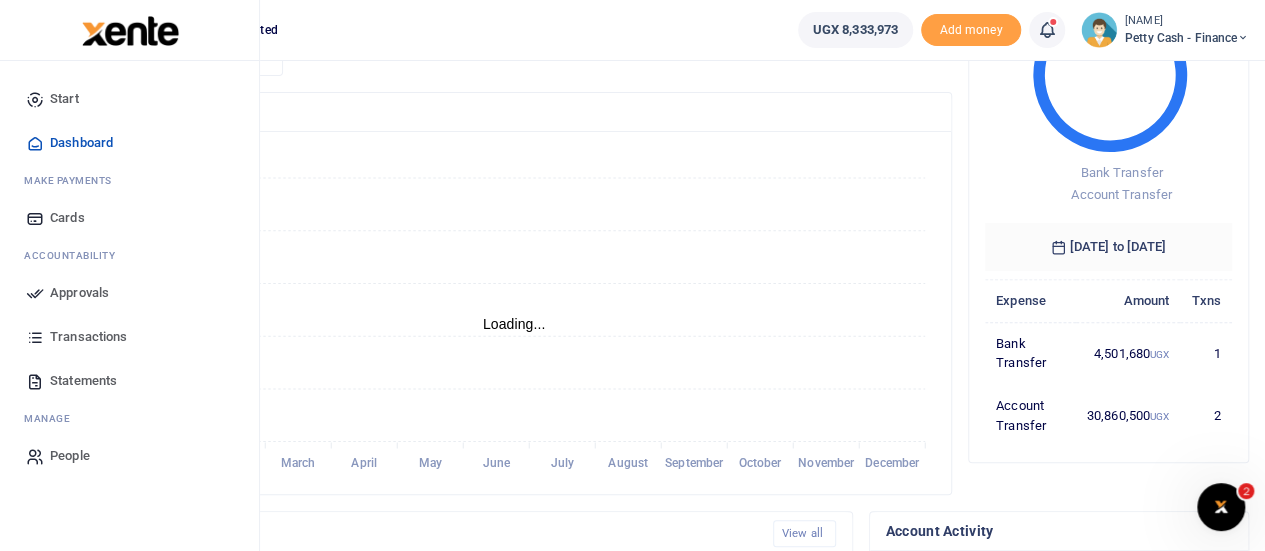 click on "Approvals" at bounding box center (79, 293) 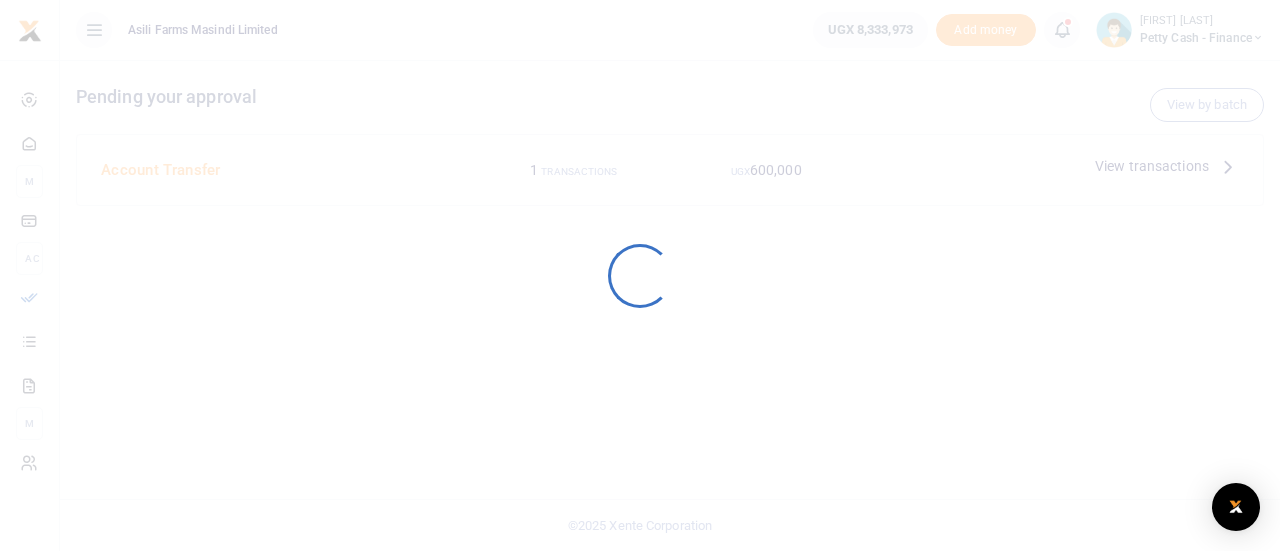 scroll, scrollTop: 0, scrollLeft: 0, axis: both 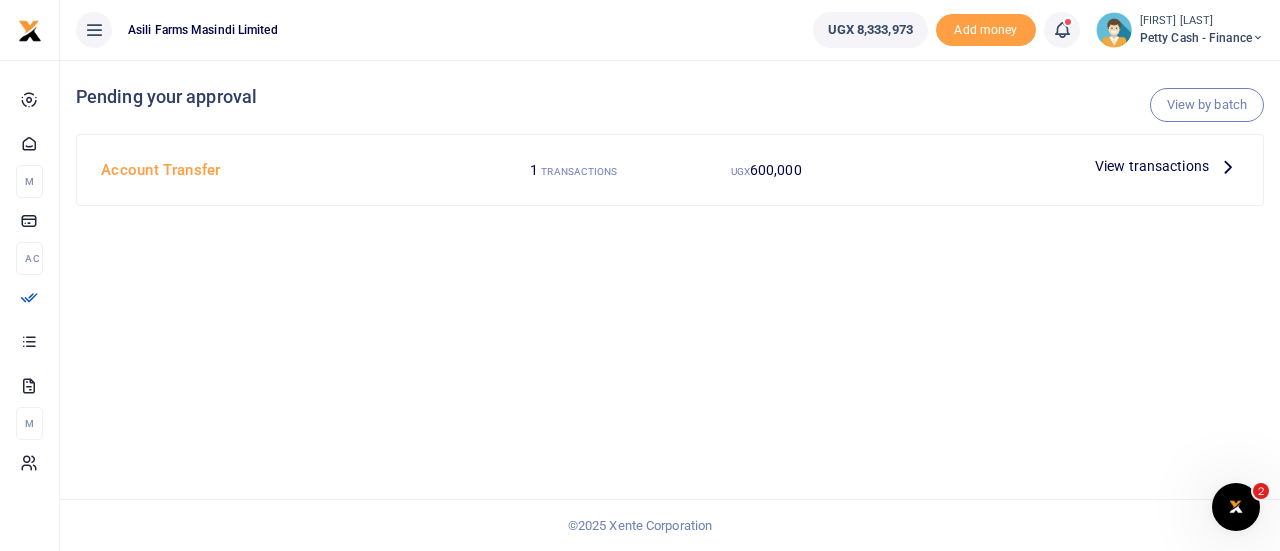 click on "View transactions" at bounding box center (1167, 166) 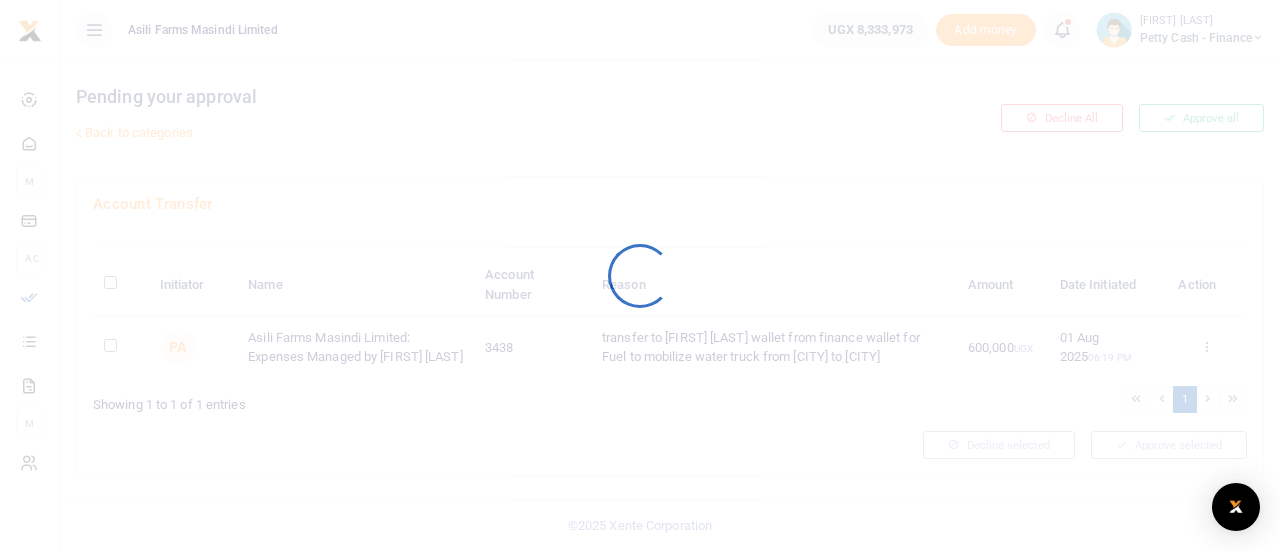 scroll, scrollTop: 0, scrollLeft: 0, axis: both 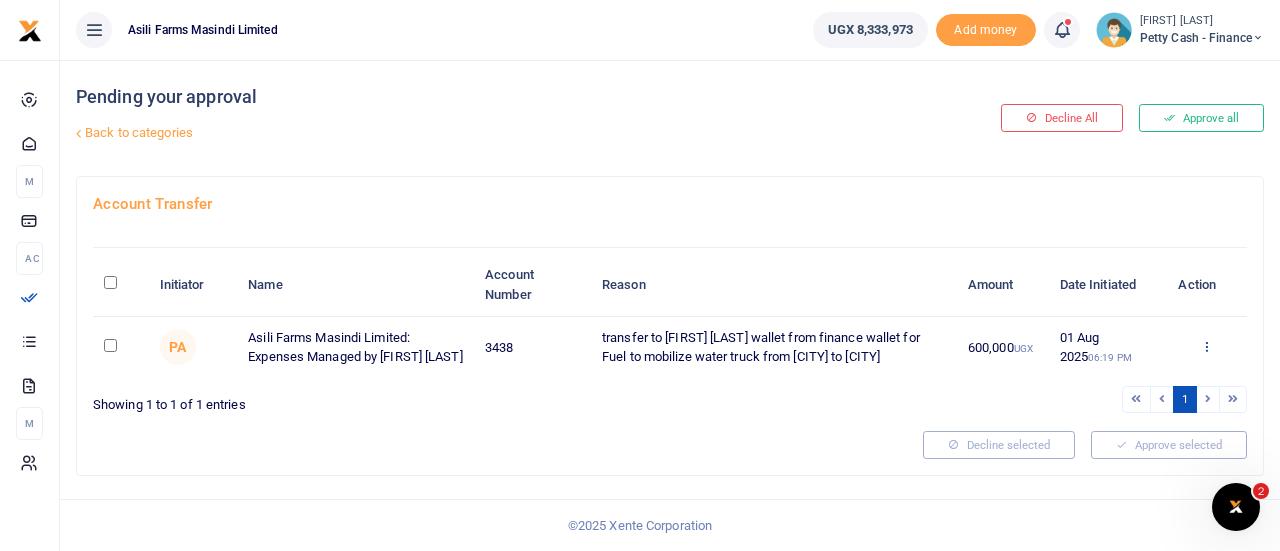 click at bounding box center (1206, 346) 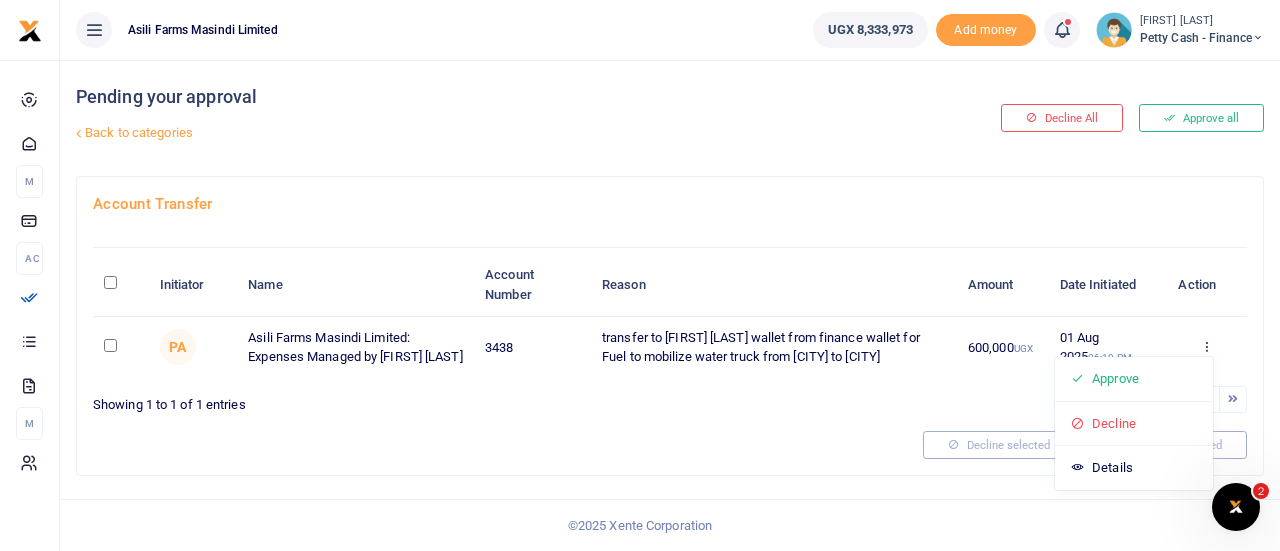 click on "Account Transfer
Initiator Name Account Number Reason Amount Date Initiated Action
PA
Asili Farms Masindi Limited: Expenses Managed by Sam Ochen 3438 transfer to Sam ochen wallet from finance wallet for Fuel to mobilize water truck from Kampala to kigumba 600,000  UGX  01 Aug 2025  06:19 PM
Approve
Decline
1" at bounding box center [670, 326] 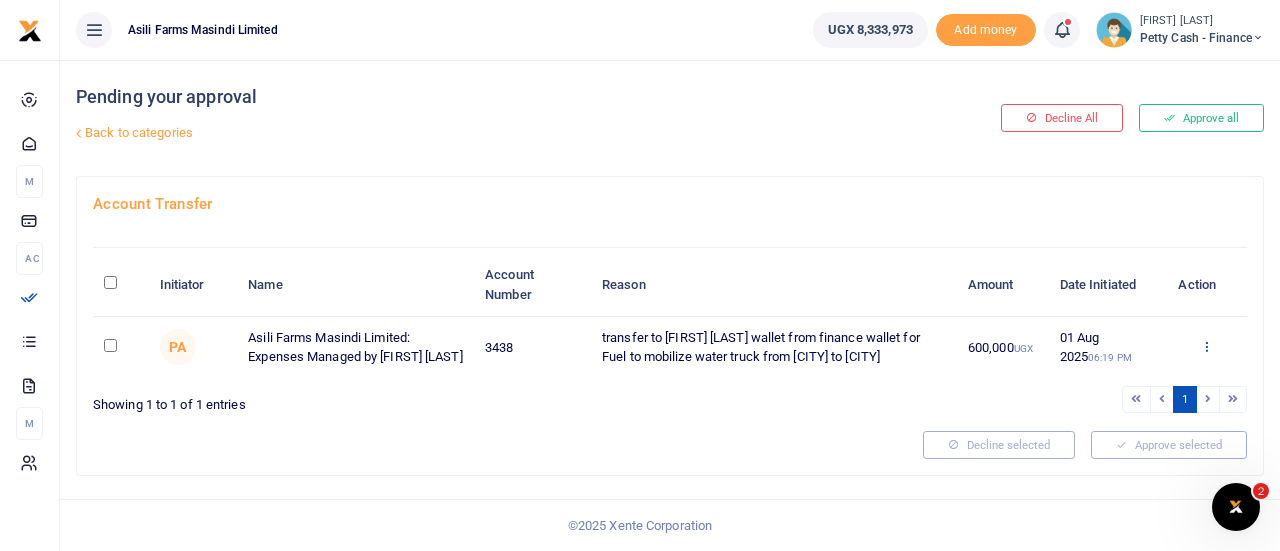 click at bounding box center [1206, 346] 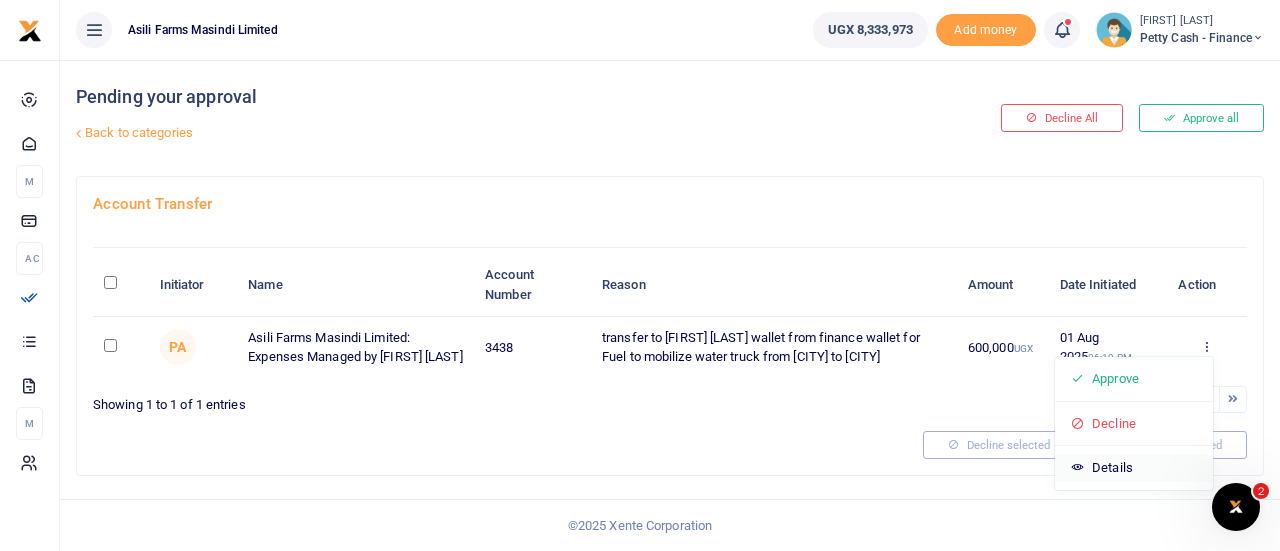 click on "Details" at bounding box center (1134, 468) 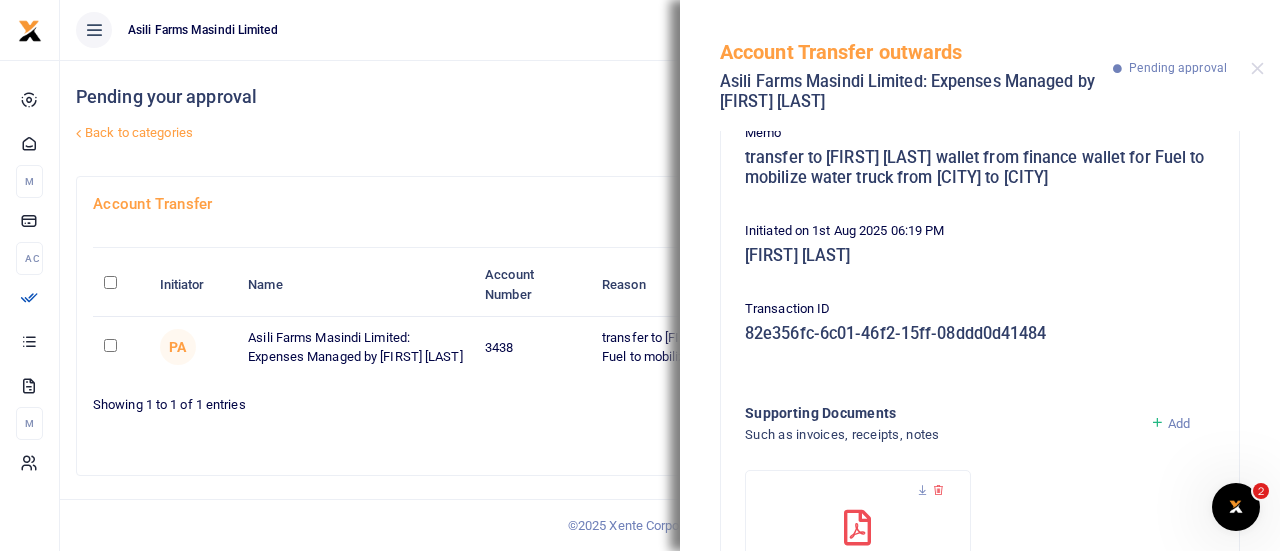 scroll, scrollTop: 332, scrollLeft: 0, axis: vertical 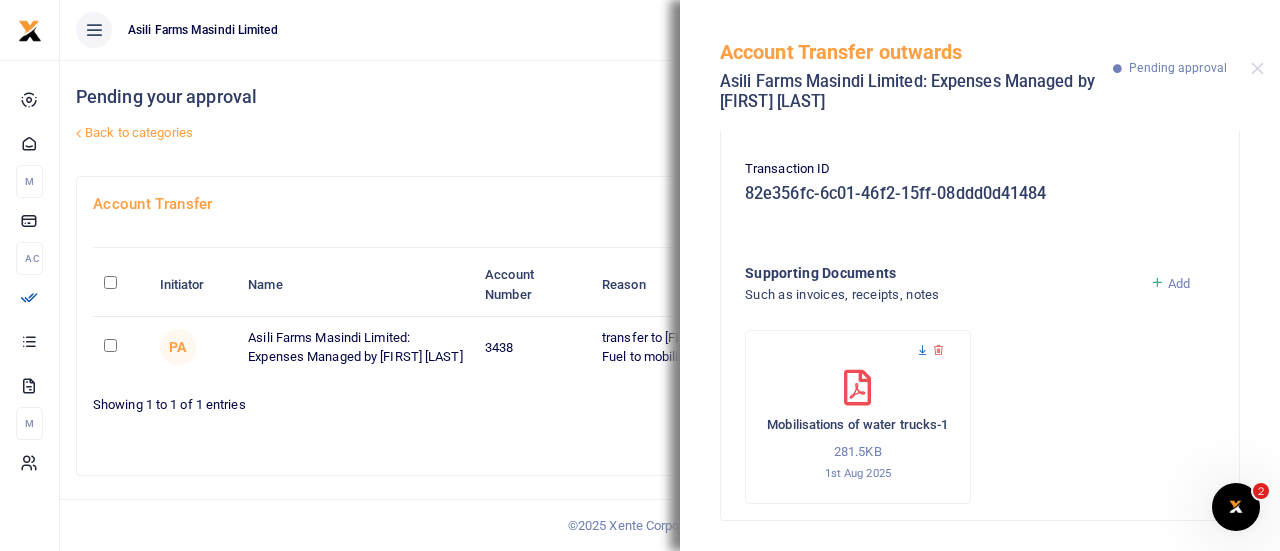 click at bounding box center (922, 350) 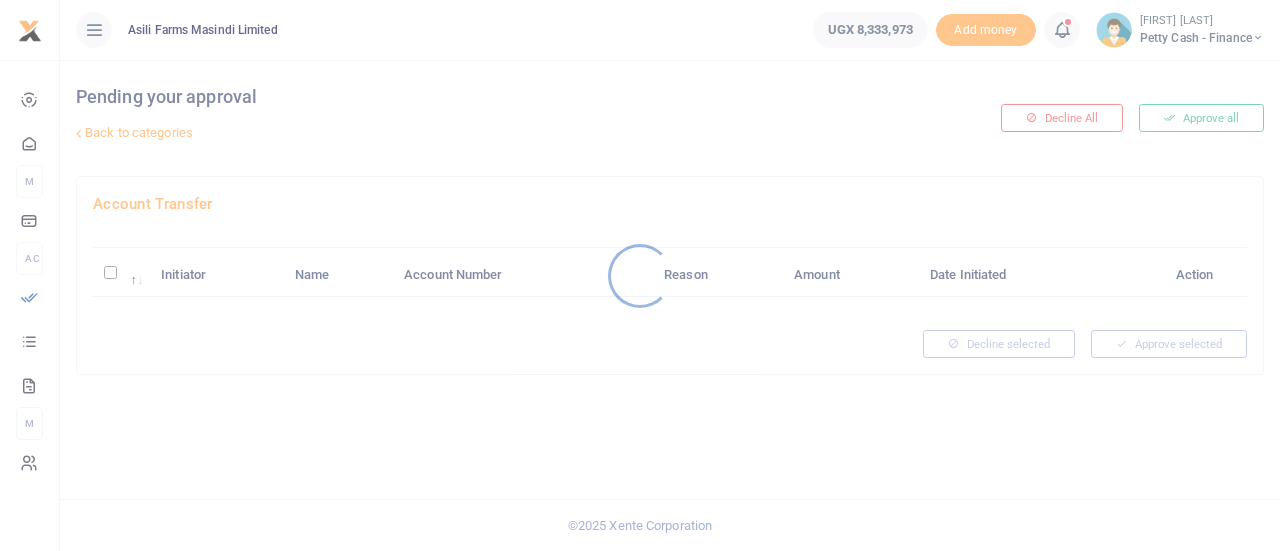scroll, scrollTop: 0, scrollLeft: 0, axis: both 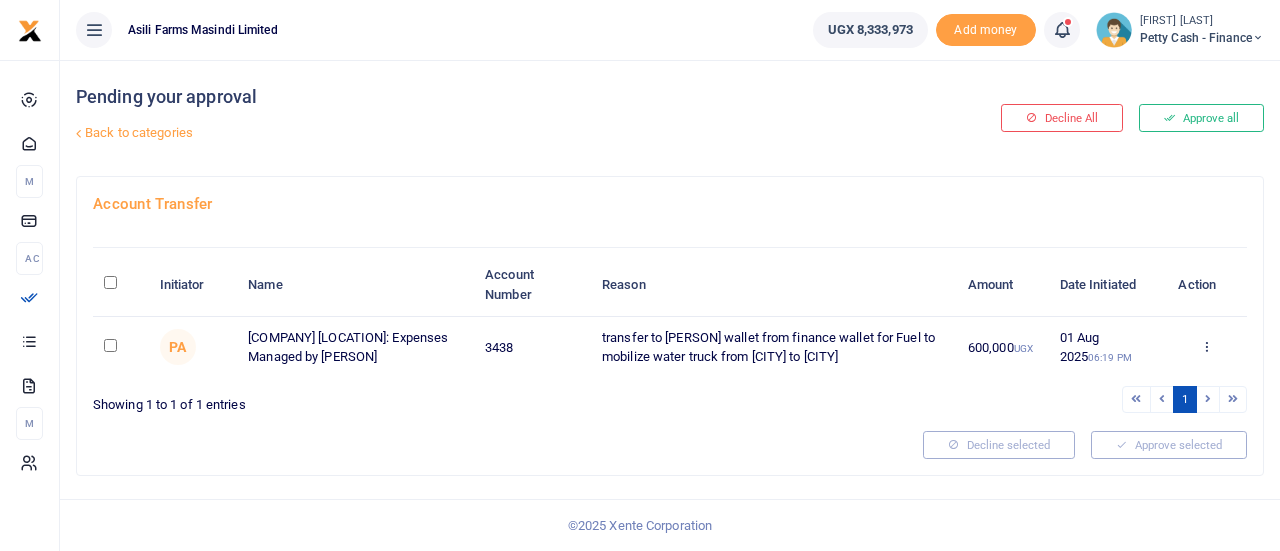 click at bounding box center [110, 345] 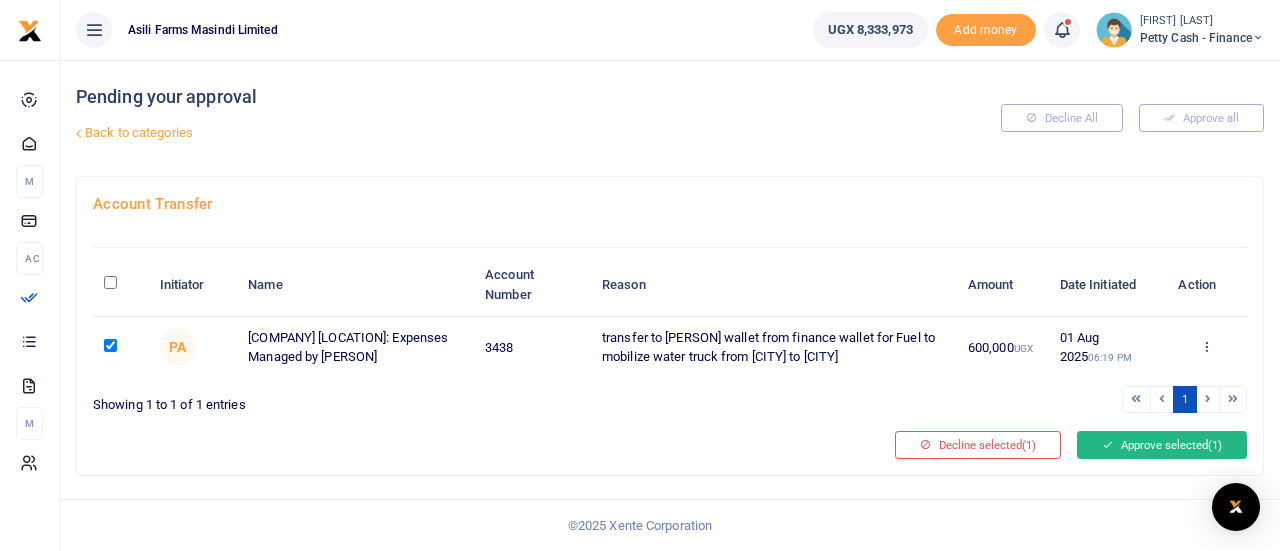 click on "Approve selected  (1)" at bounding box center (1162, 445) 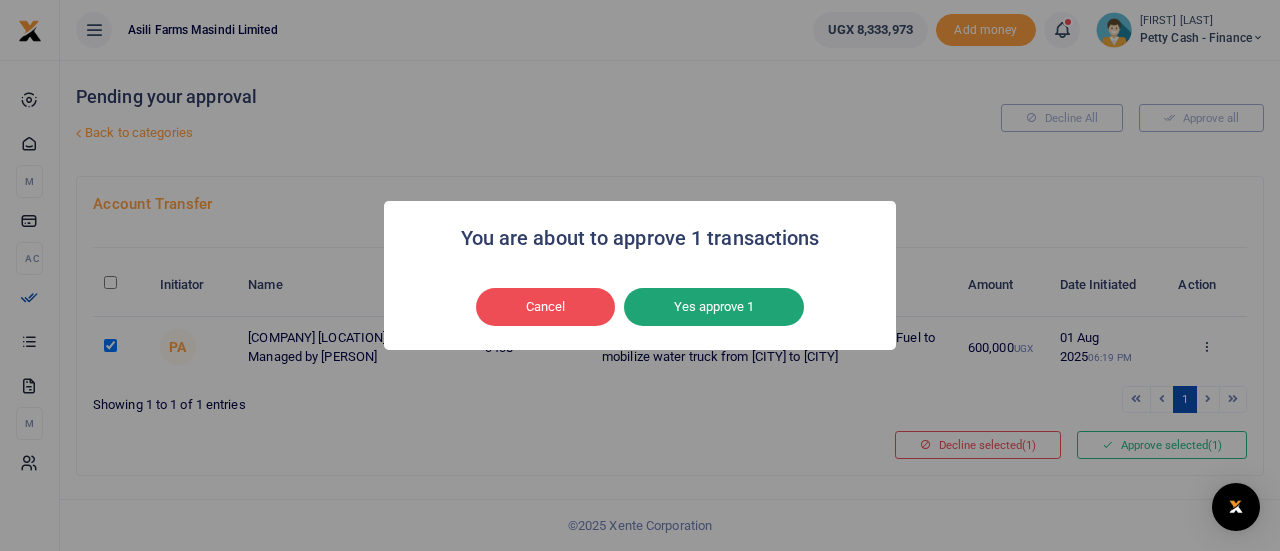 click on "Yes approve 1" at bounding box center (714, 307) 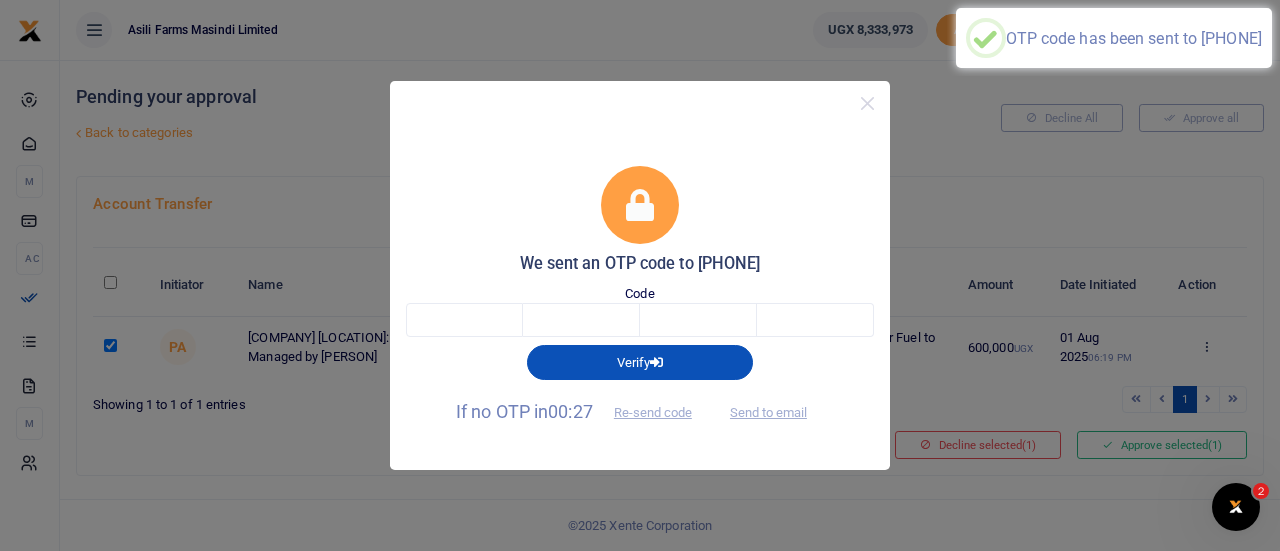 scroll, scrollTop: 0, scrollLeft: 0, axis: both 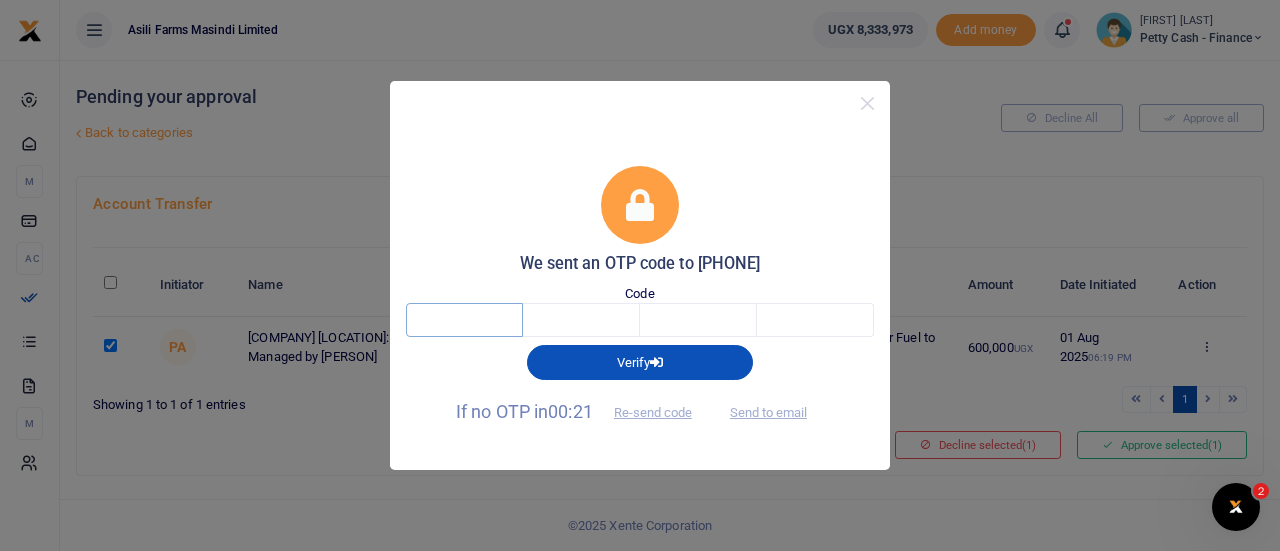 click at bounding box center (464, 320) 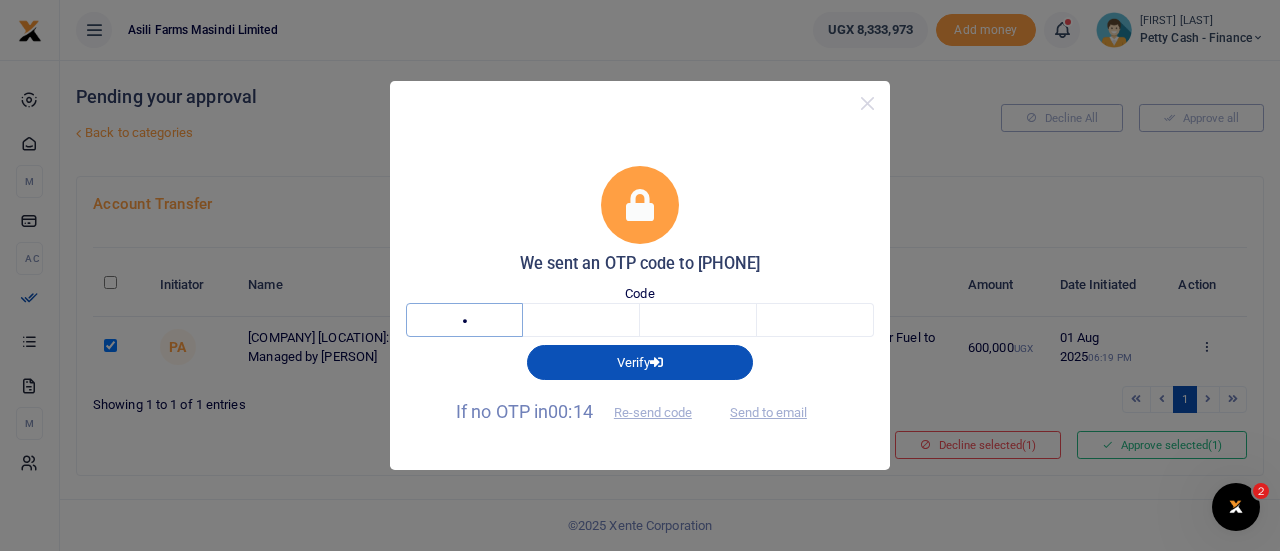 type on "4" 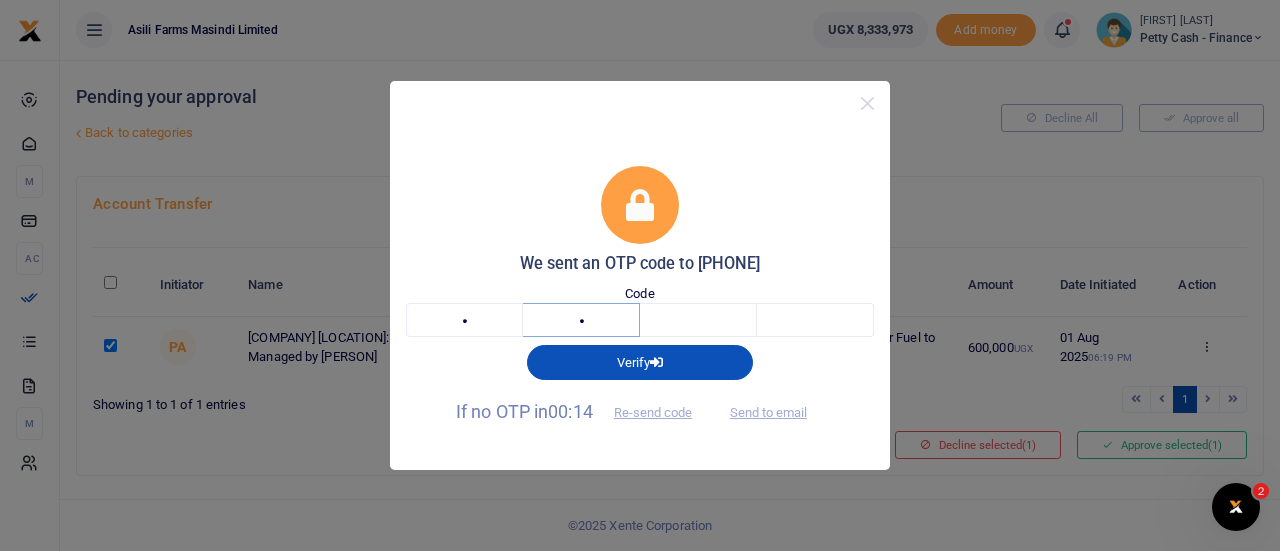 type on "3" 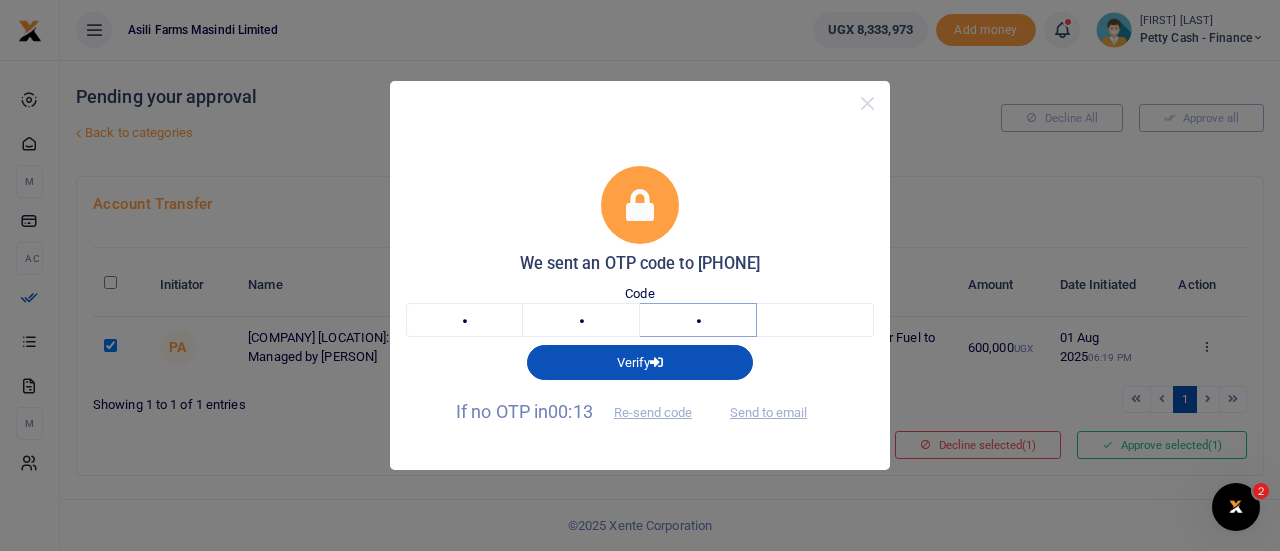 type on "7" 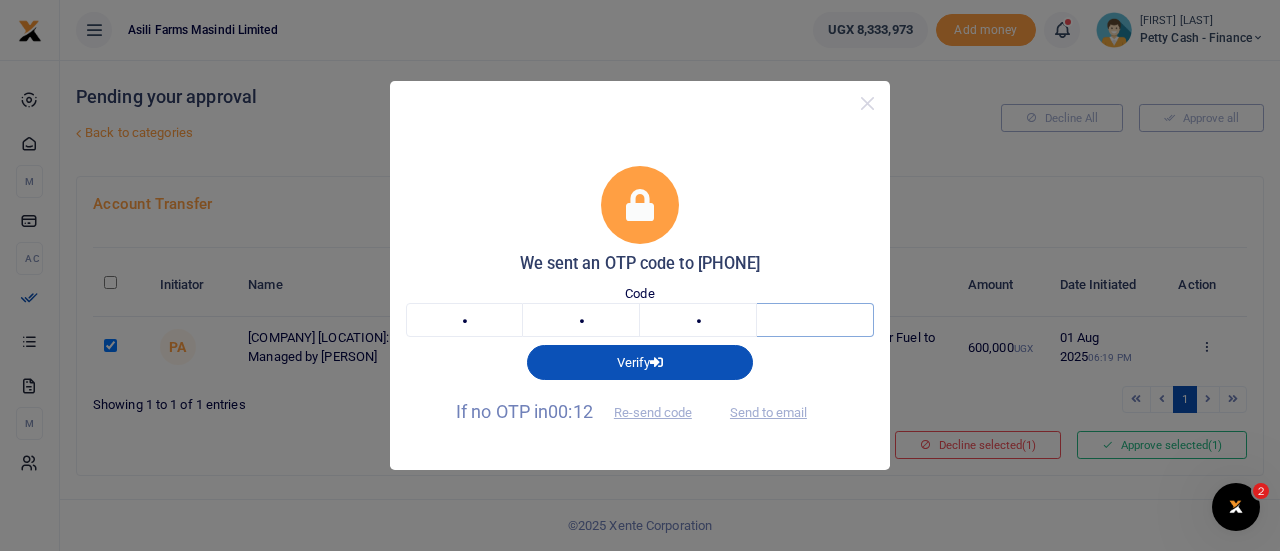 type on "0" 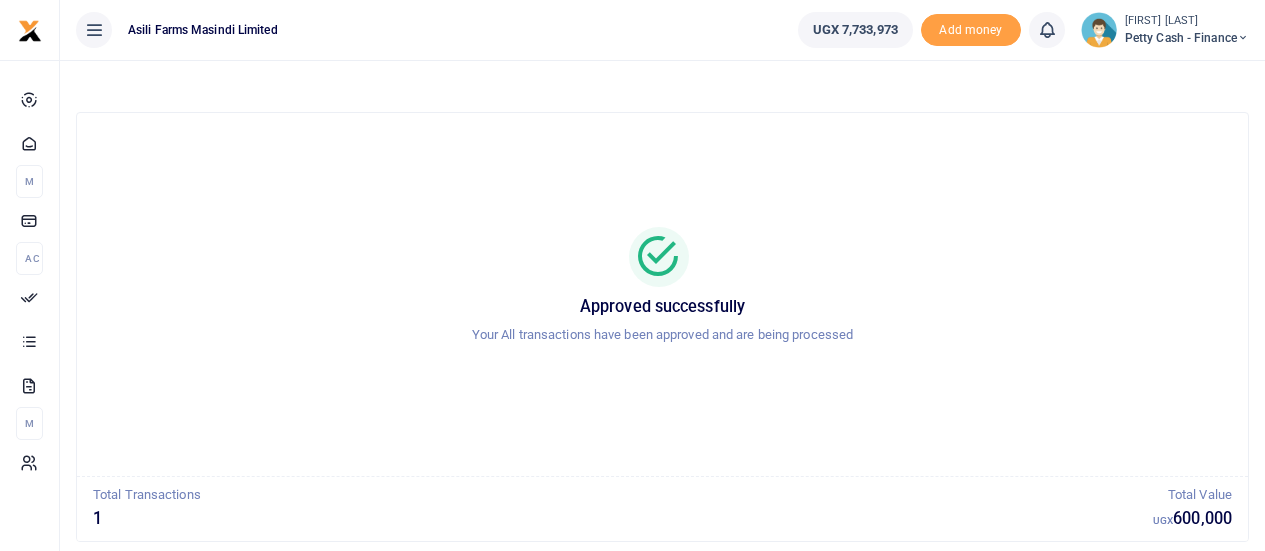 scroll, scrollTop: 0, scrollLeft: 0, axis: both 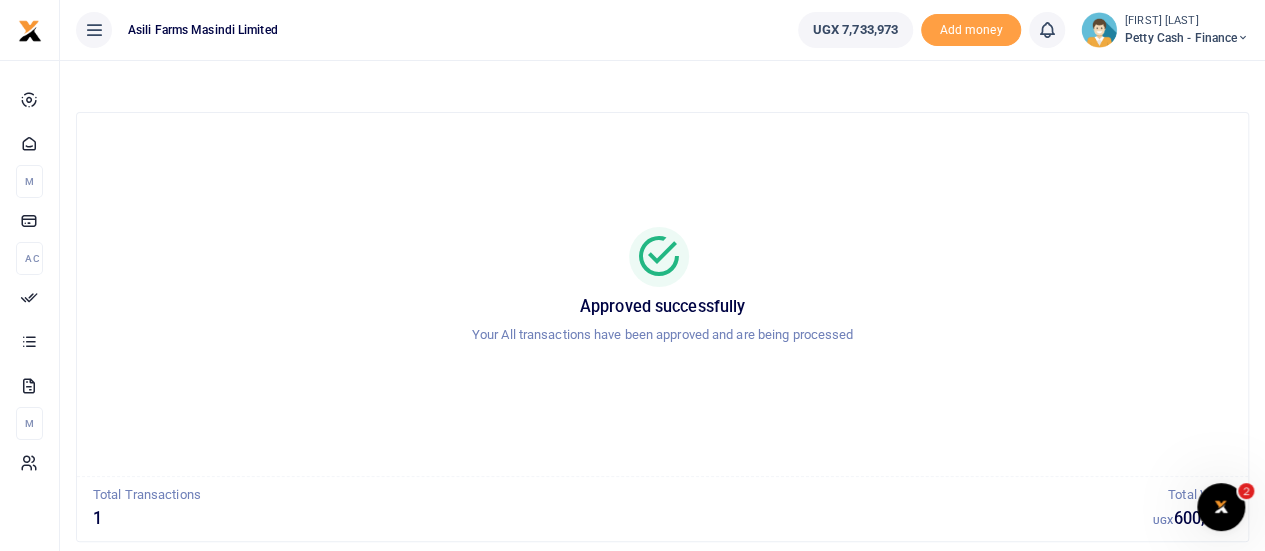click at bounding box center (1243, 38) 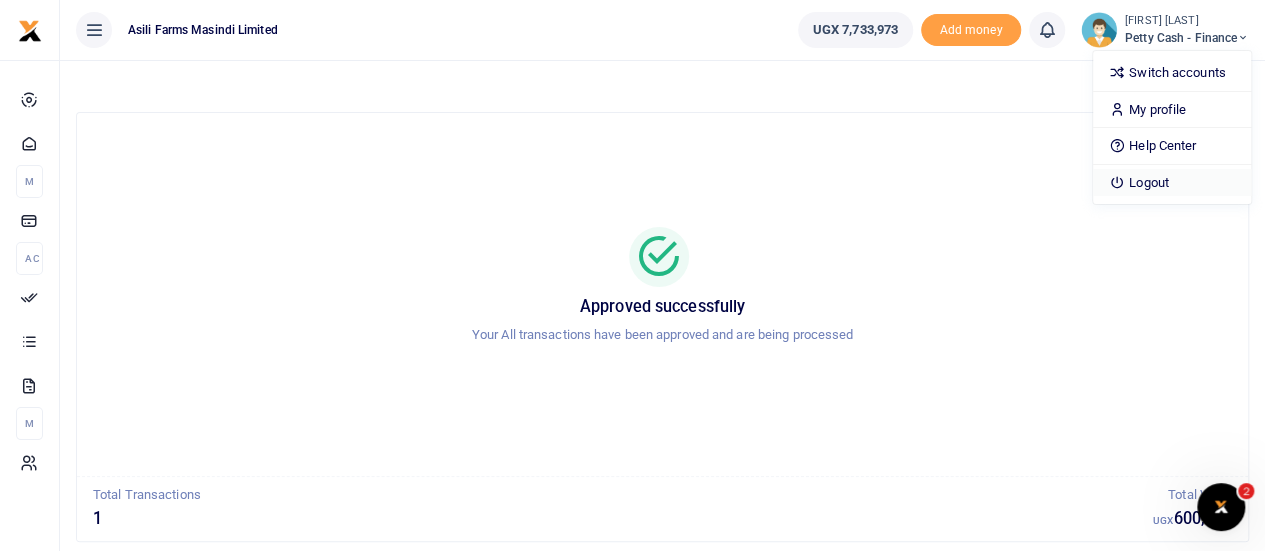 click on "Logout" at bounding box center [1172, 183] 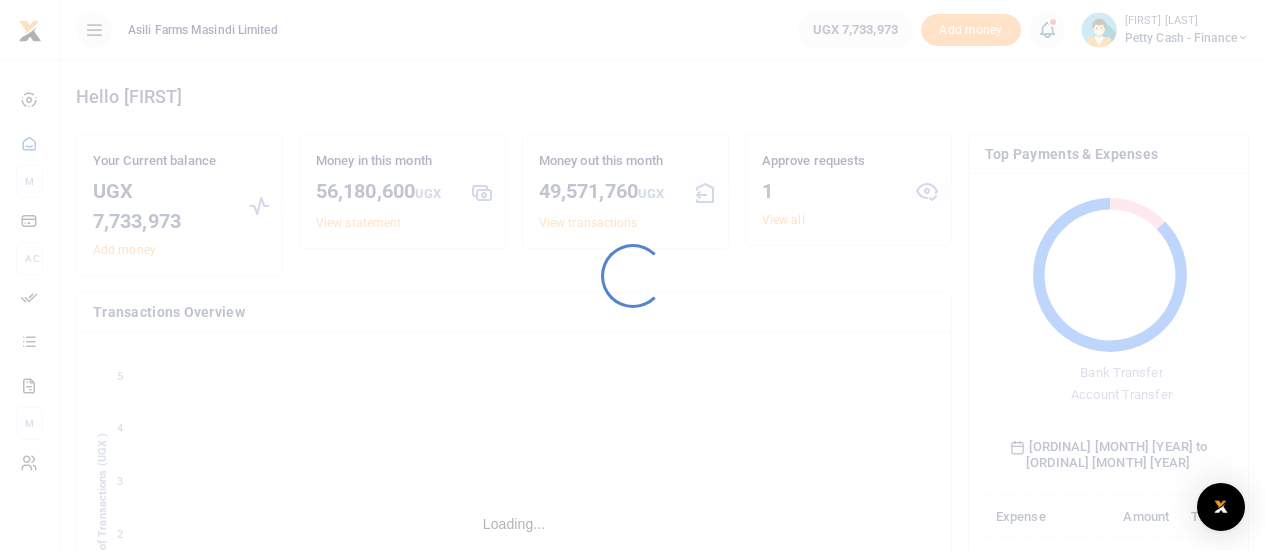 scroll, scrollTop: 0, scrollLeft: 0, axis: both 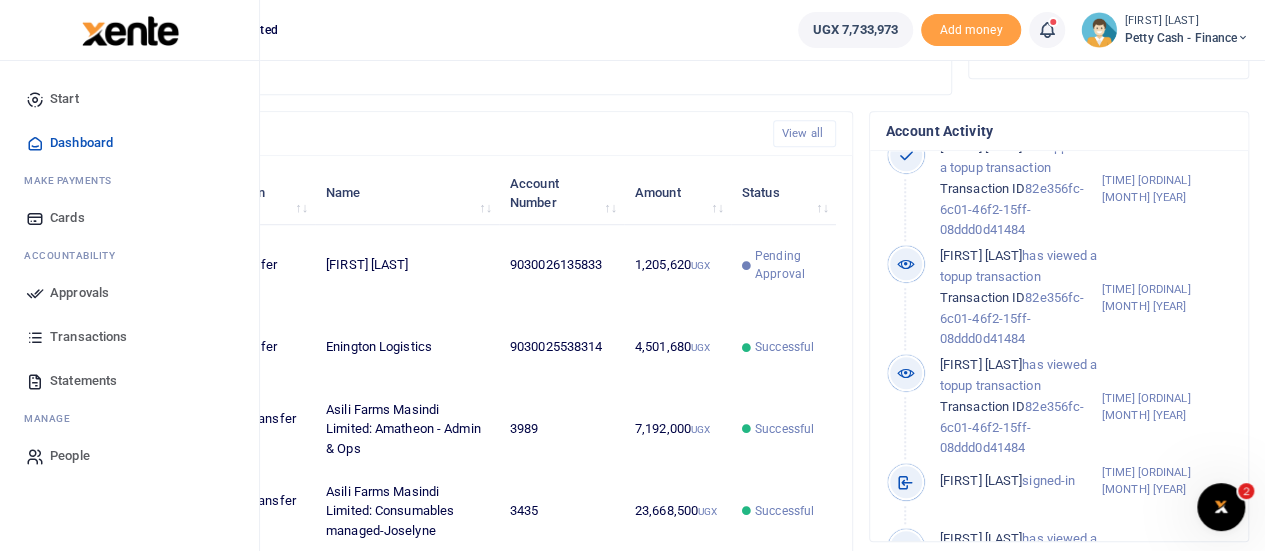 click on "Approvals" at bounding box center [79, 293] 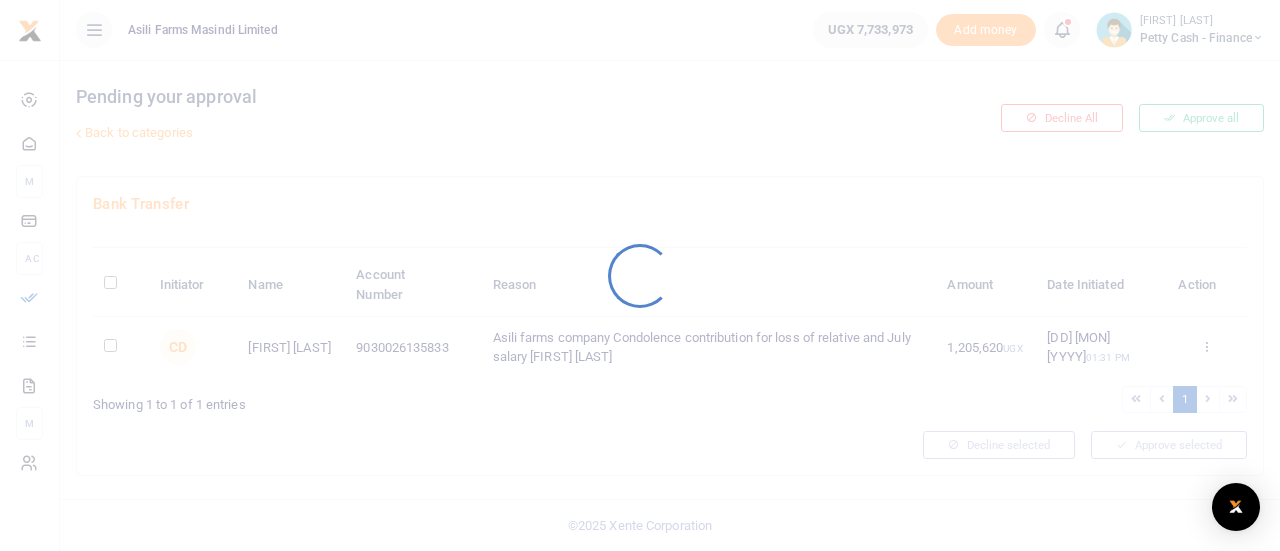 scroll, scrollTop: 0, scrollLeft: 0, axis: both 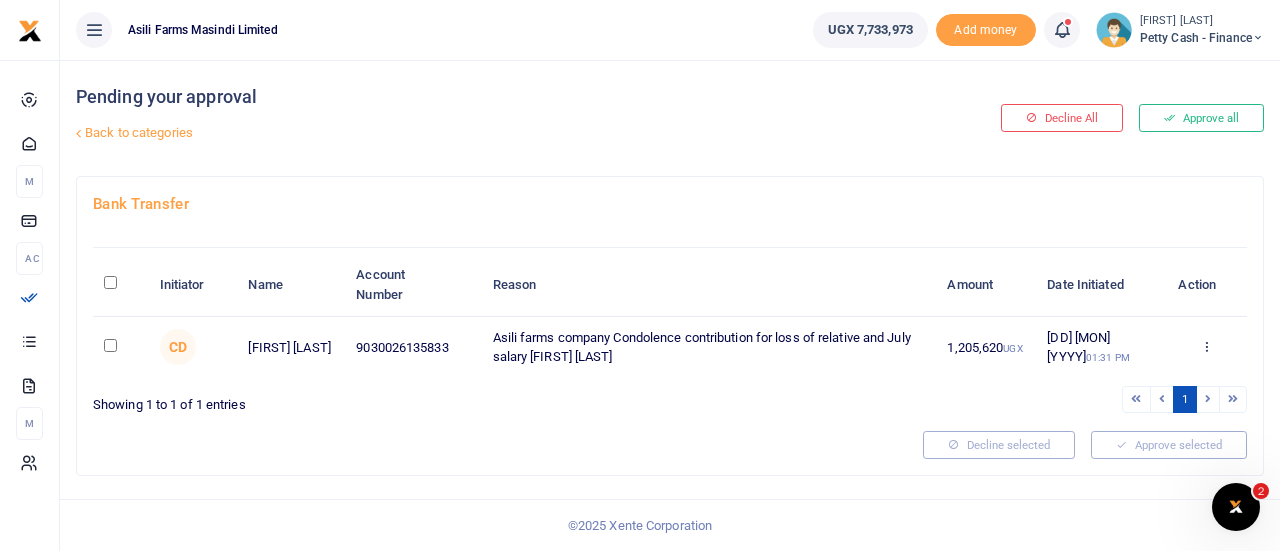 click at bounding box center [110, 345] 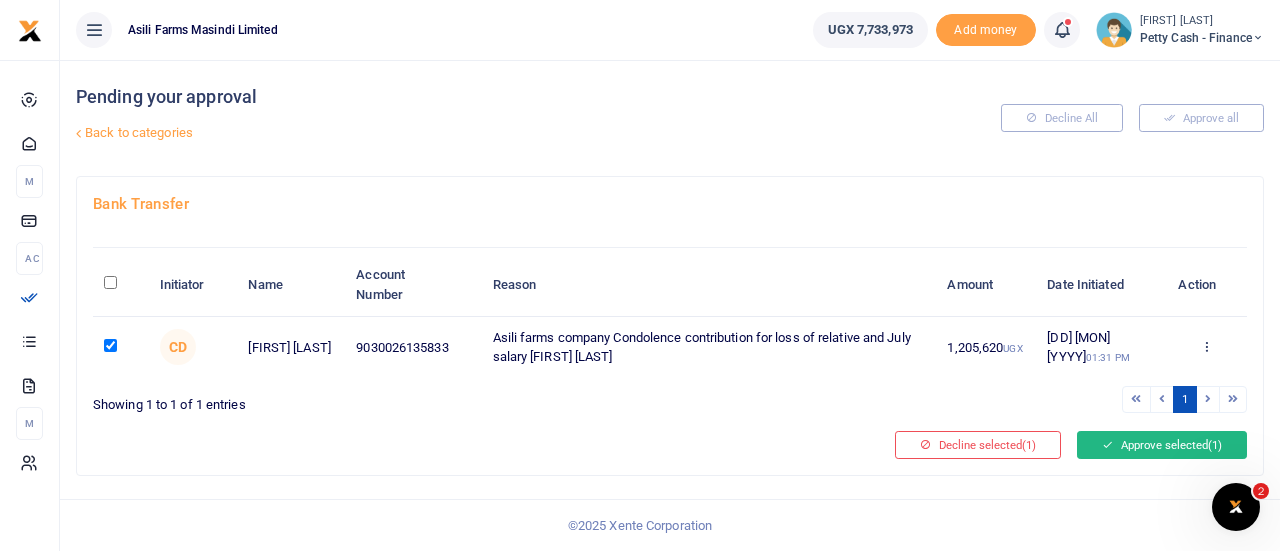 click on "Approve selected  (1)" at bounding box center [1162, 445] 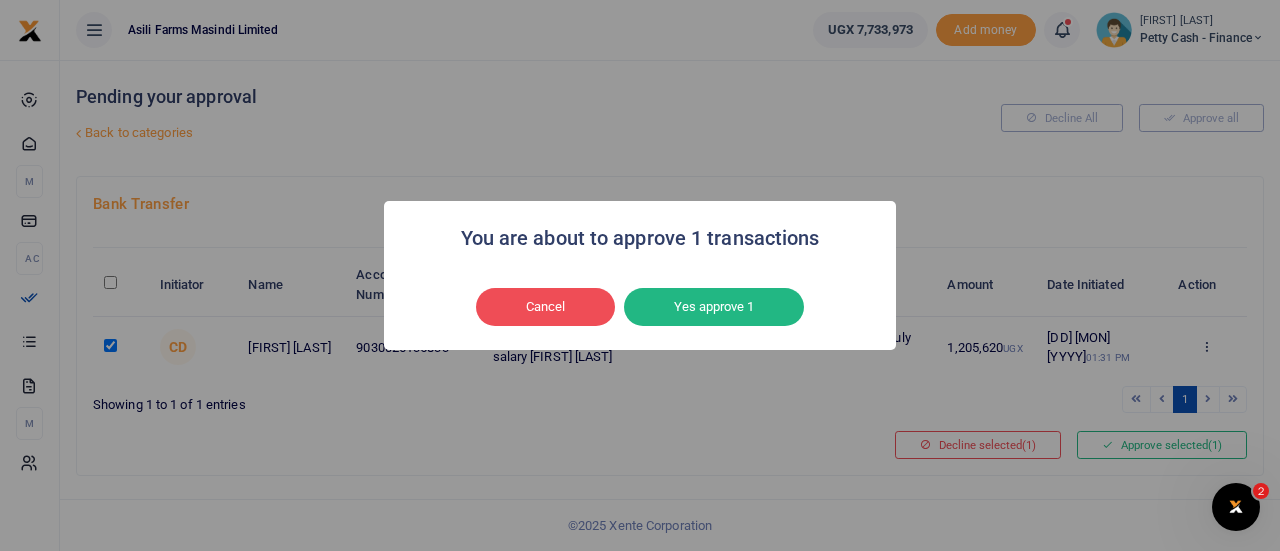 click on "Yes approve 1" at bounding box center [714, 307] 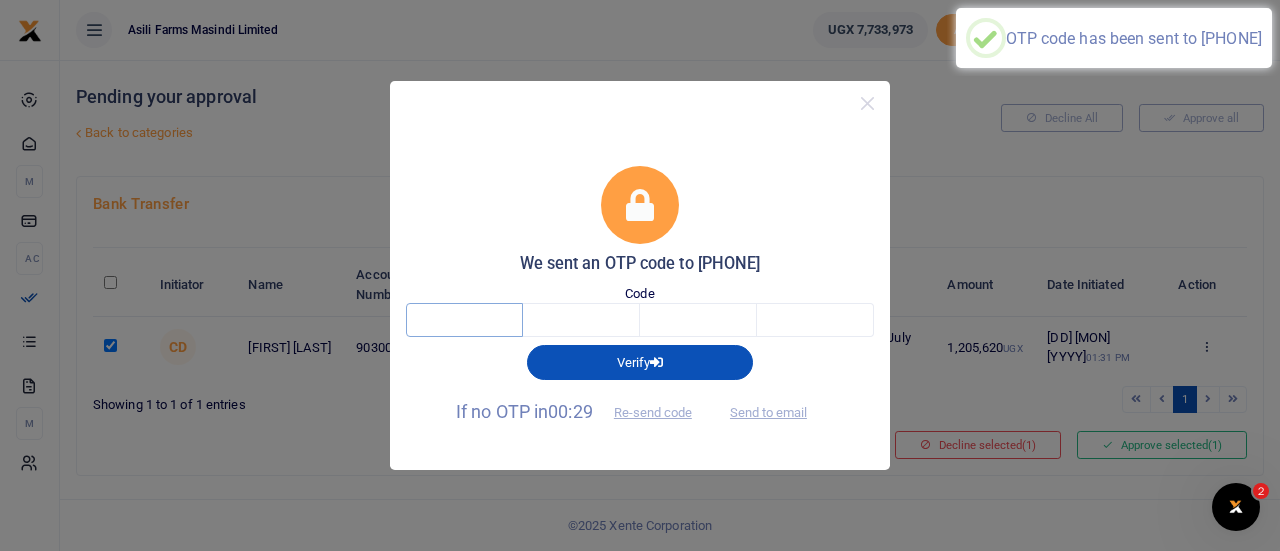 click at bounding box center [464, 320] 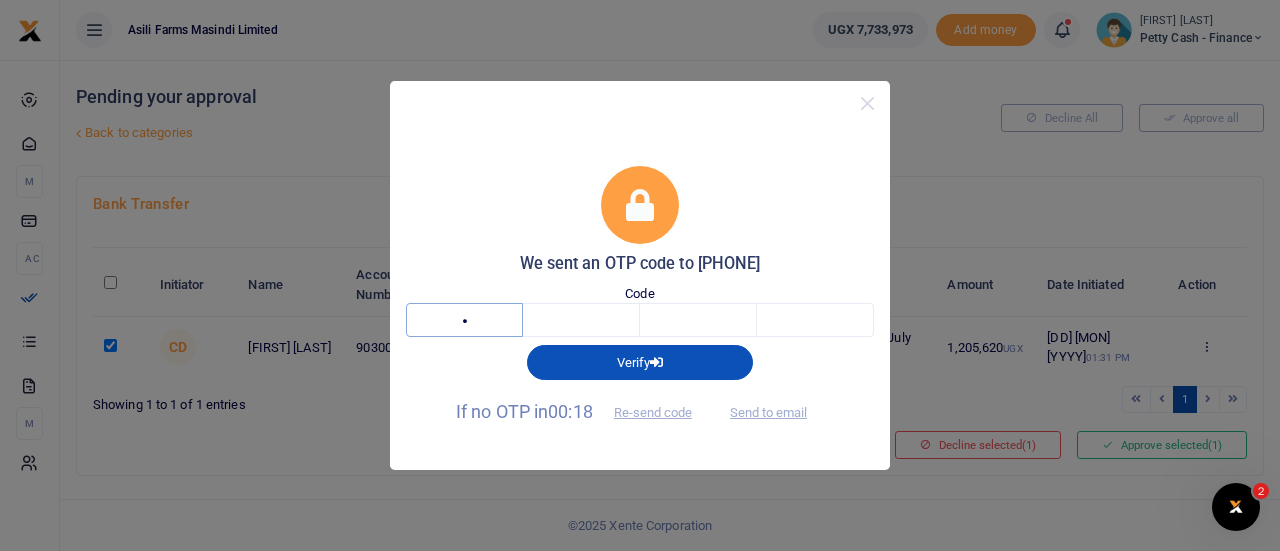 type on "2" 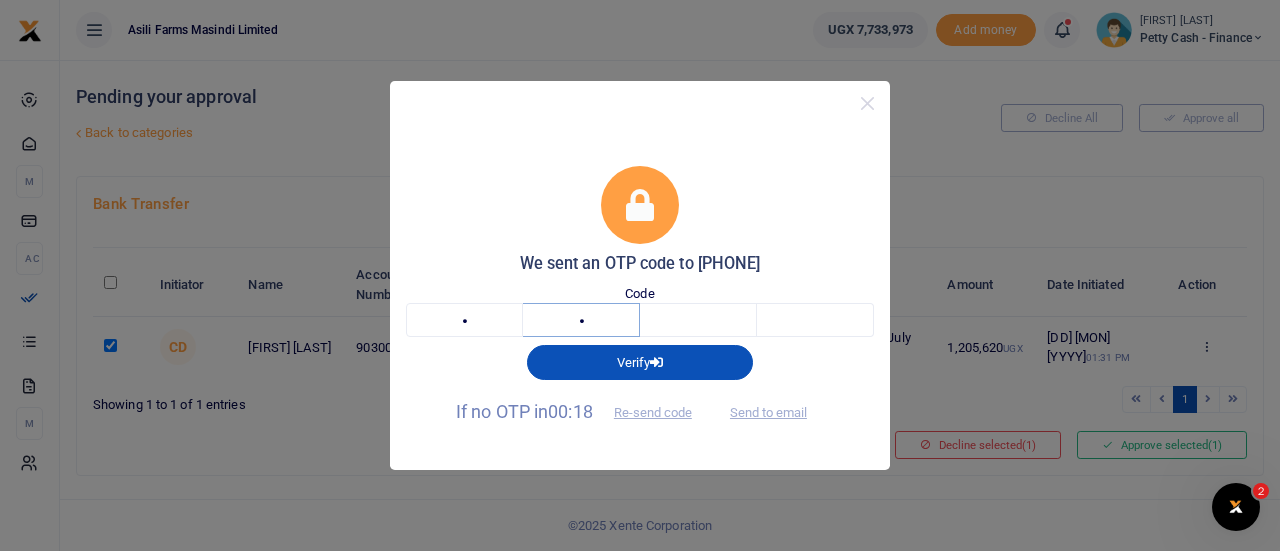 type on "1" 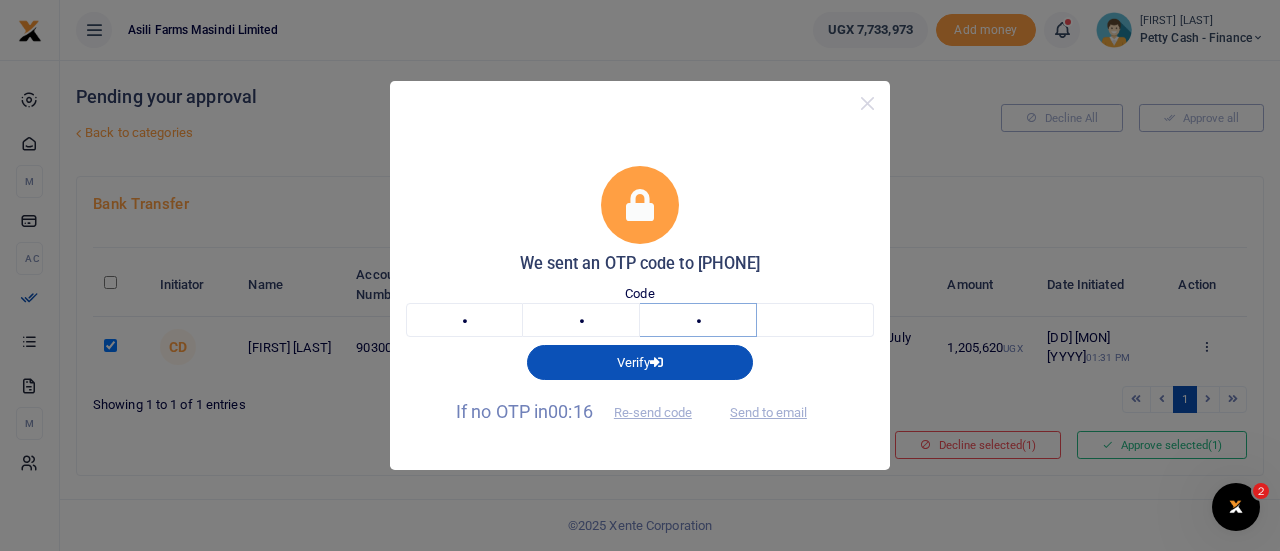 type on "1" 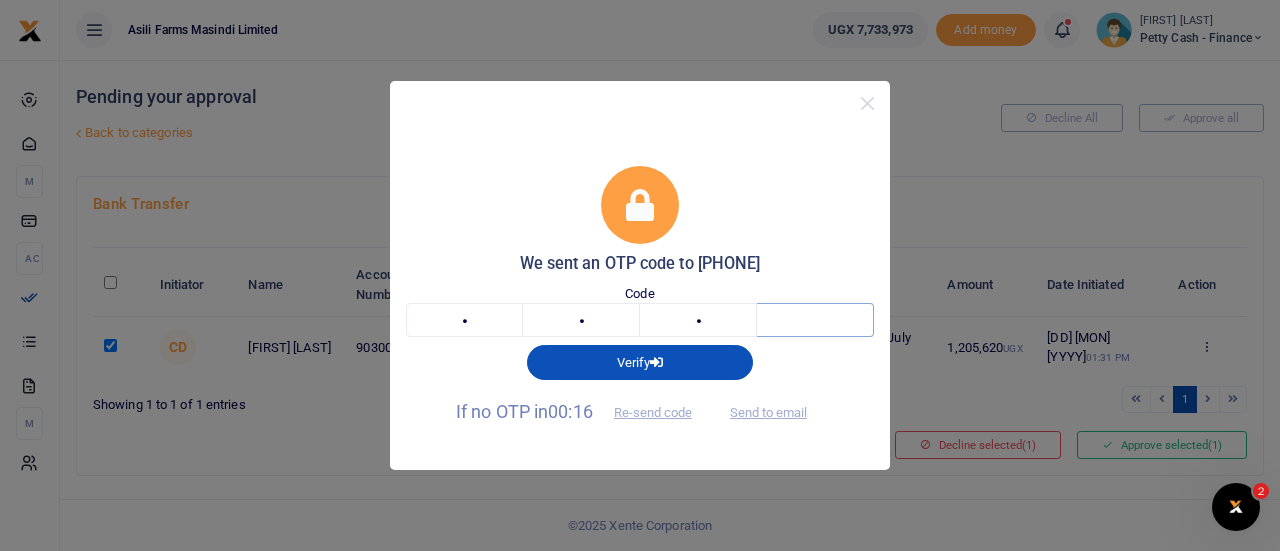 type on "8" 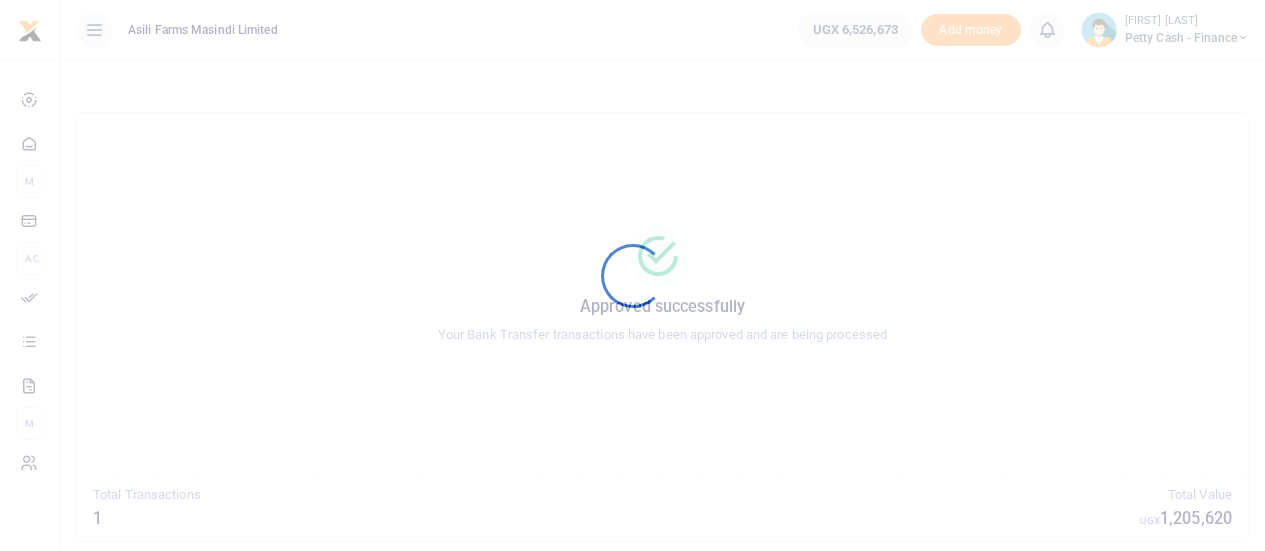 scroll, scrollTop: 0, scrollLeft: 0, axis: both 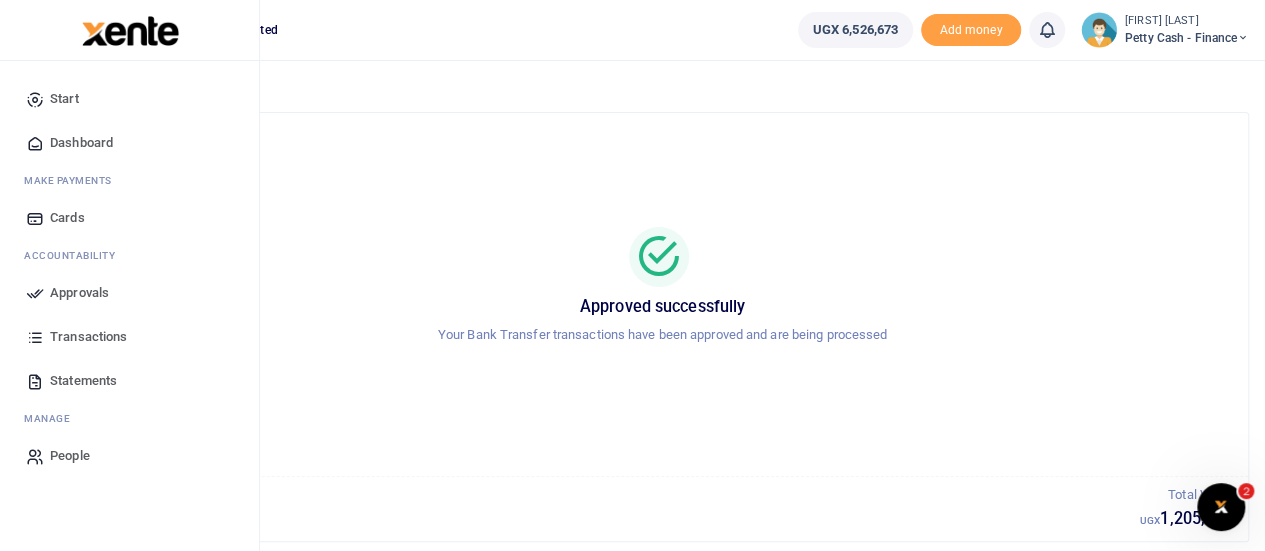 click on "Dashboard" at bounding box center [129, 143] 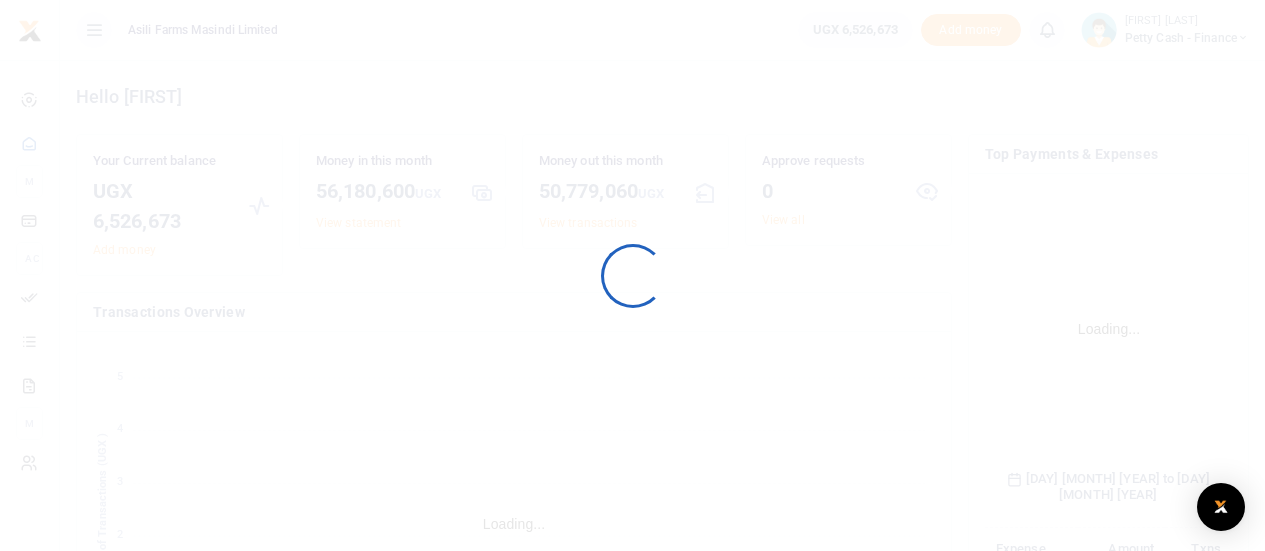 scroll, scrollTop: 0, scrollLeft: 0, axis: both 